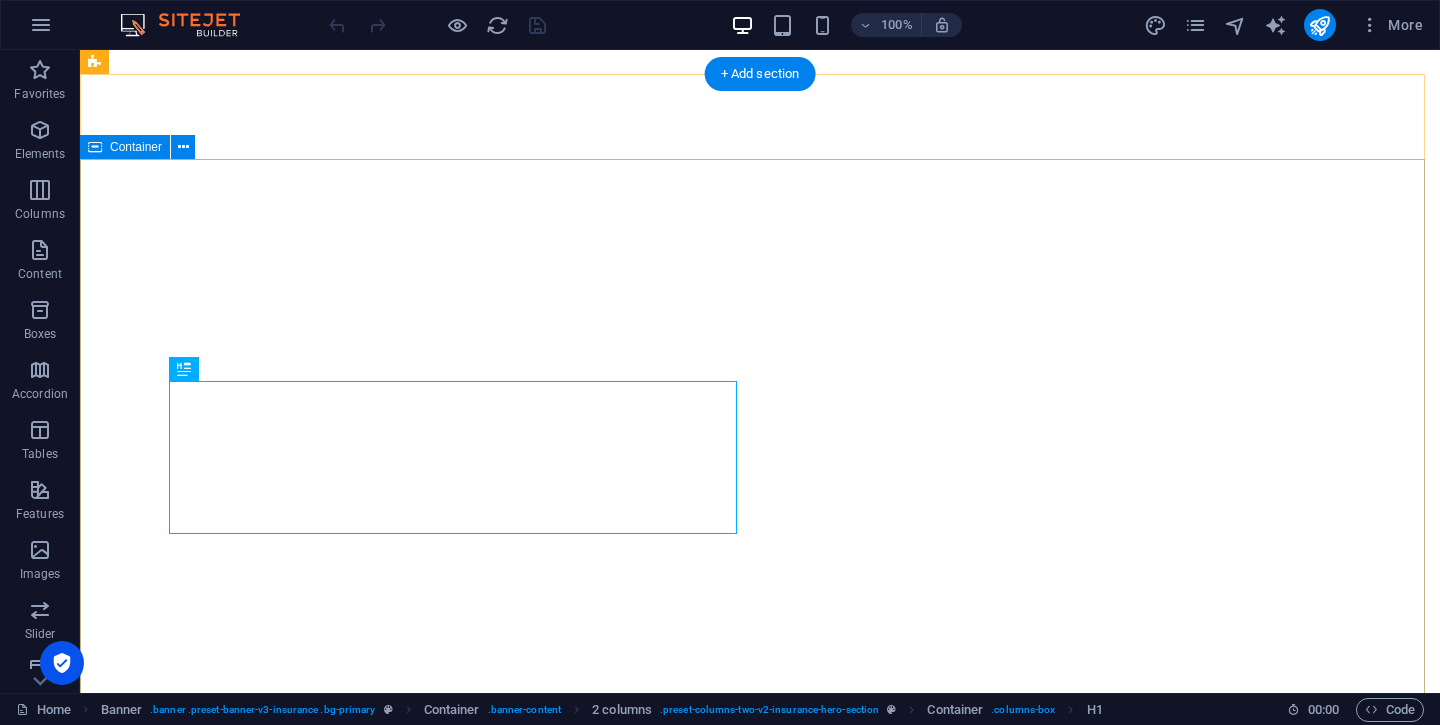 scroll, scrollTop: 0, scrollLeft: 0, axis: both 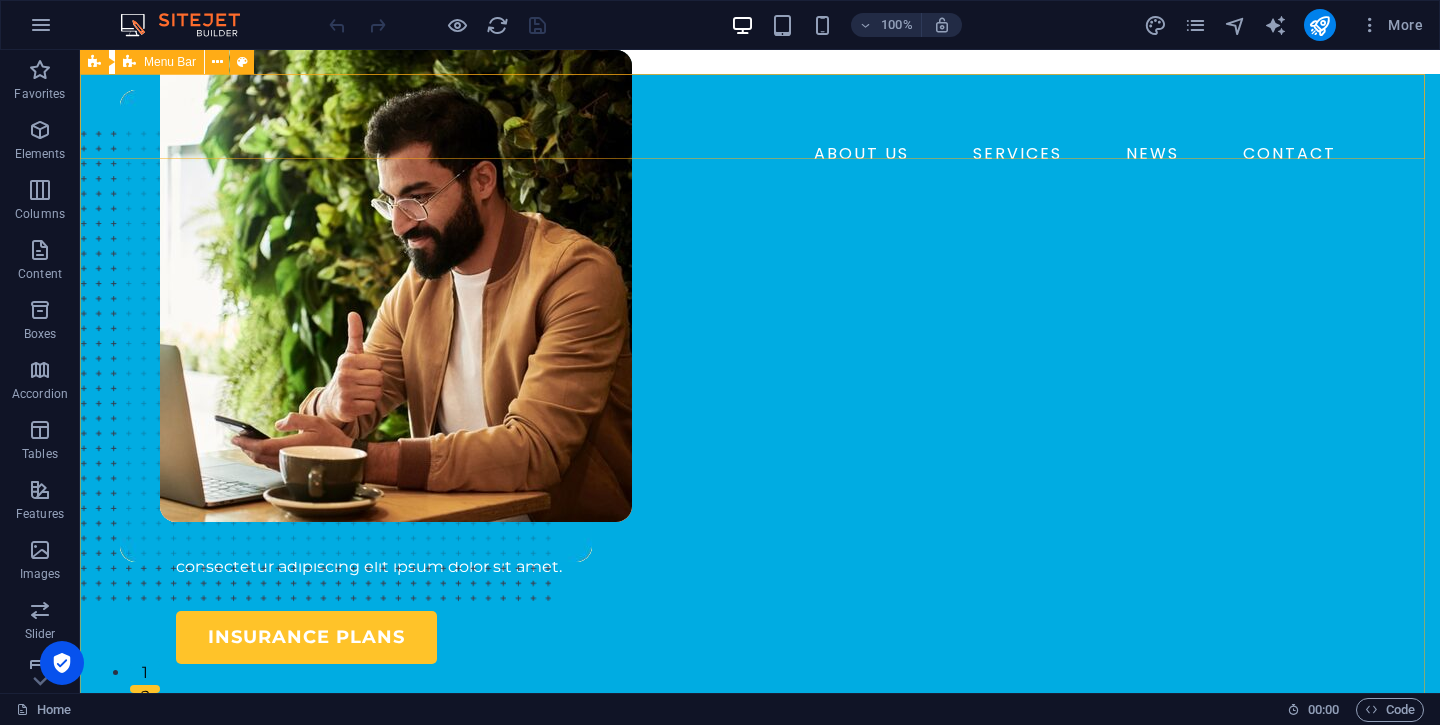 click on "Menu Bar" at bounding box center [170, 62] 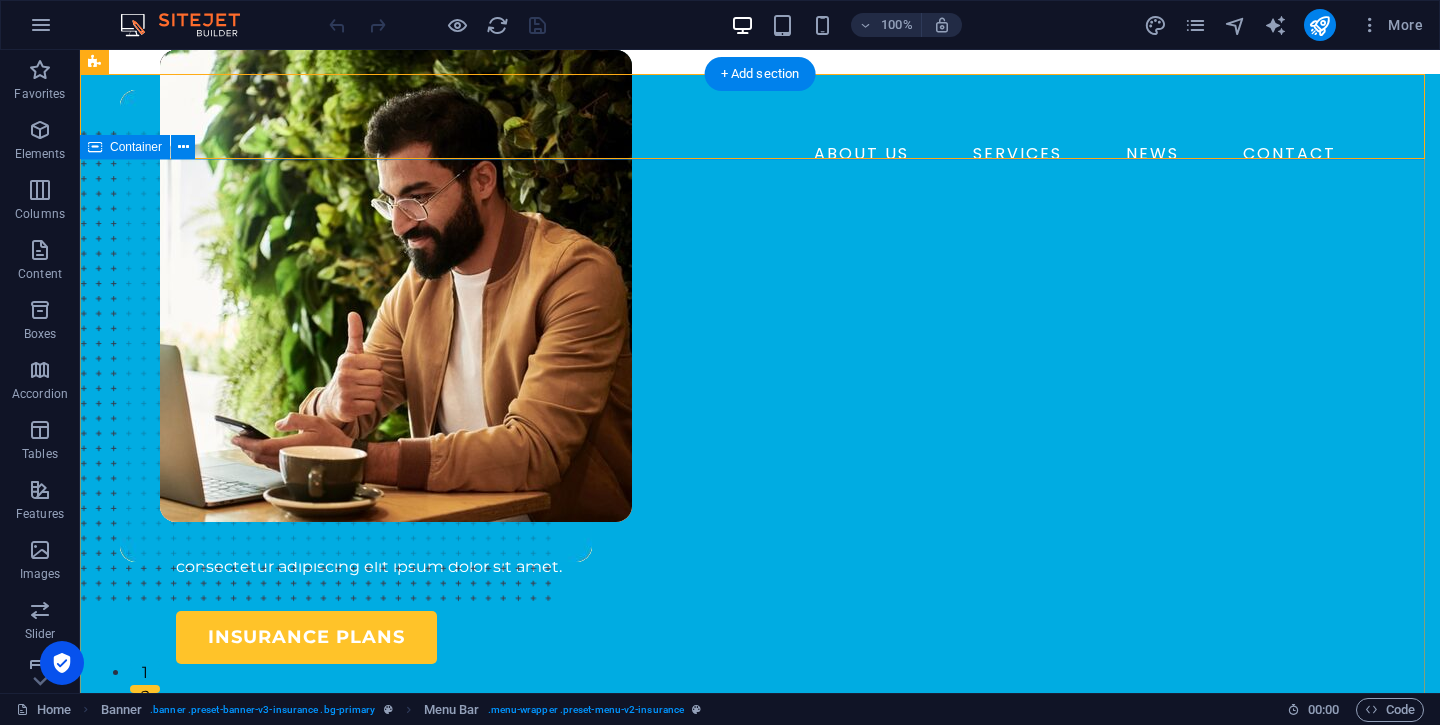 click on "INSURANCE COMPANY Insuring More Responsibly Lorem ipsum dolor sit amet, consectetur adipiss
consectetur adipiscing elit ipsum dolor sit amet. insurance plans" at bounding box center [760, 779] 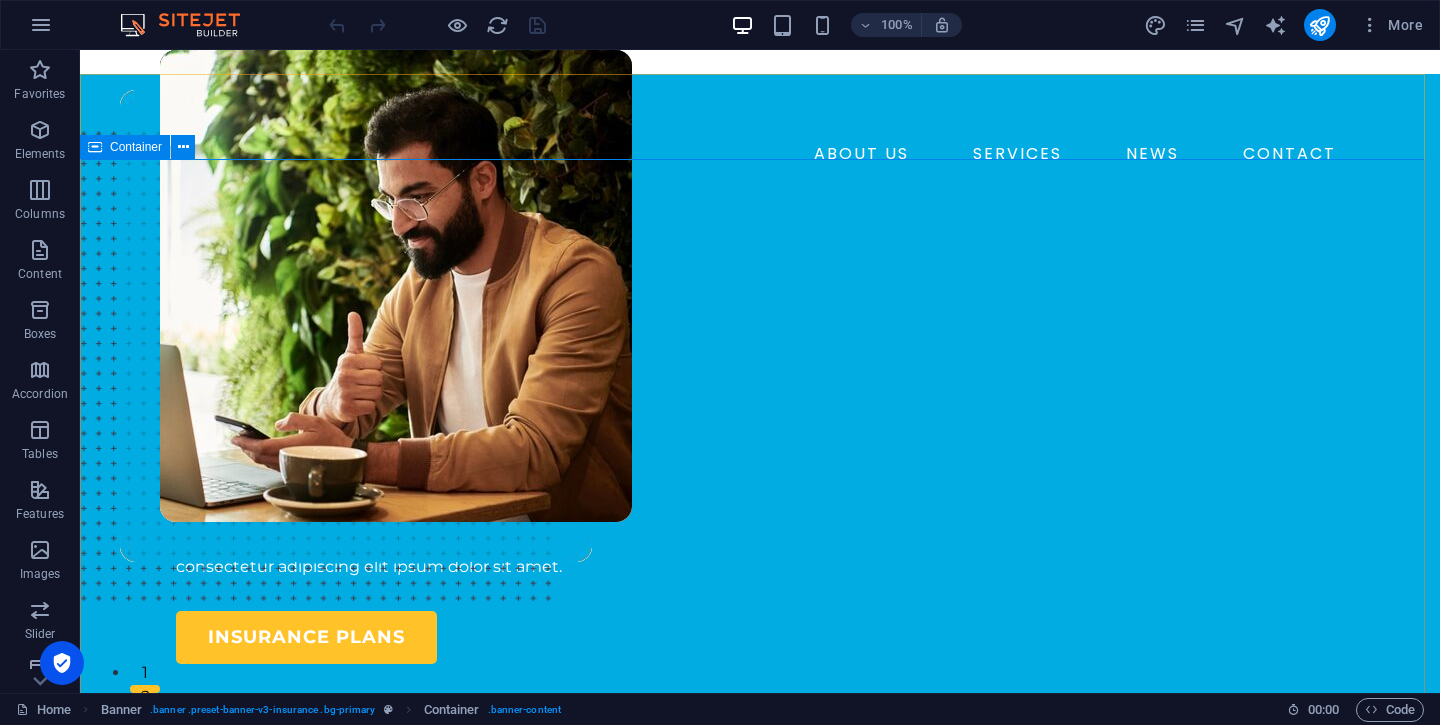 click on "Container" at bounding box center (136, 147) 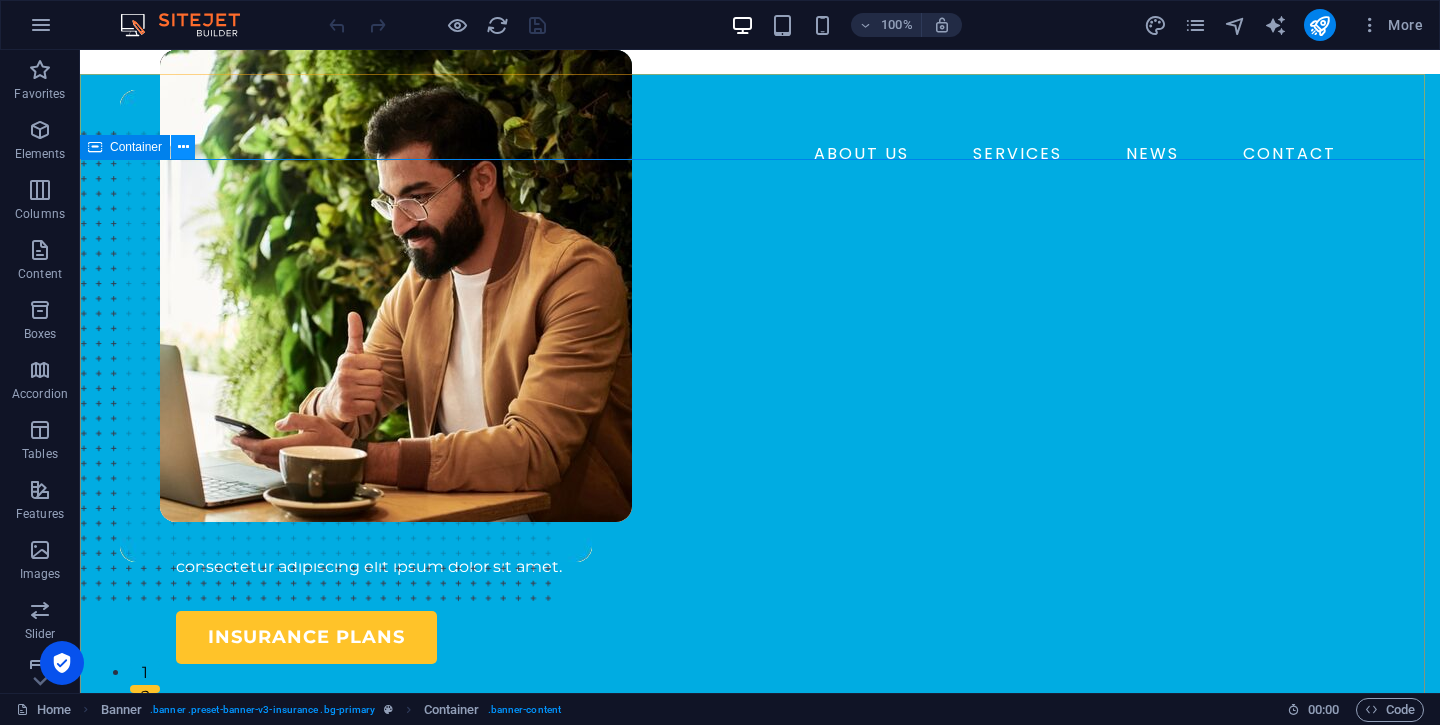 click at bounding box center (183, 147) 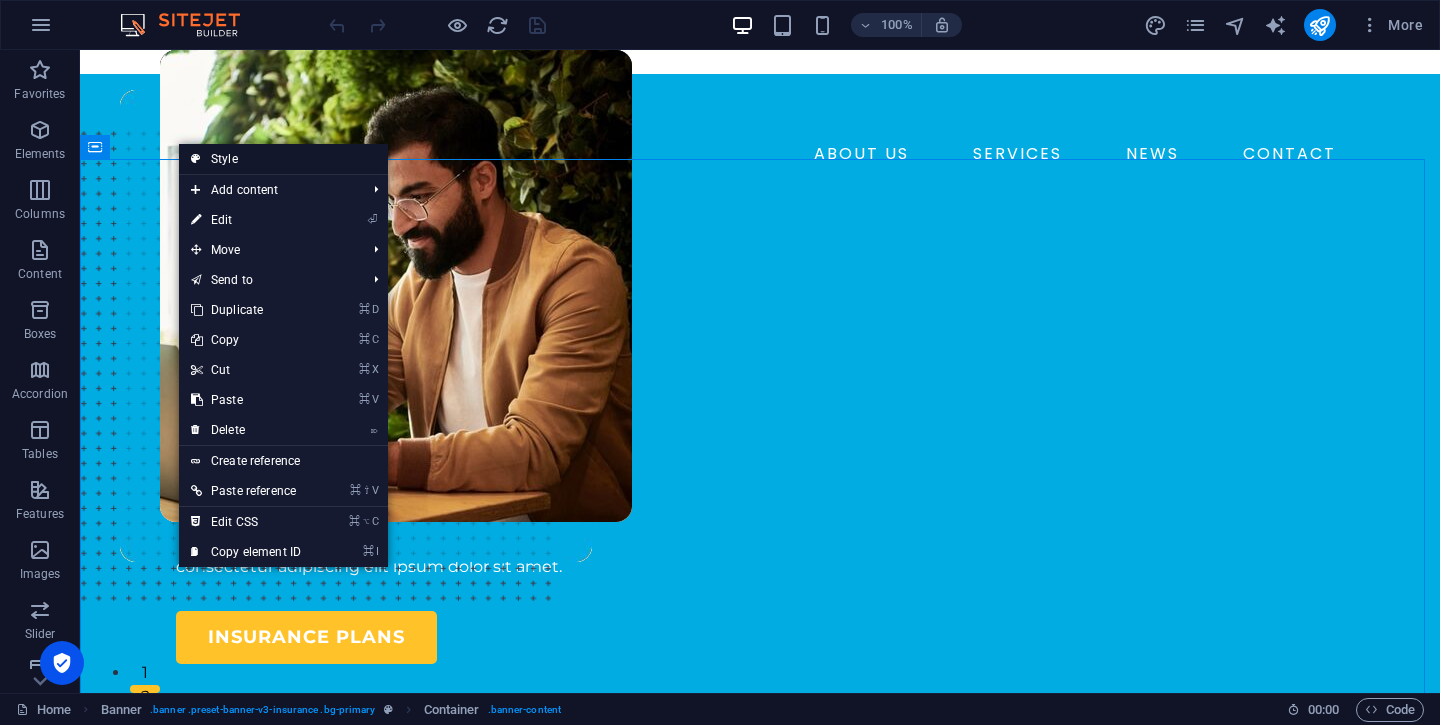 click on "Style" at bounding box center [283, 159] 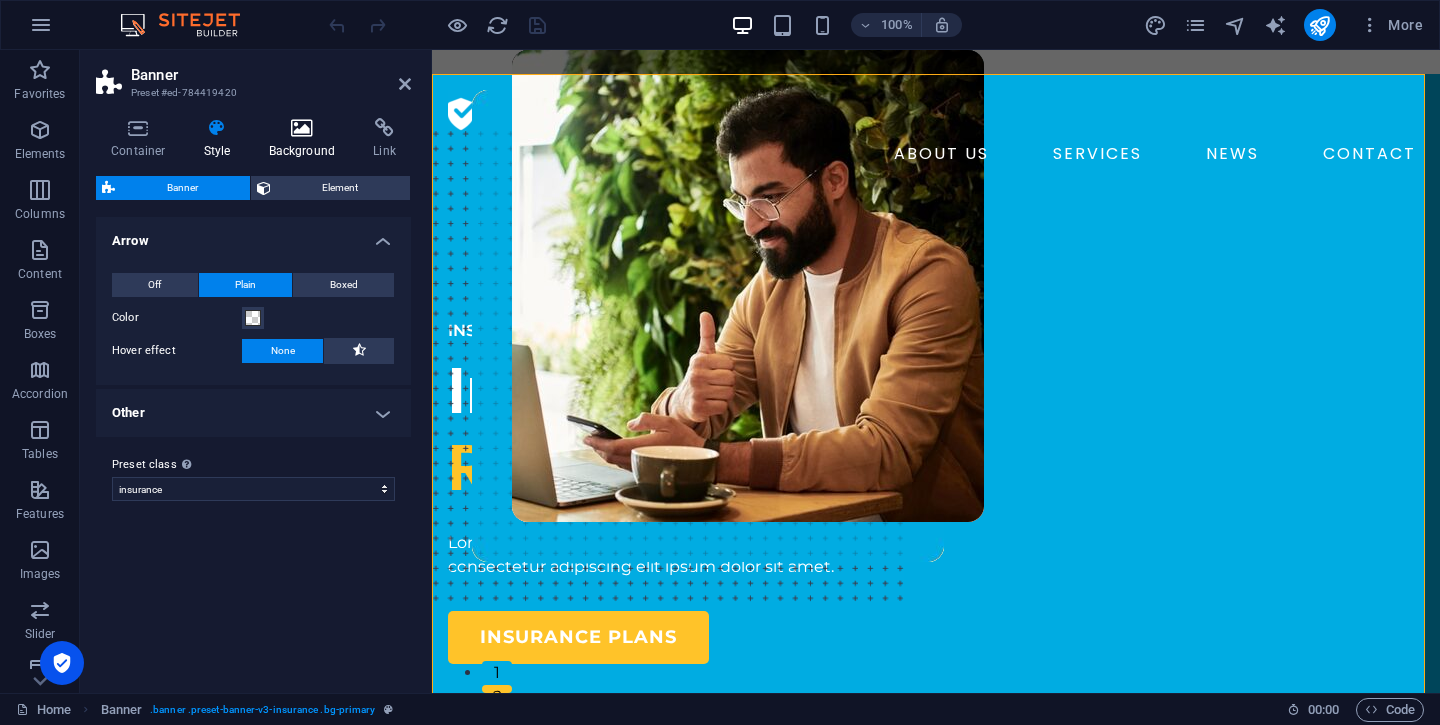 click at bounding box center (302, 128) 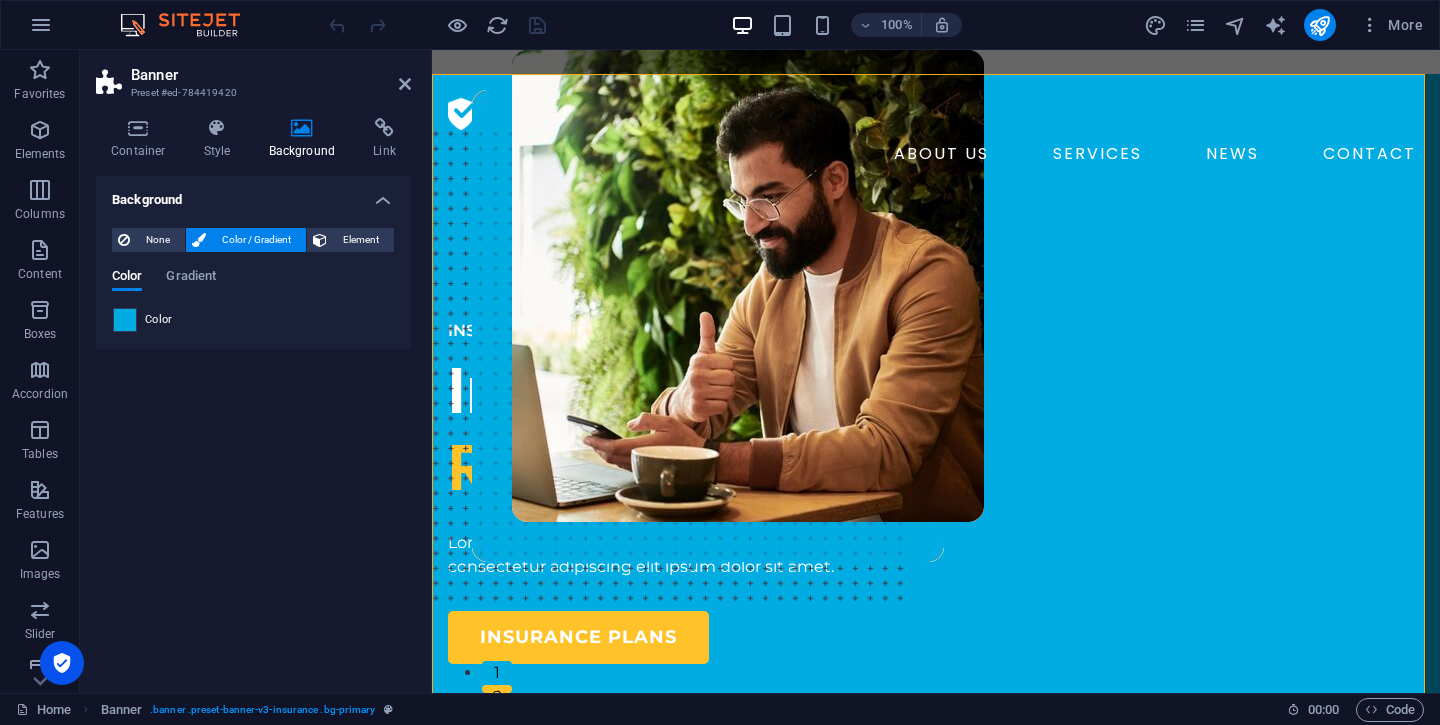 click at bounding box center [125, 320] 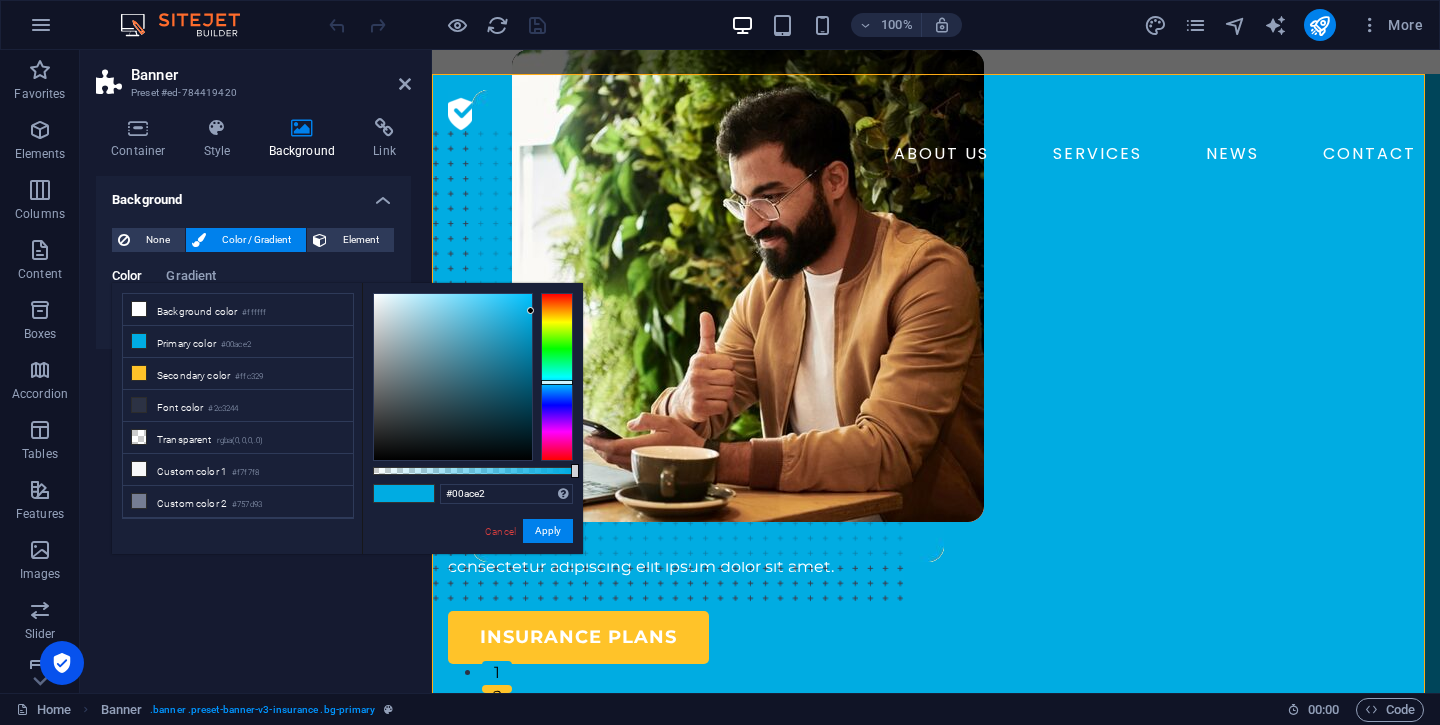 click on "Background None Color / Gradient Element Stretch background to full-width Color overlay Places an overlay over the background to colorize it Parallax 0 % Image Image slider Map Video YouTube Vimeo HTML Color Gradient Color A parent element contains a background. Edit background on parent element" at bounding box center (253, 426) 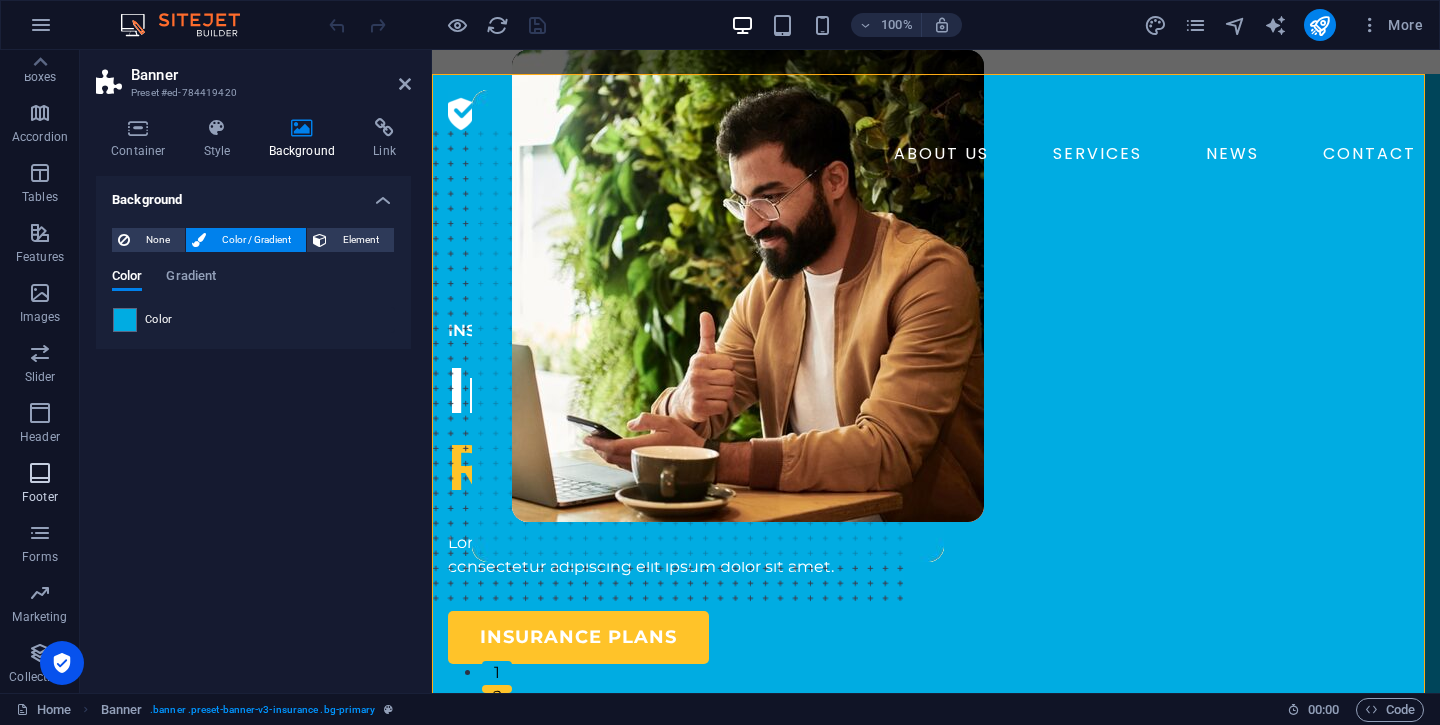 scroll, scrollTop: 0, scrollLeft: 0, axis: both 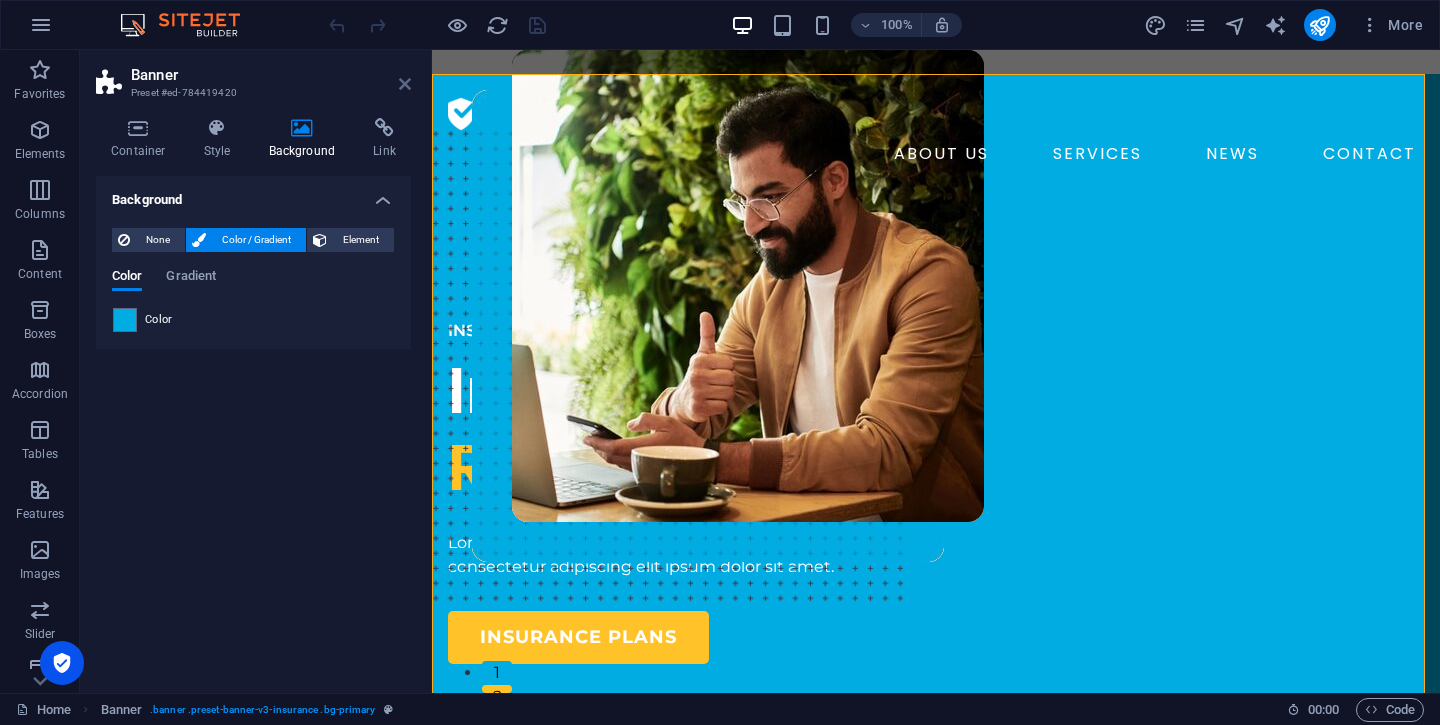click at bounding box center (405, 84) 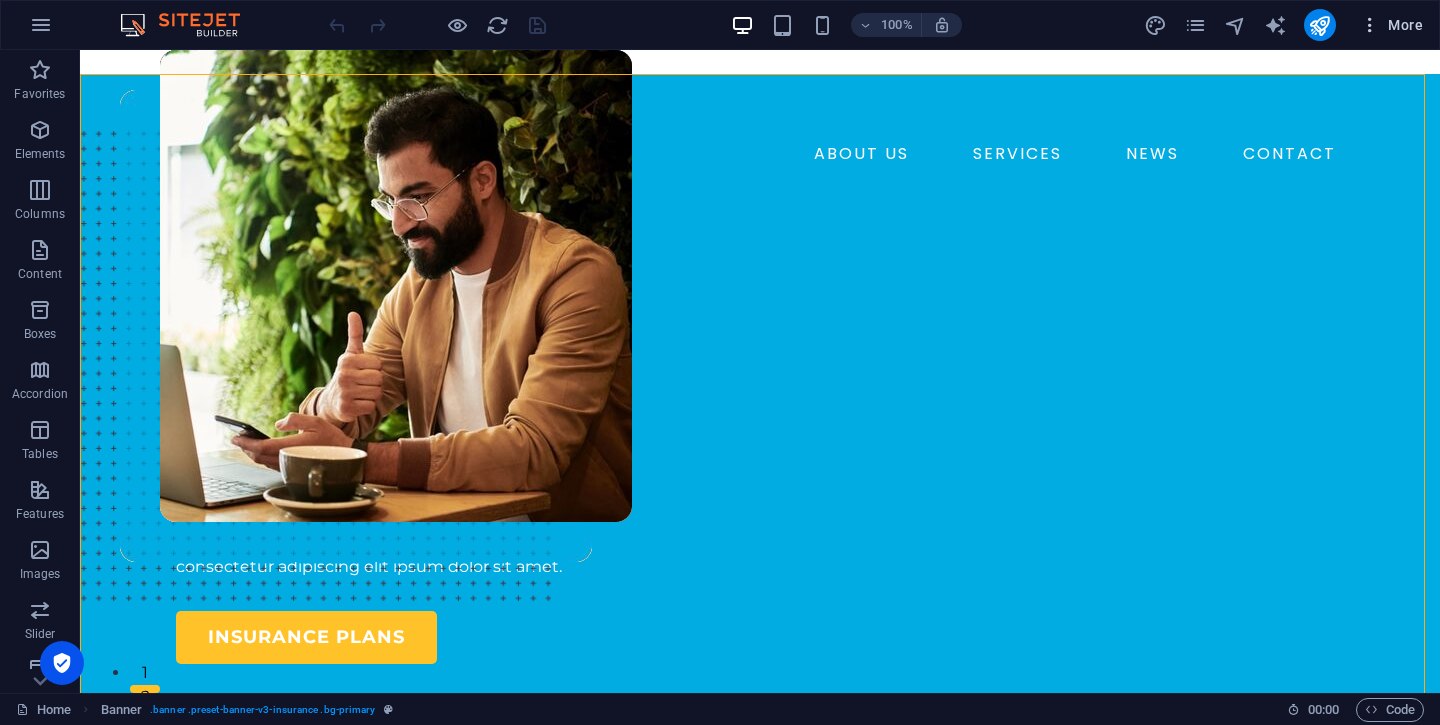 click on "More" at bounding box center [1391, 25] 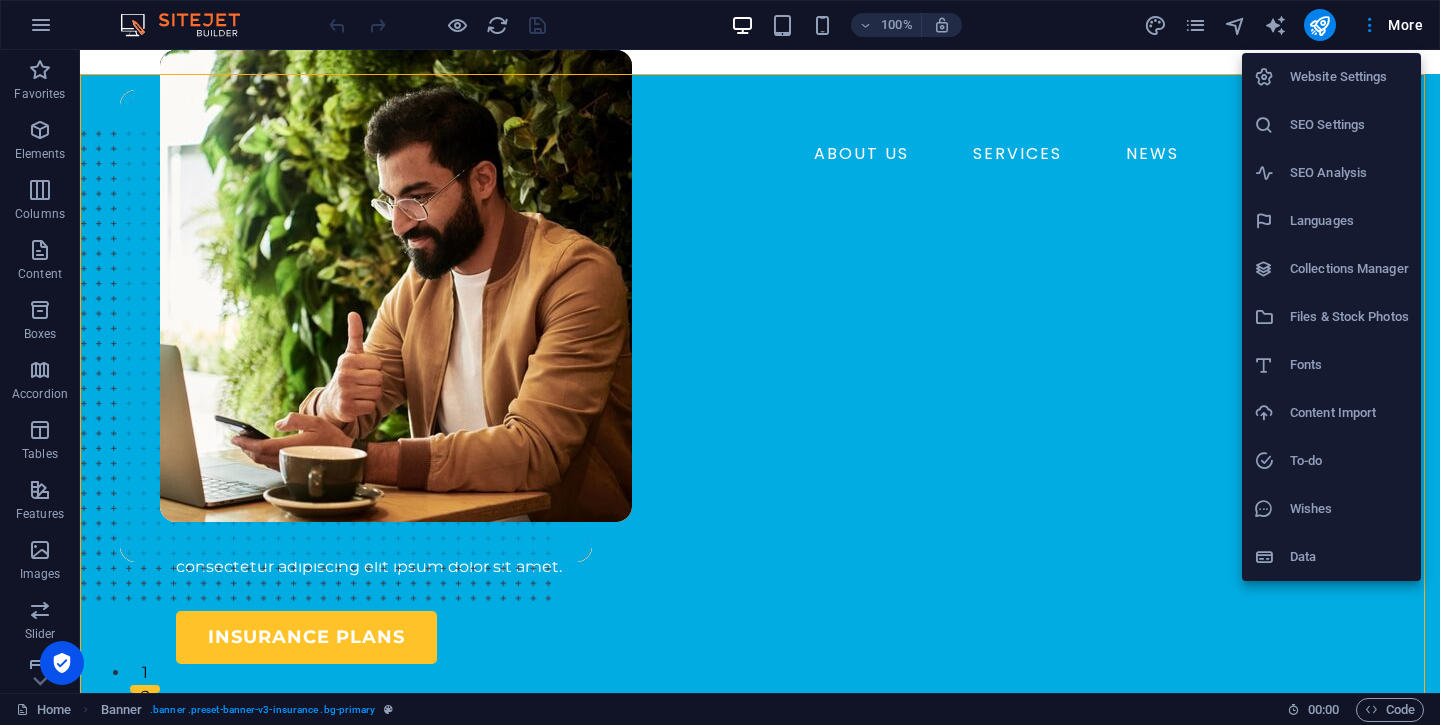 click at bounding box center (720, 362) 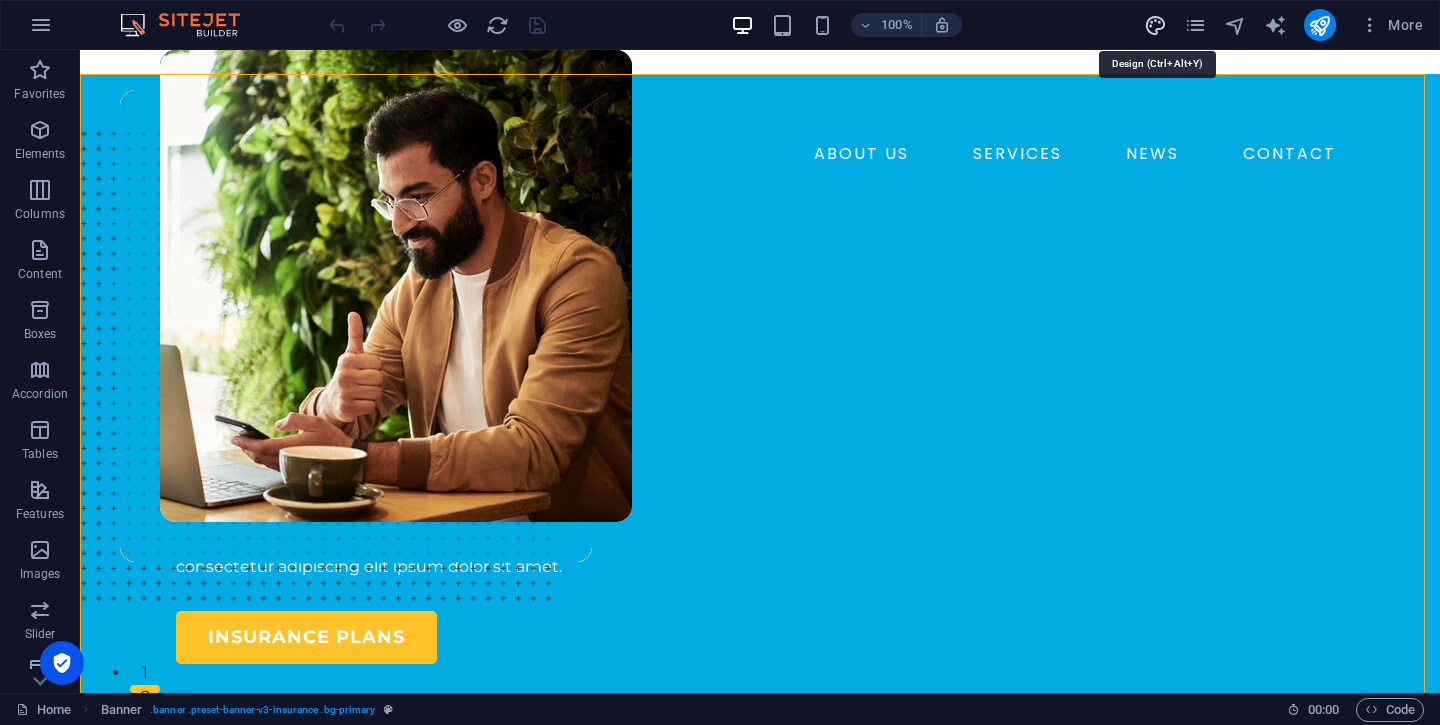 click at bounding box center [1155, 25] 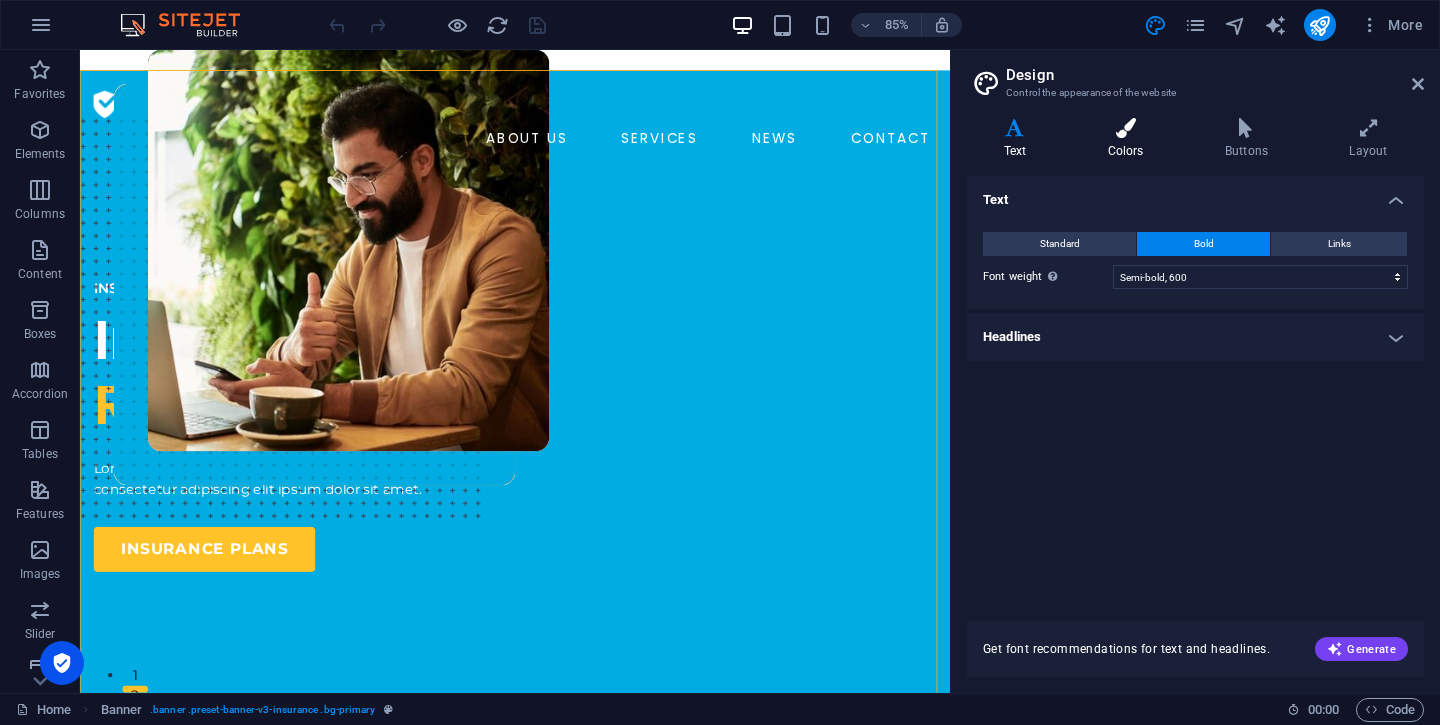 click on "Colors" at bounding box center (1129, 139) 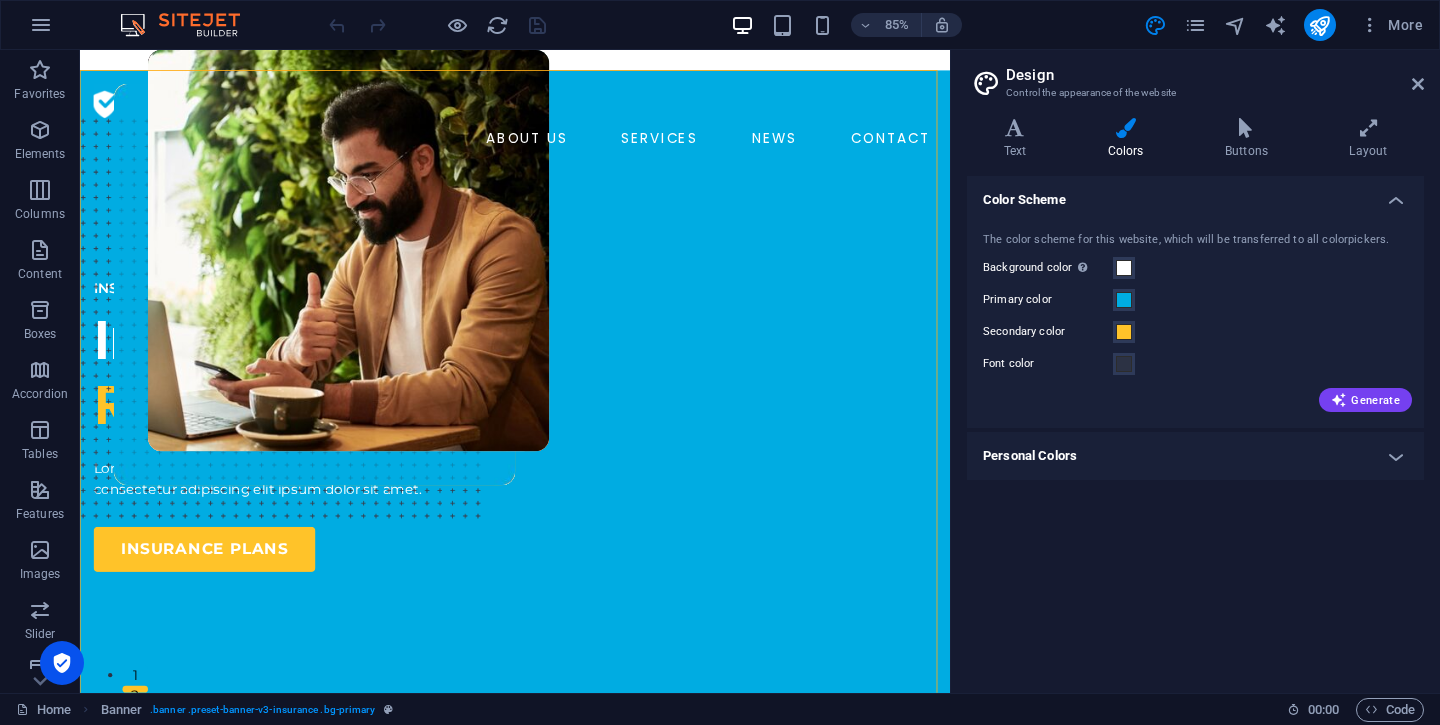 click on "Primary color" at bounding box center [1195, 300] 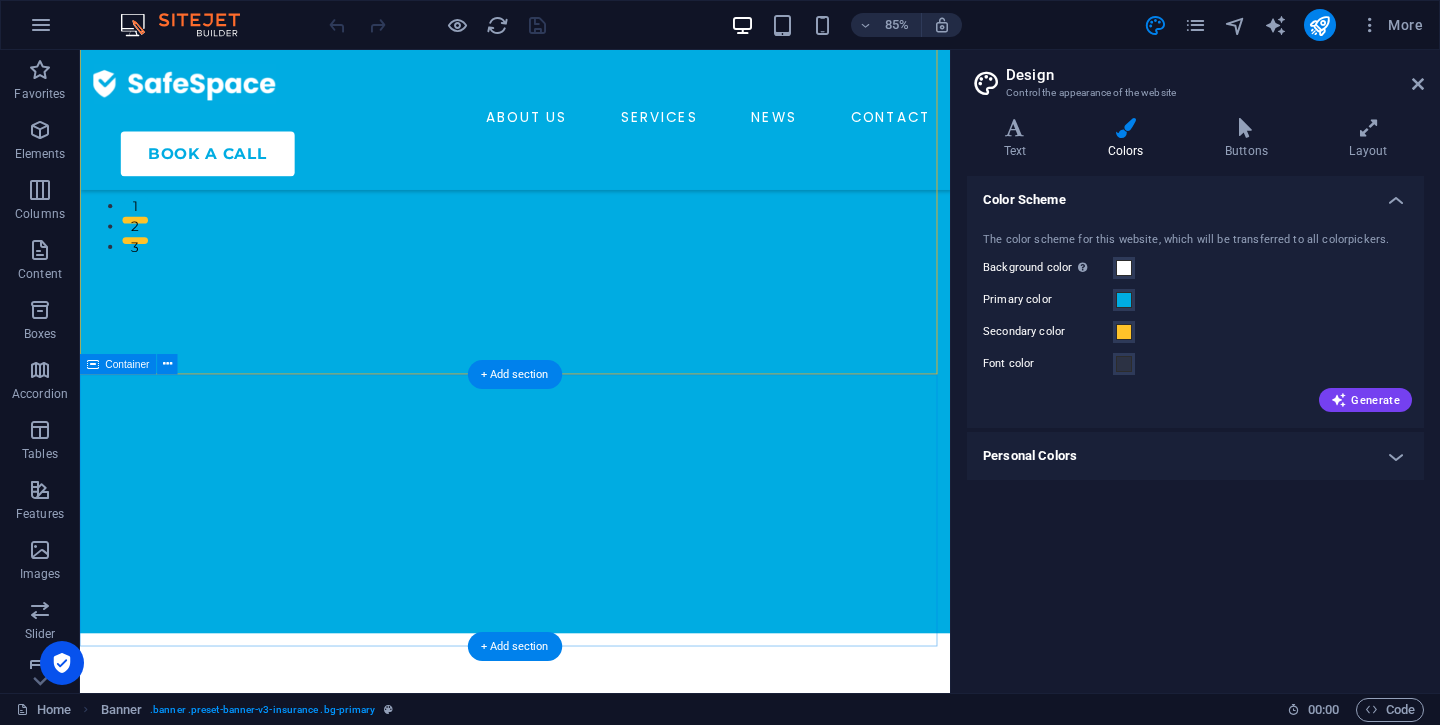 scroll, scrollTop: 620, scrollLeft: 0, axis: vertical 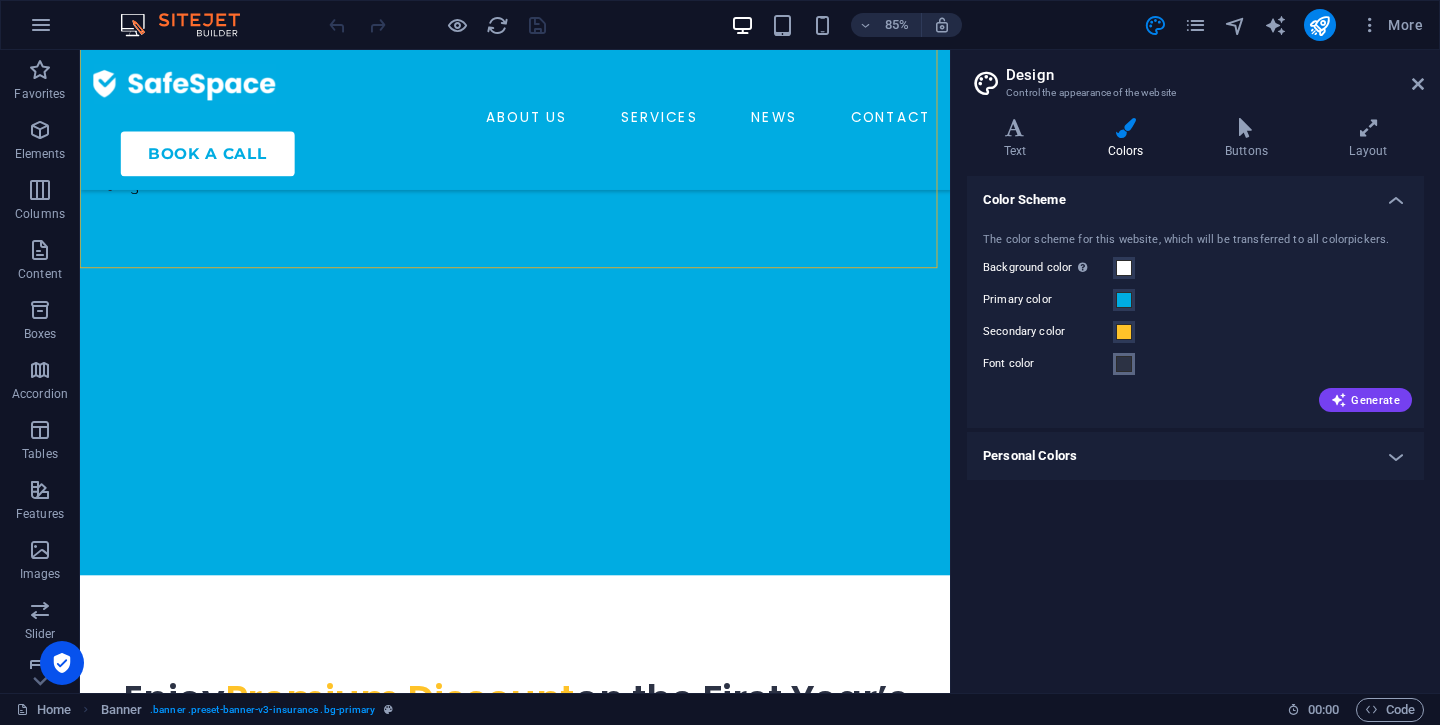 click at bounding box center [1124, 364] 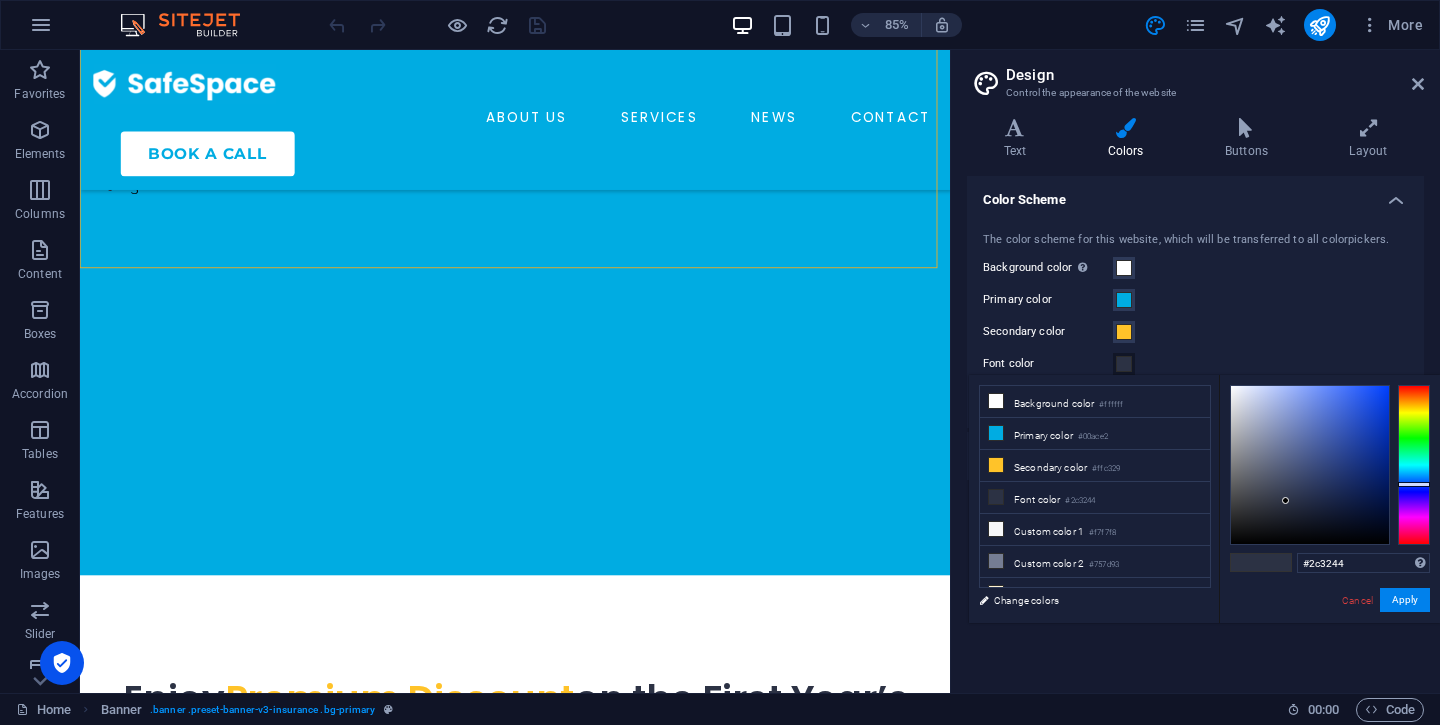 click on "The color scheme for this website, which will be transferred to all colorpickers. Background color Only visible if it is not covered by other backgrounds. Primary color Secondary color Font color Generate" at bounding box center (1195, 320) 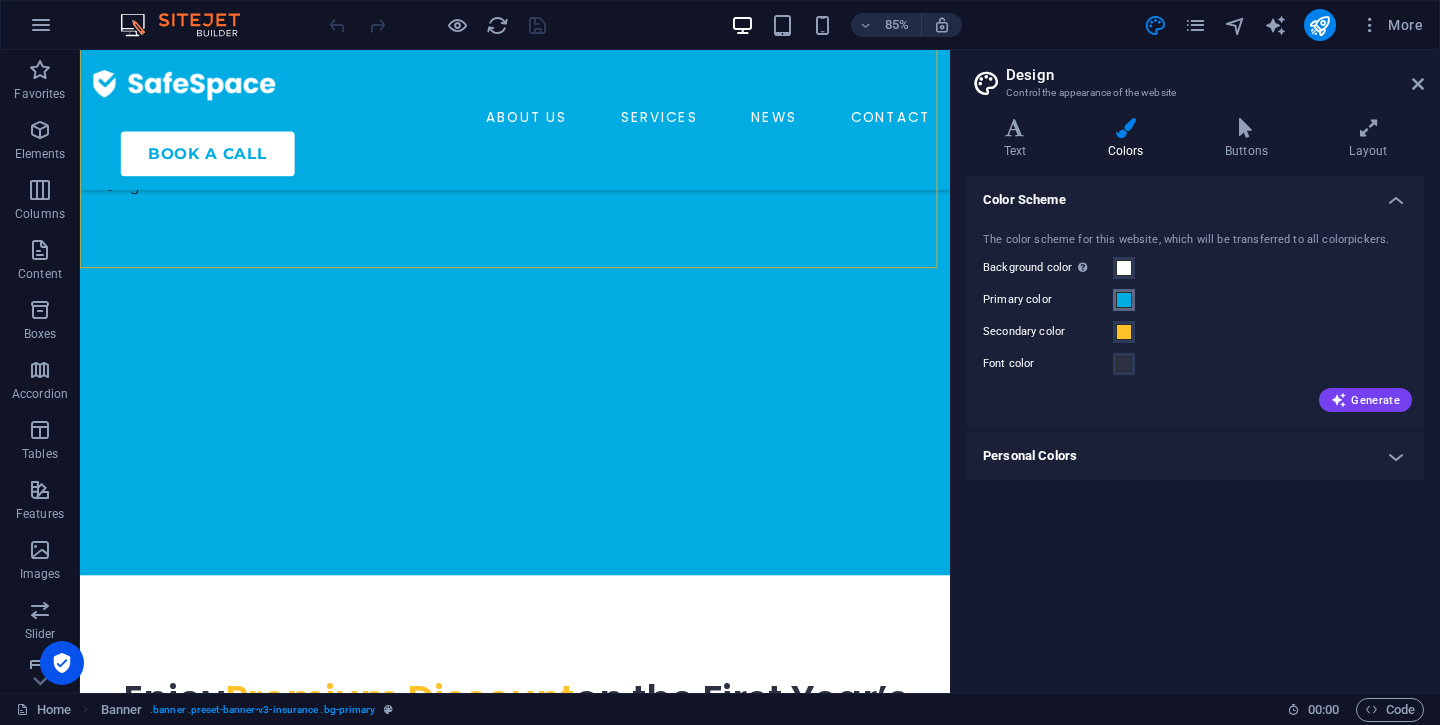 click at bounding box center (1124, 300) 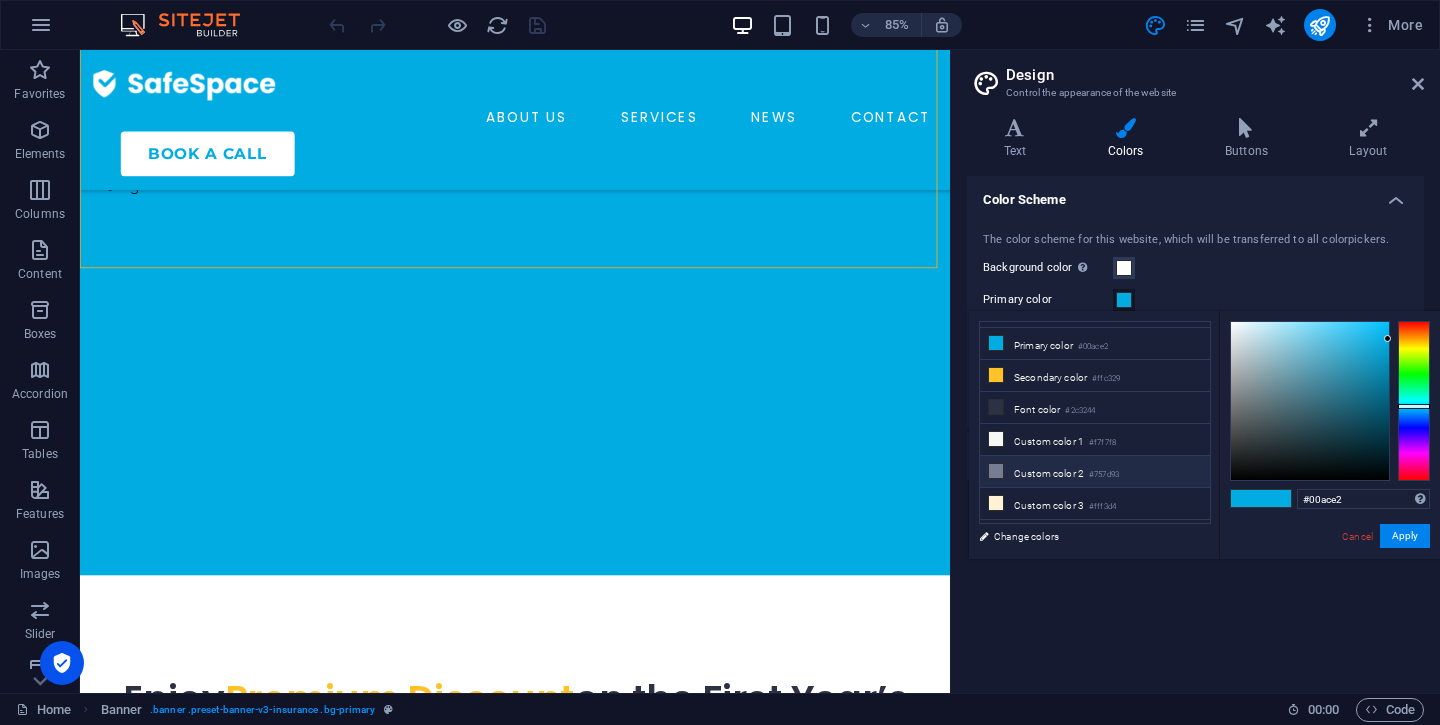 scroll, scrollTop: 0, scrollLeft: 0, axis: both 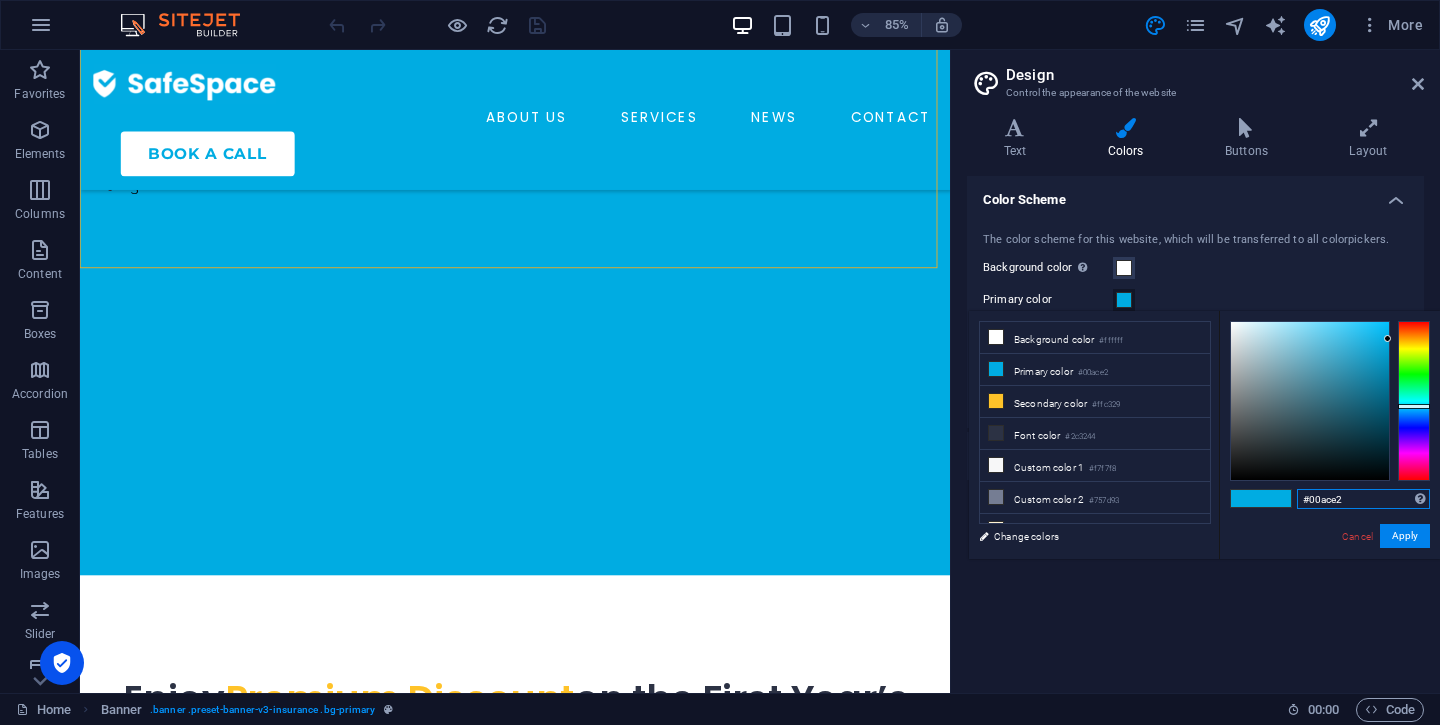 click on "#00ace2" at bounding box center [1363, 499] 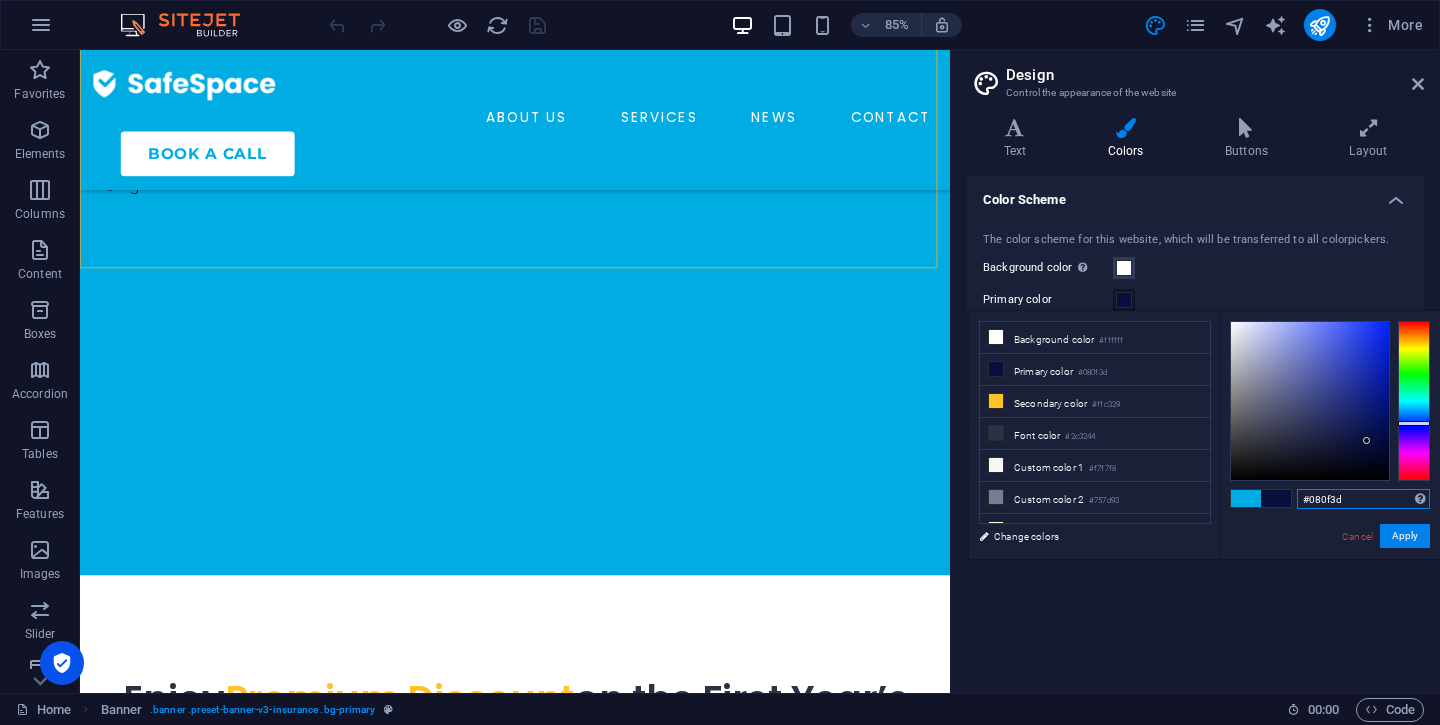 click on "#080f3d" at bounding box center (1363, 499) 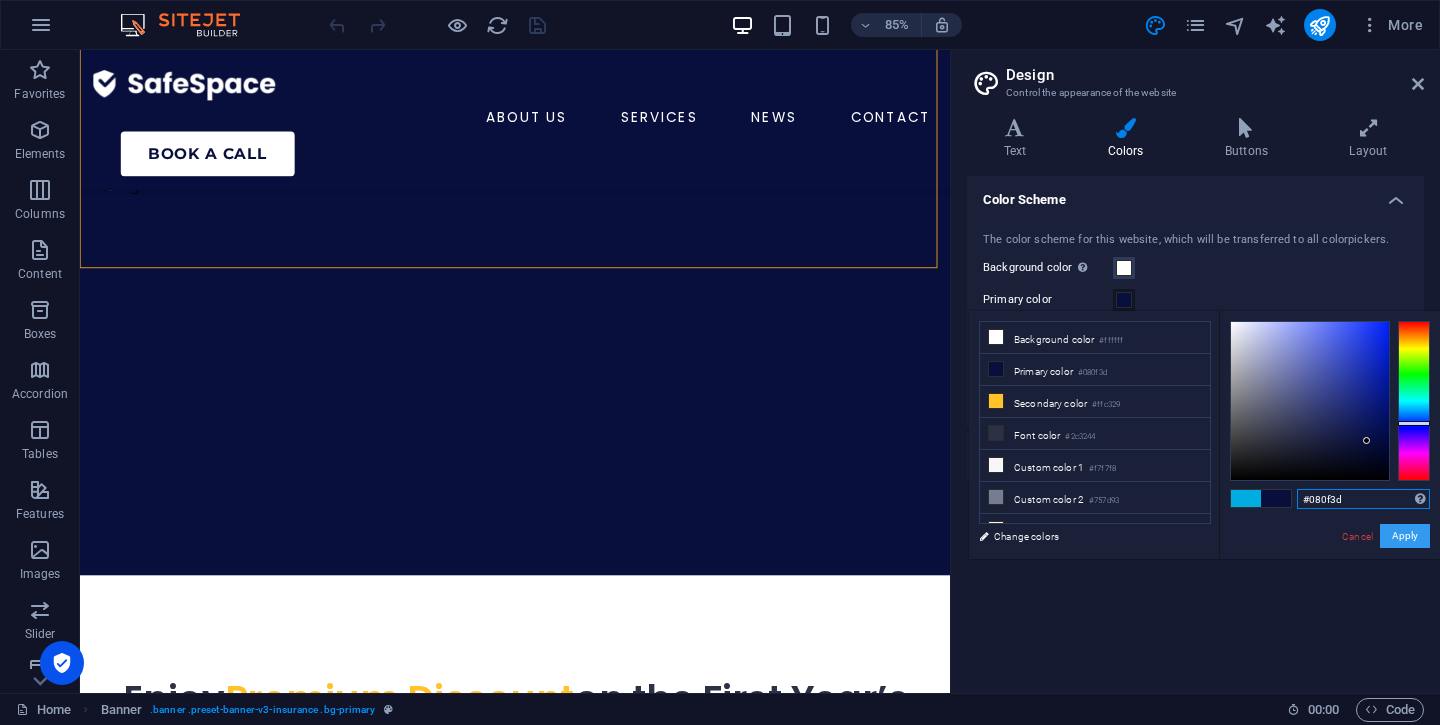 type on "#080f3d" 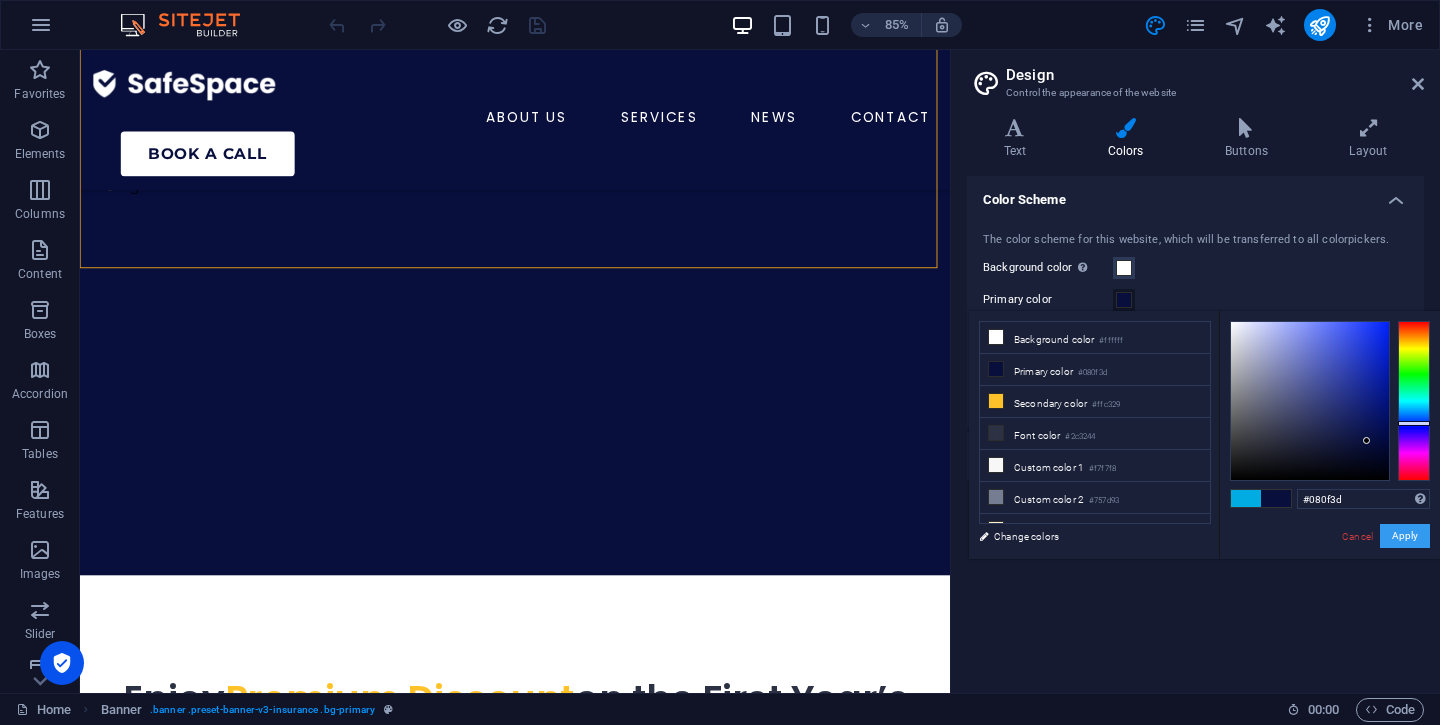 click on "Apply" at bounding box center [1405, 536] 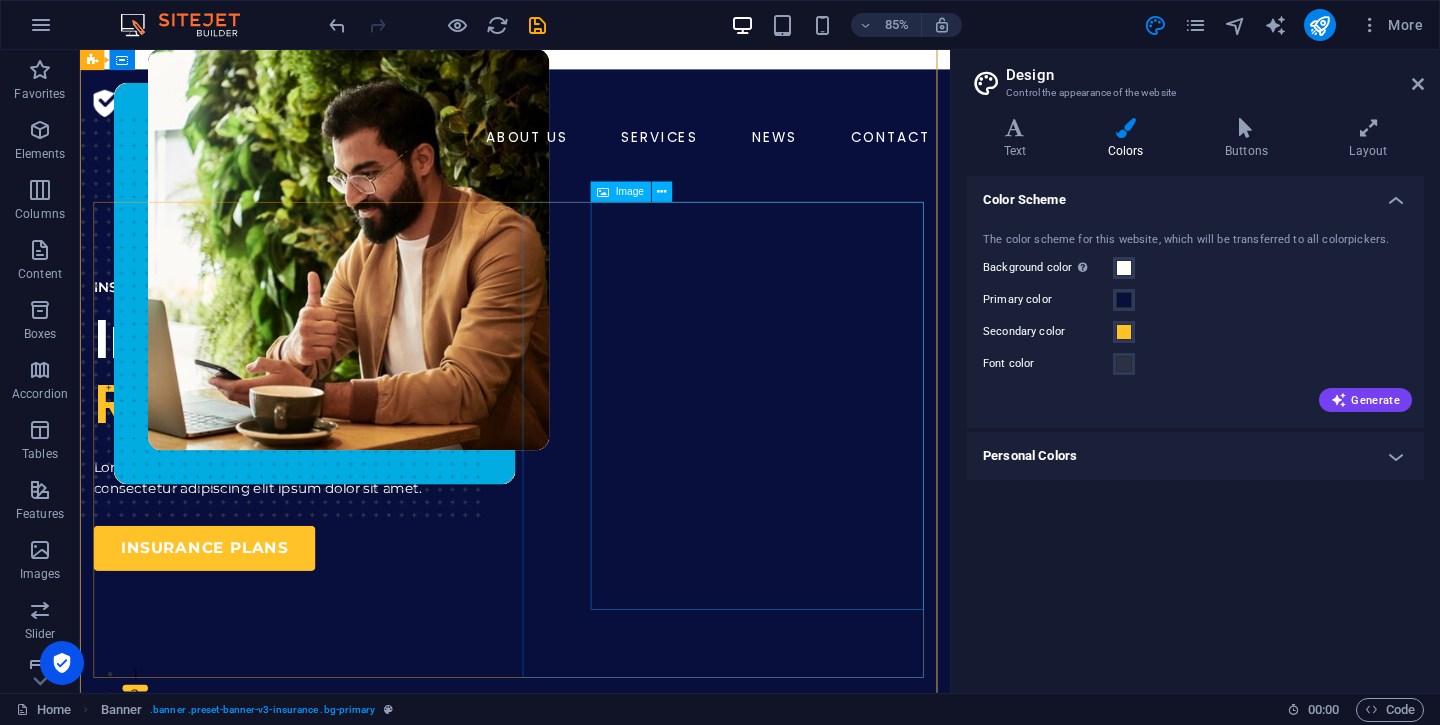 scroll, scrollTop: 0, scrollLeft: 0, axis: both 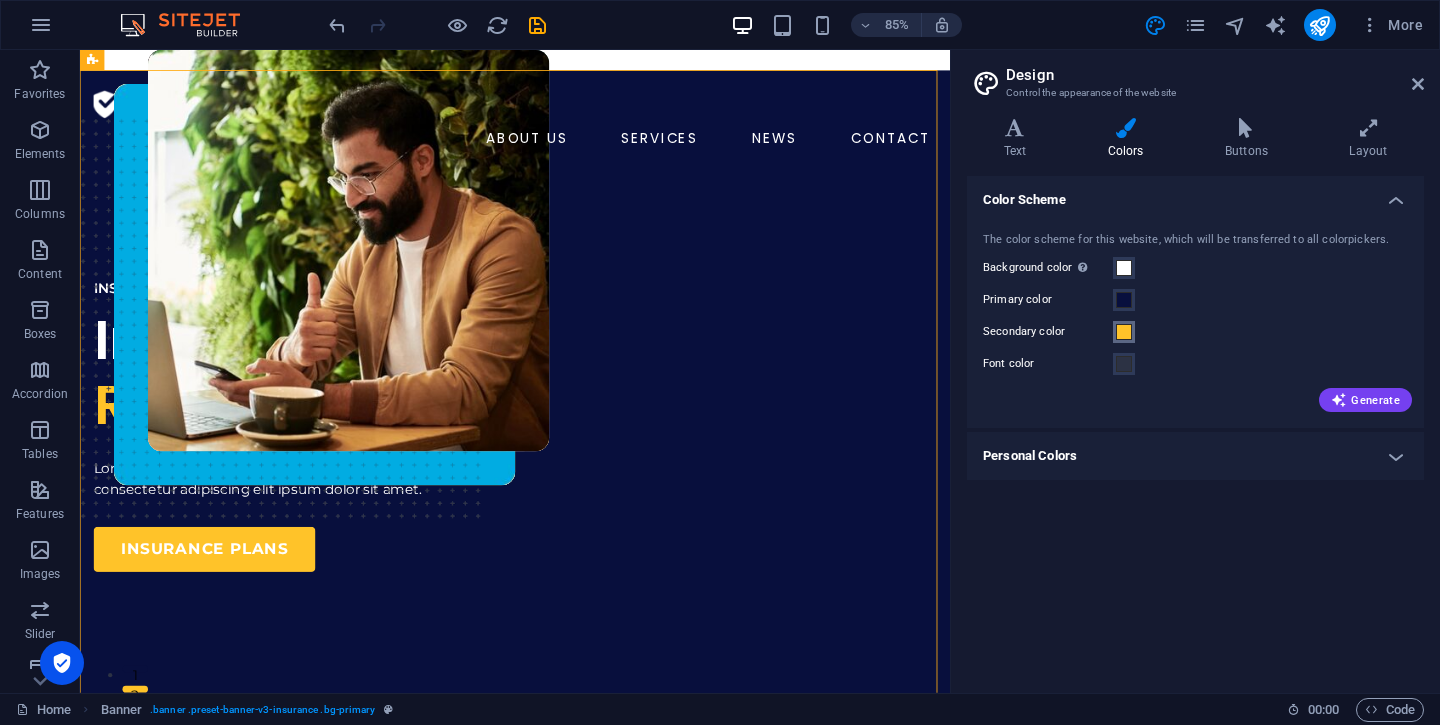 click at bounding box center (1124, 332) 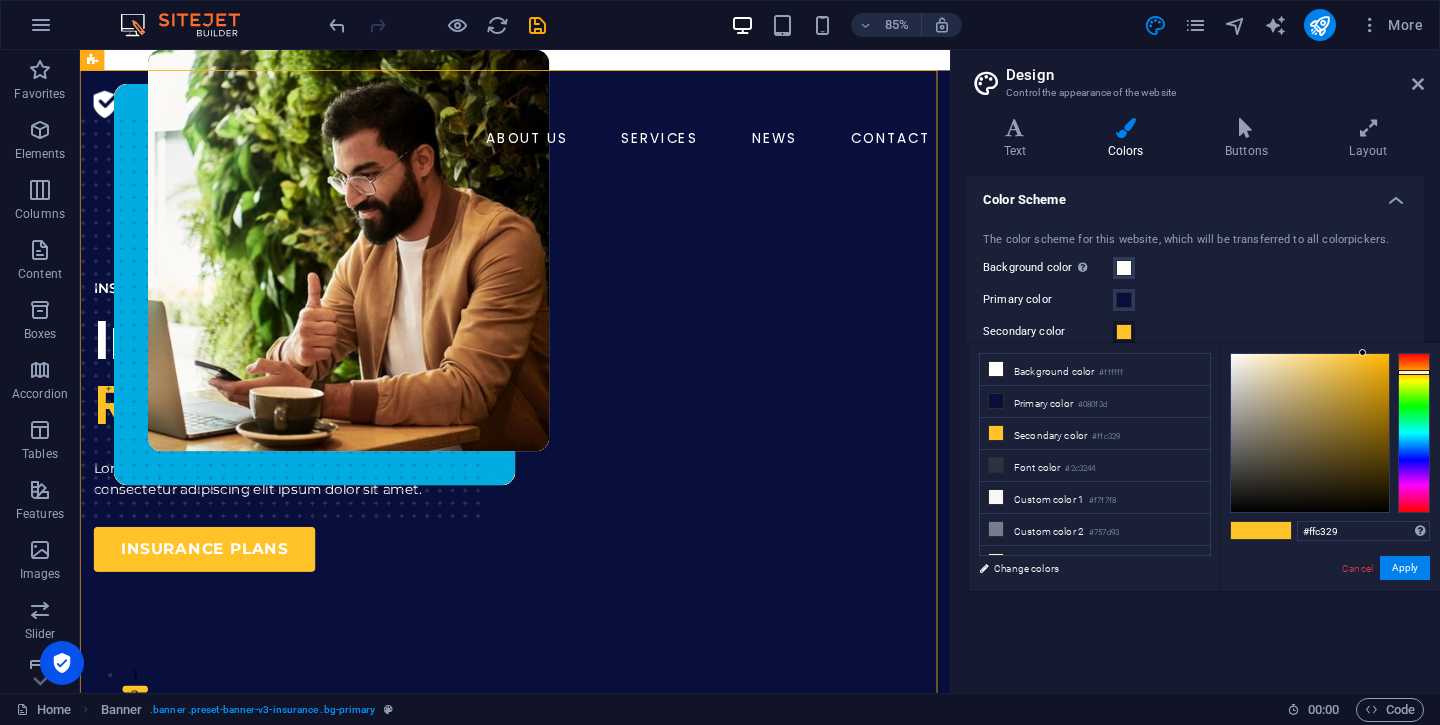 type 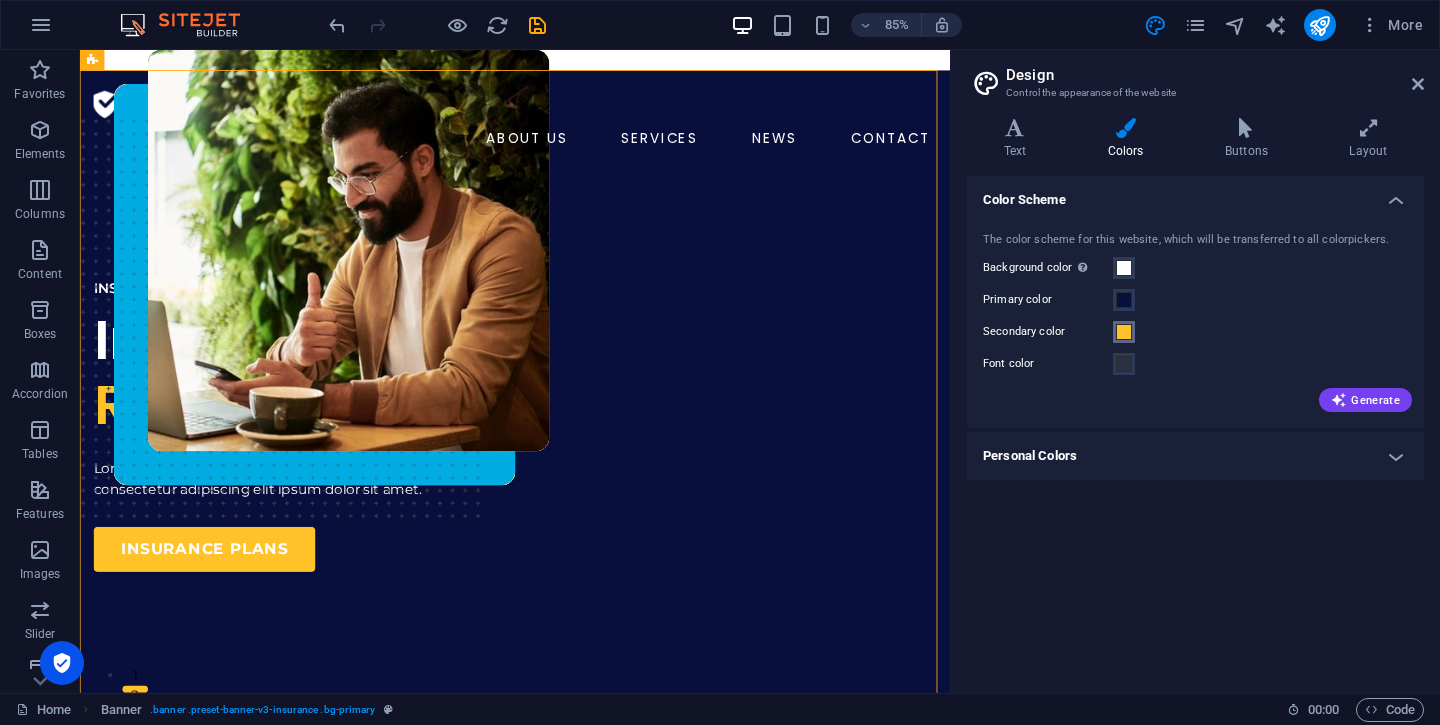 click at bounding box center (1124, 332) 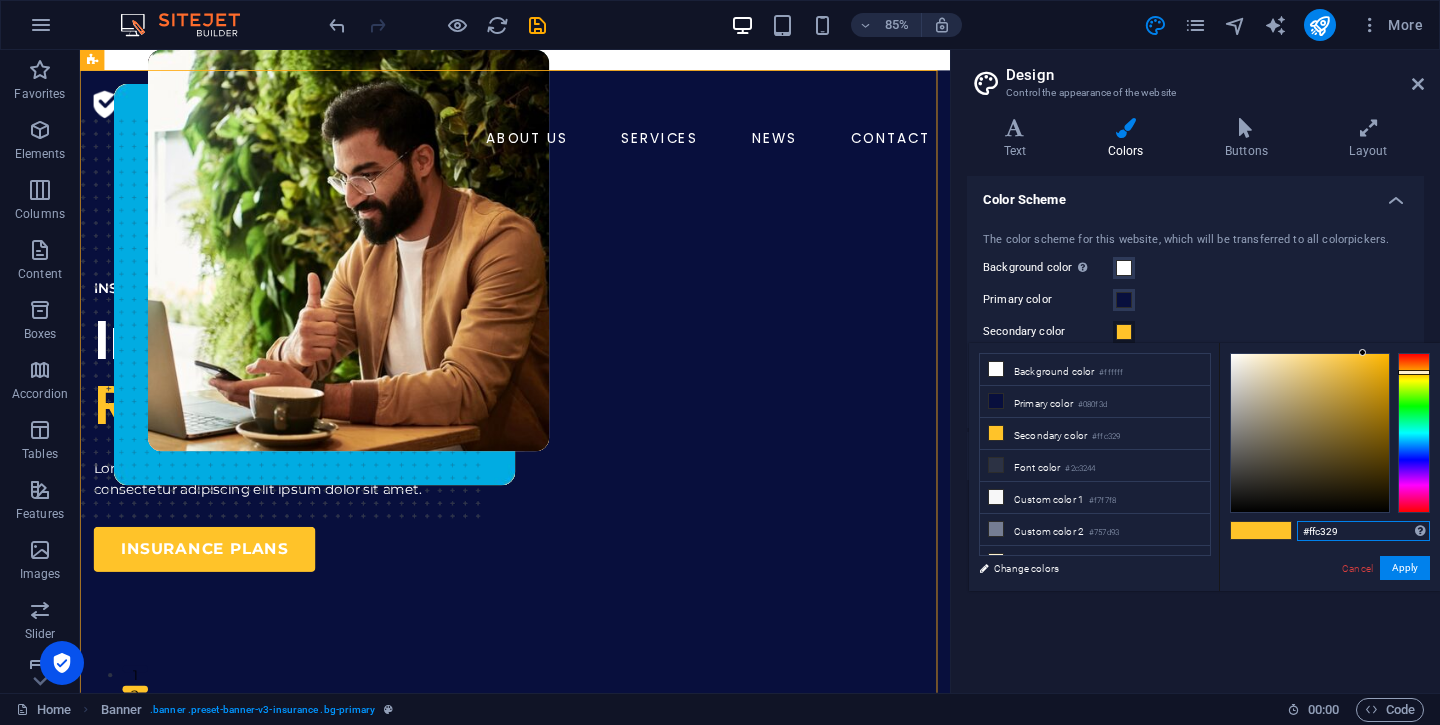 click on "#ffc329" at bounding box center (1363, 531) 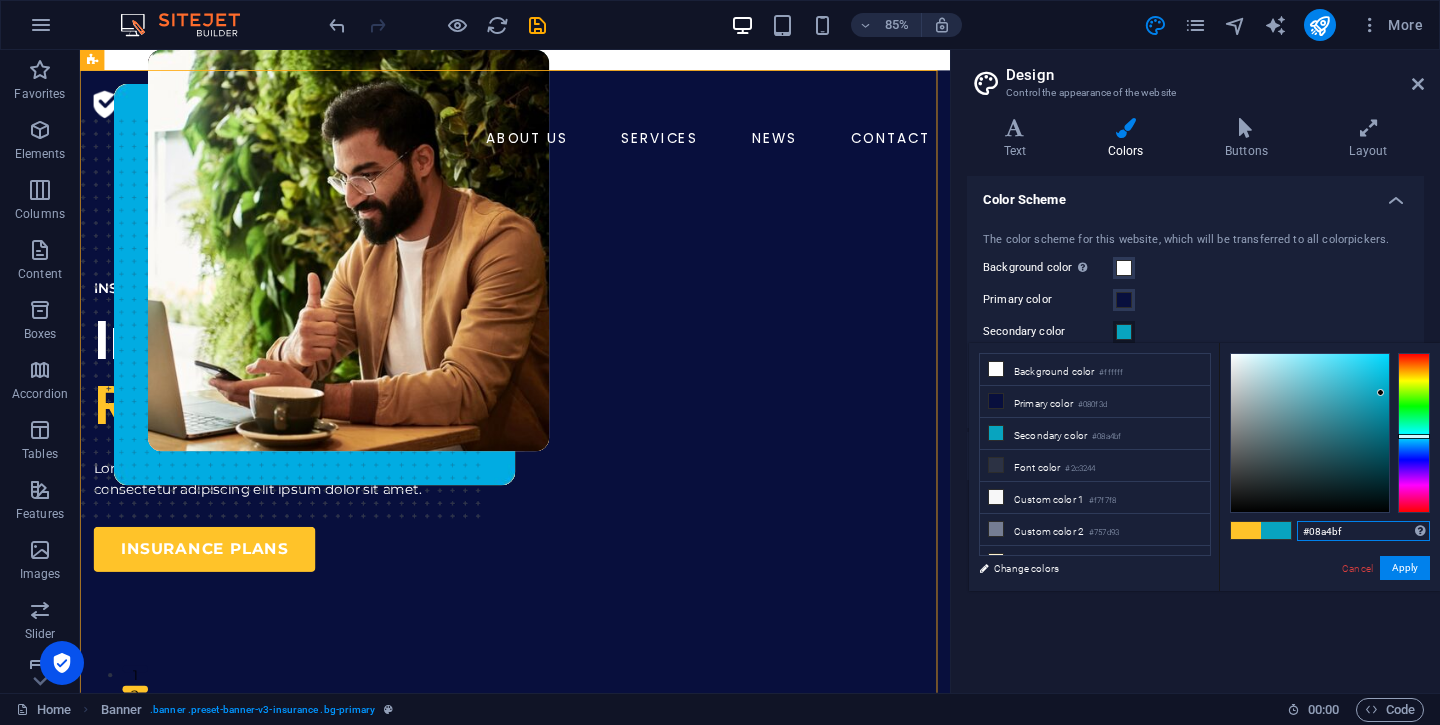 type on "#08a4bf" 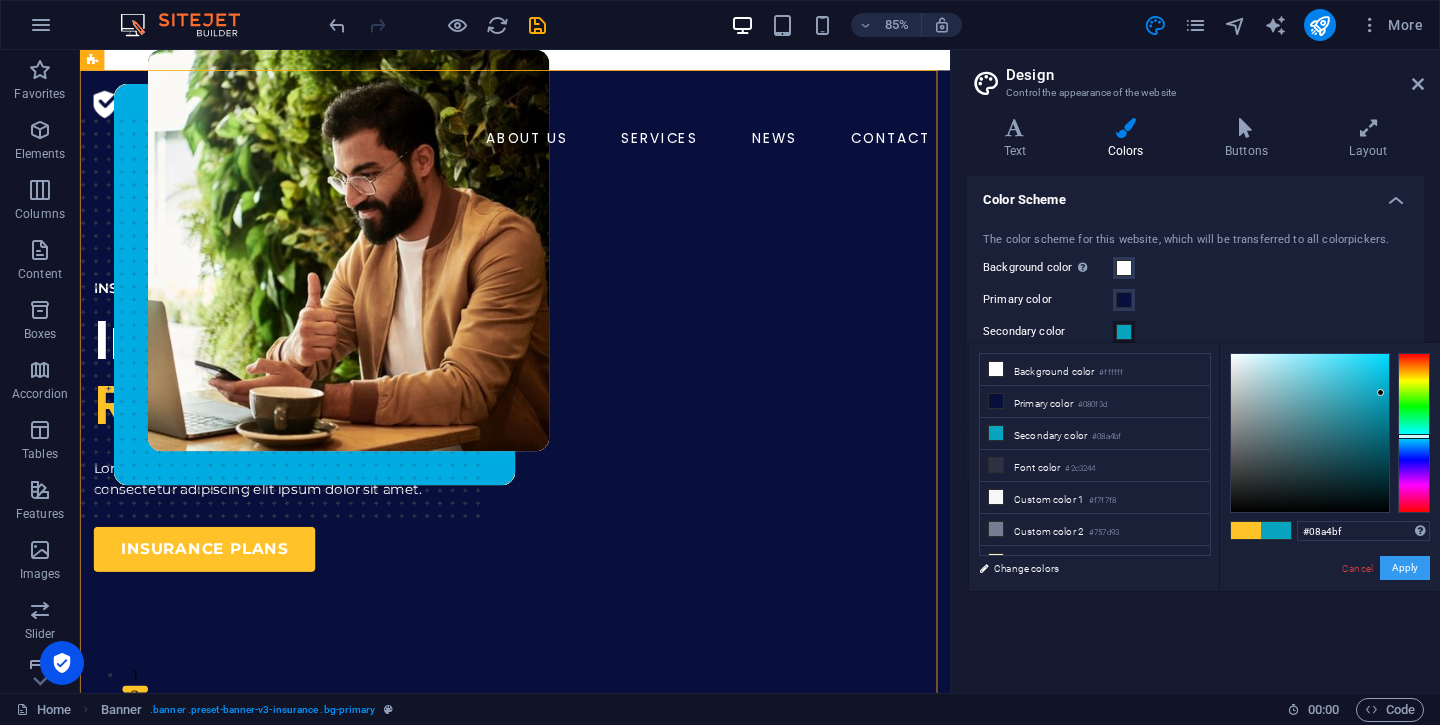 click on "Apply" at bounding box center (1405, 568) 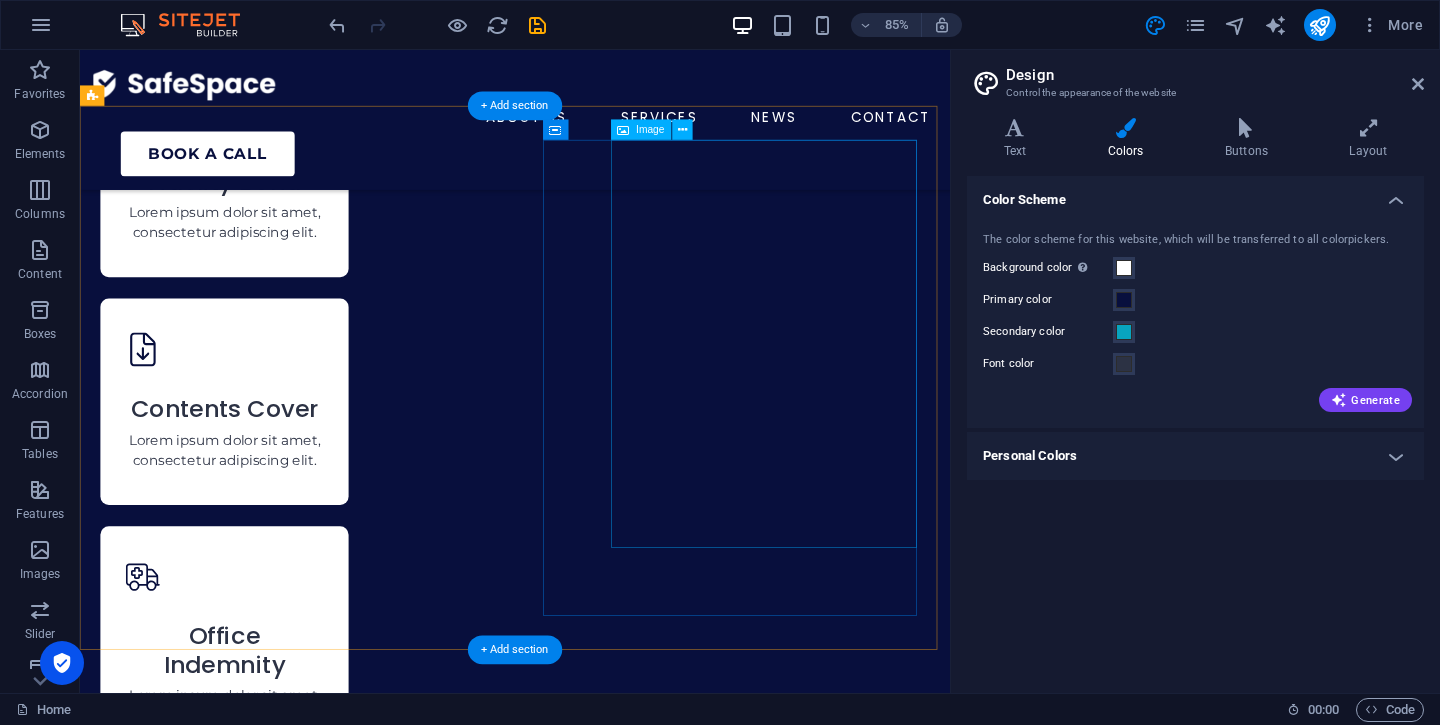 scroll, scrollTop: 3596, scrollLeft: 0, axis: vertical 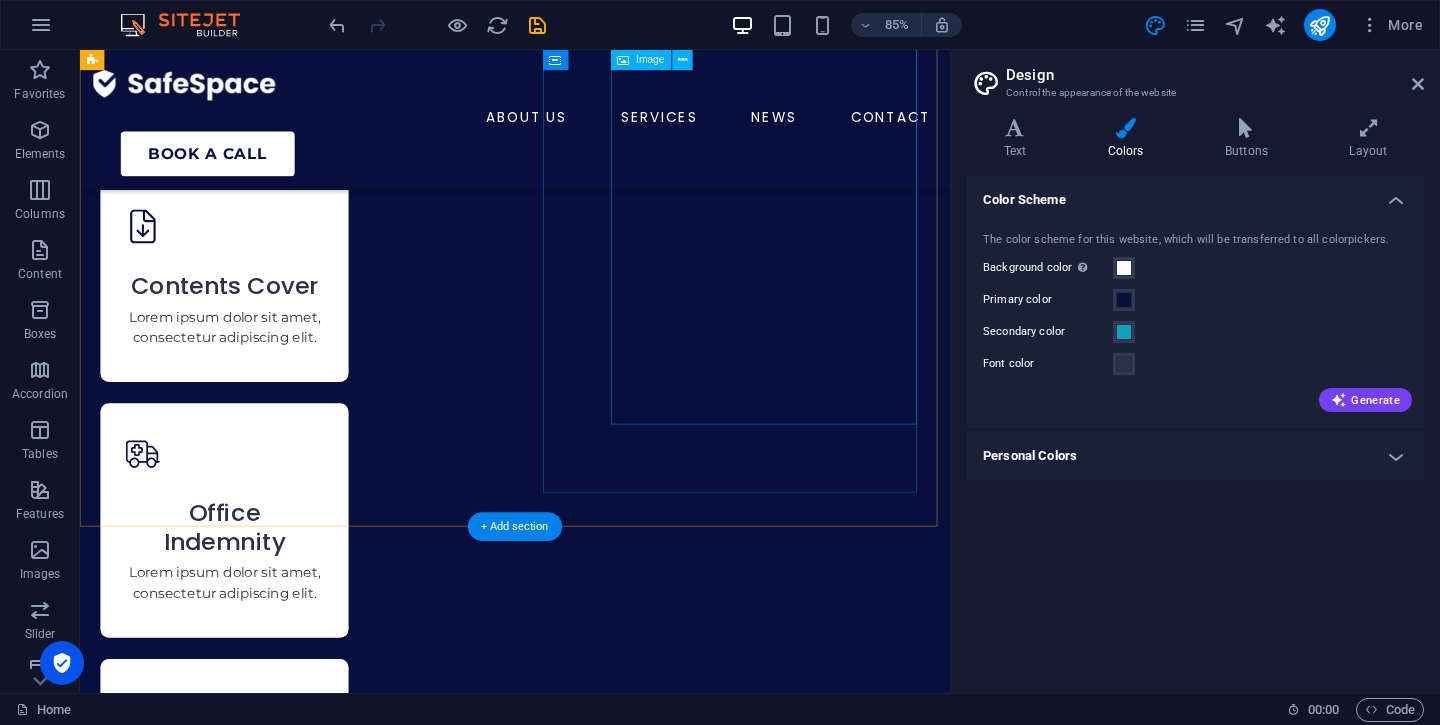 click at bounding box center (396, -3208) 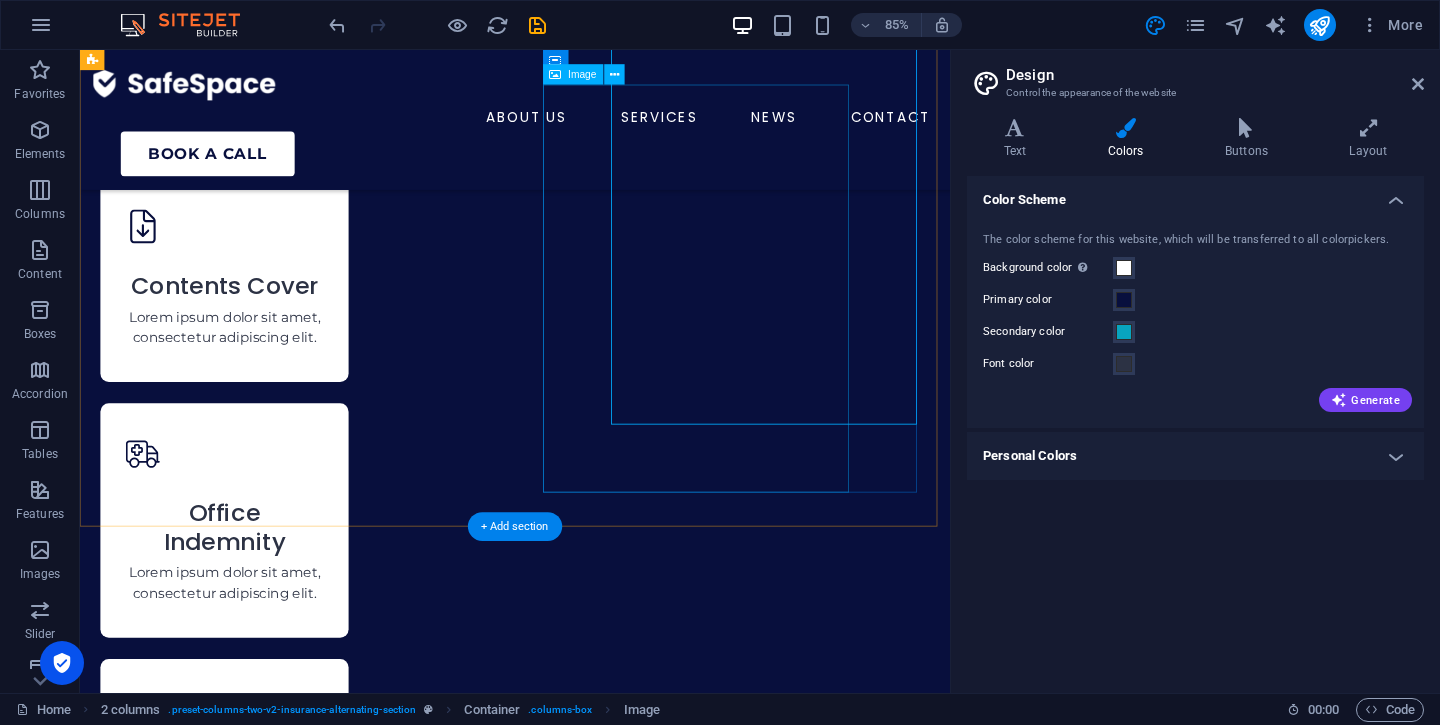 click at bounding box center [552, -3128] 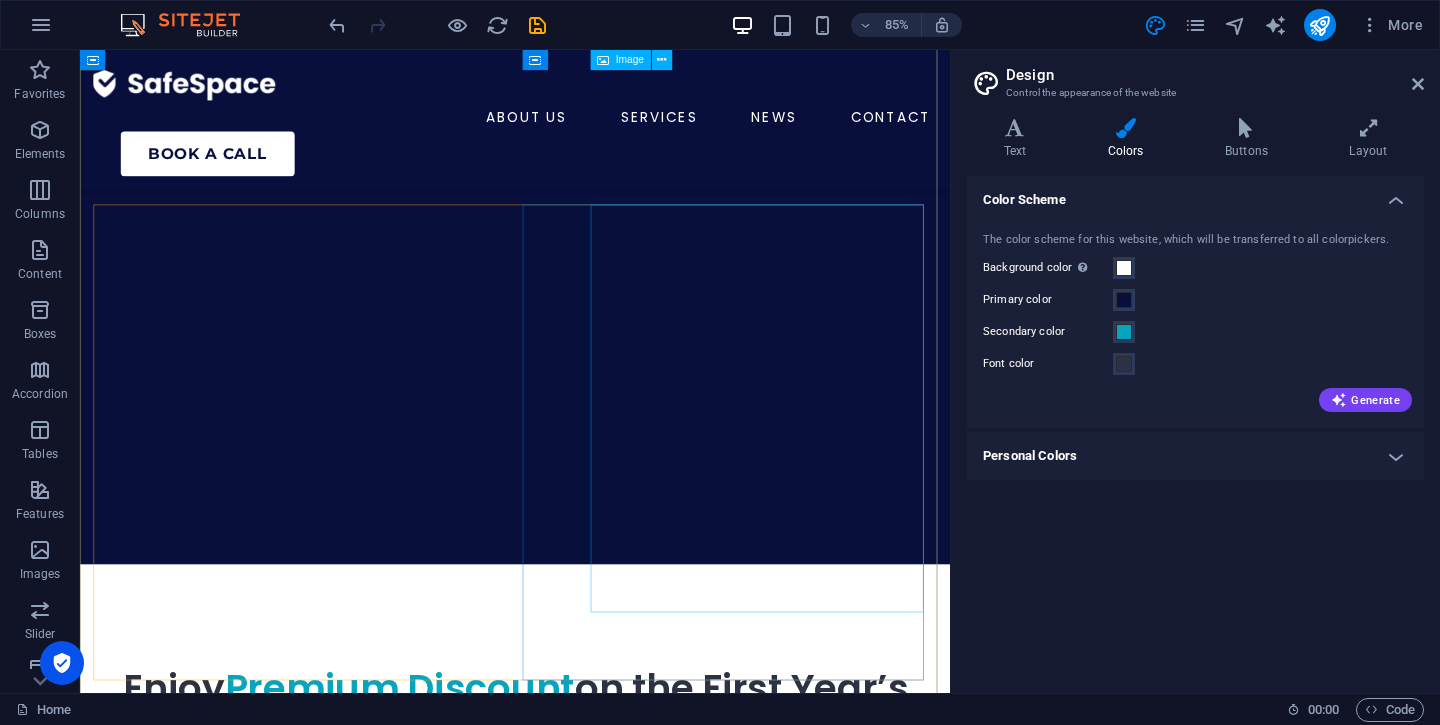 scroll, scrollTop: 0, scrollLeft: 0, axis: both 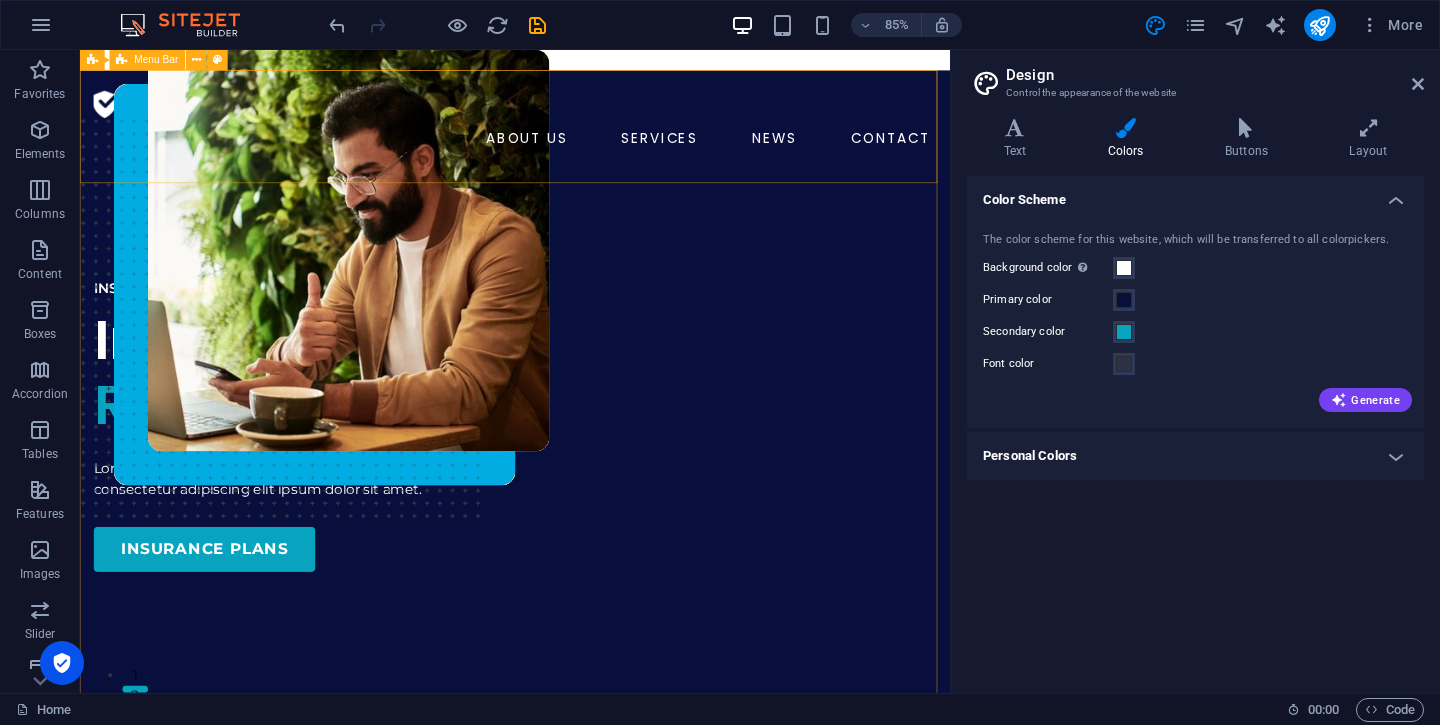 click on "Menu Bar" at bounding box center [156, 60] 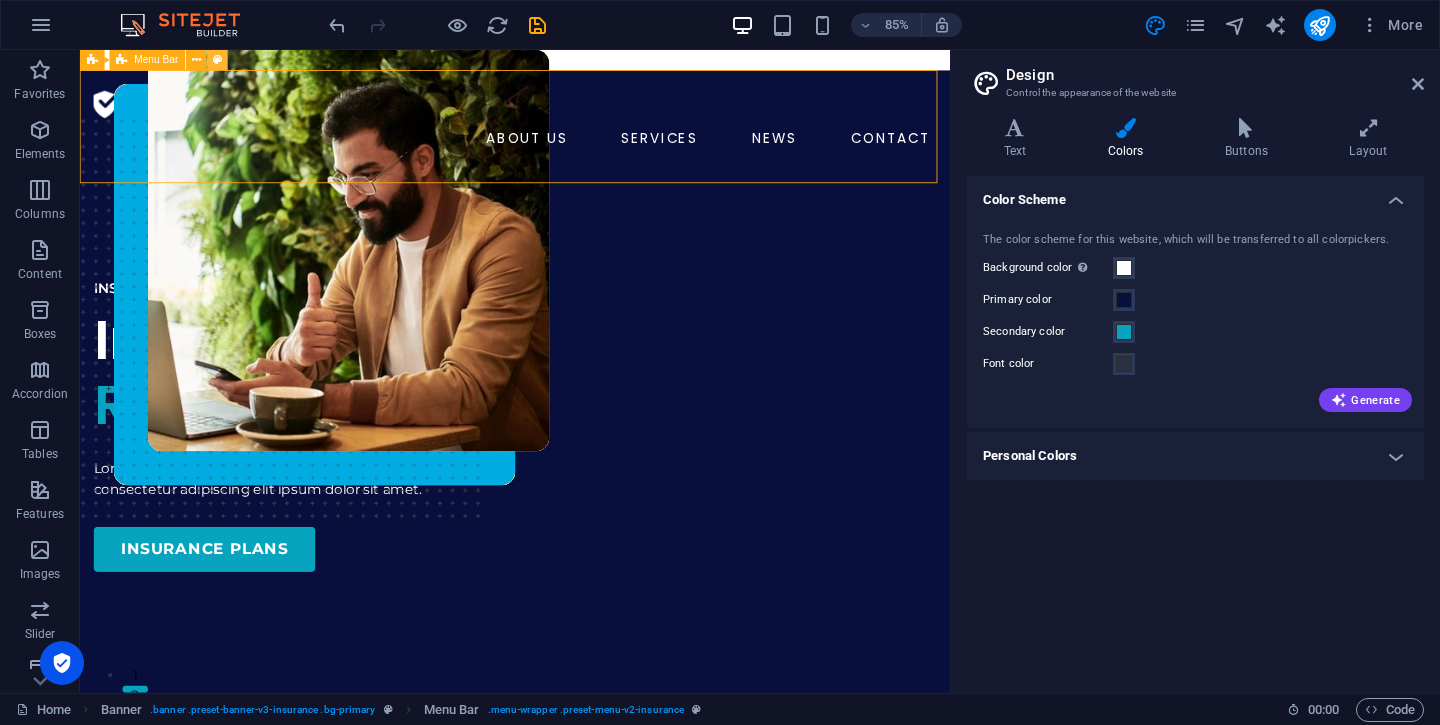 click at bounding box center [217, 60] 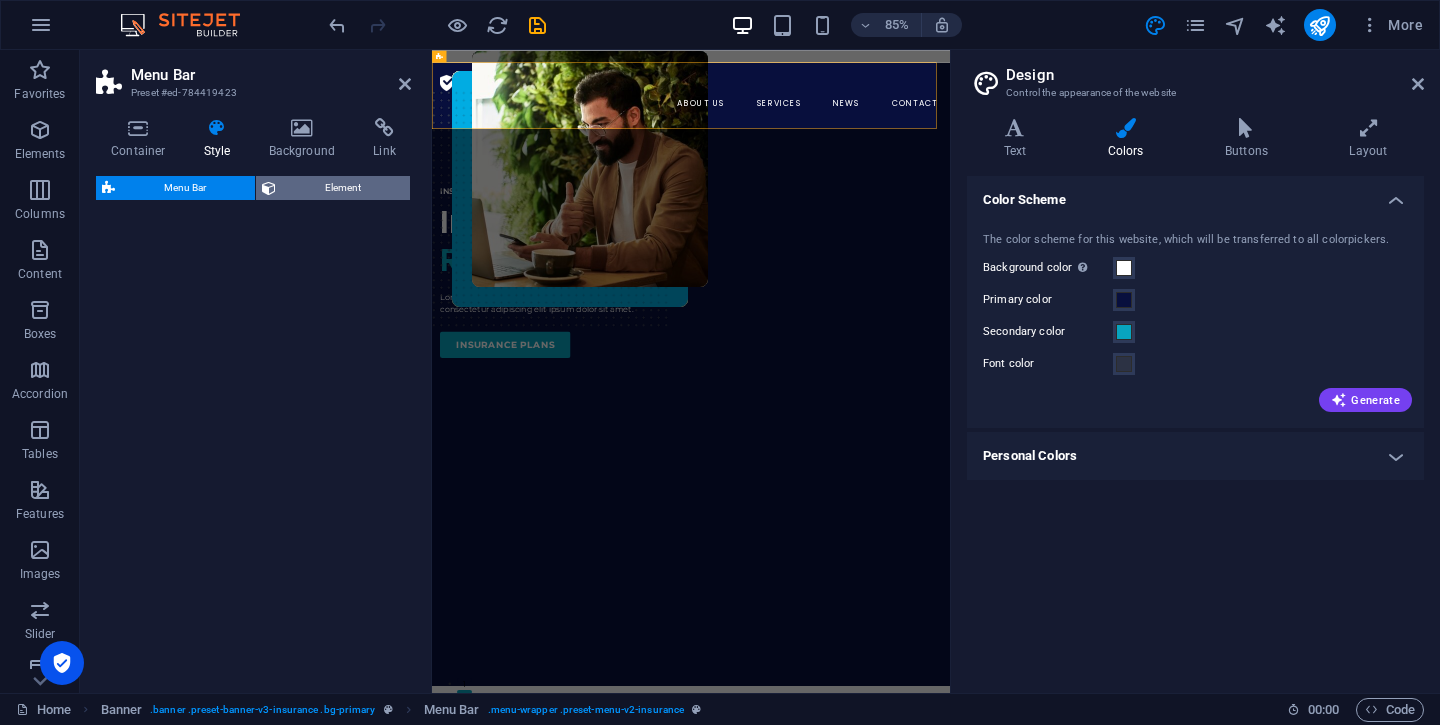 select on "rem" 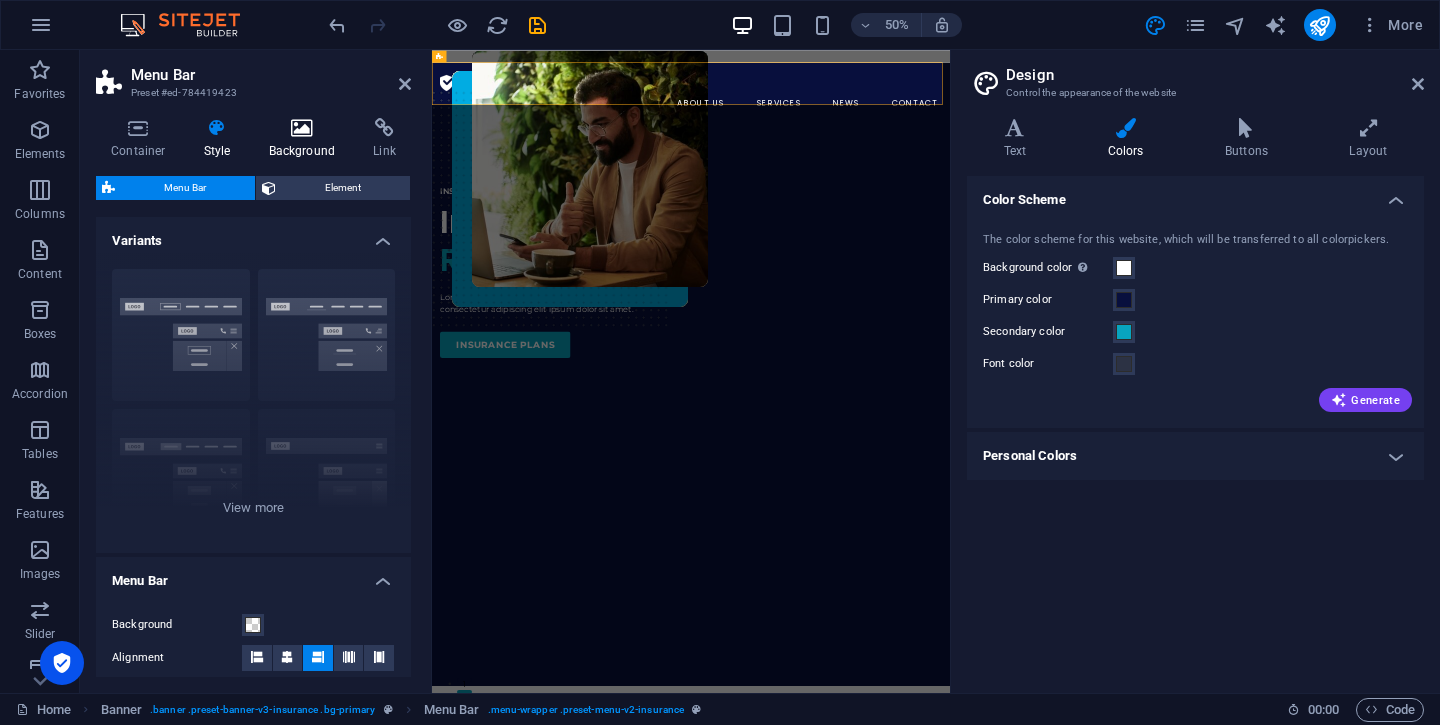 click at bounding box center [302, 128] 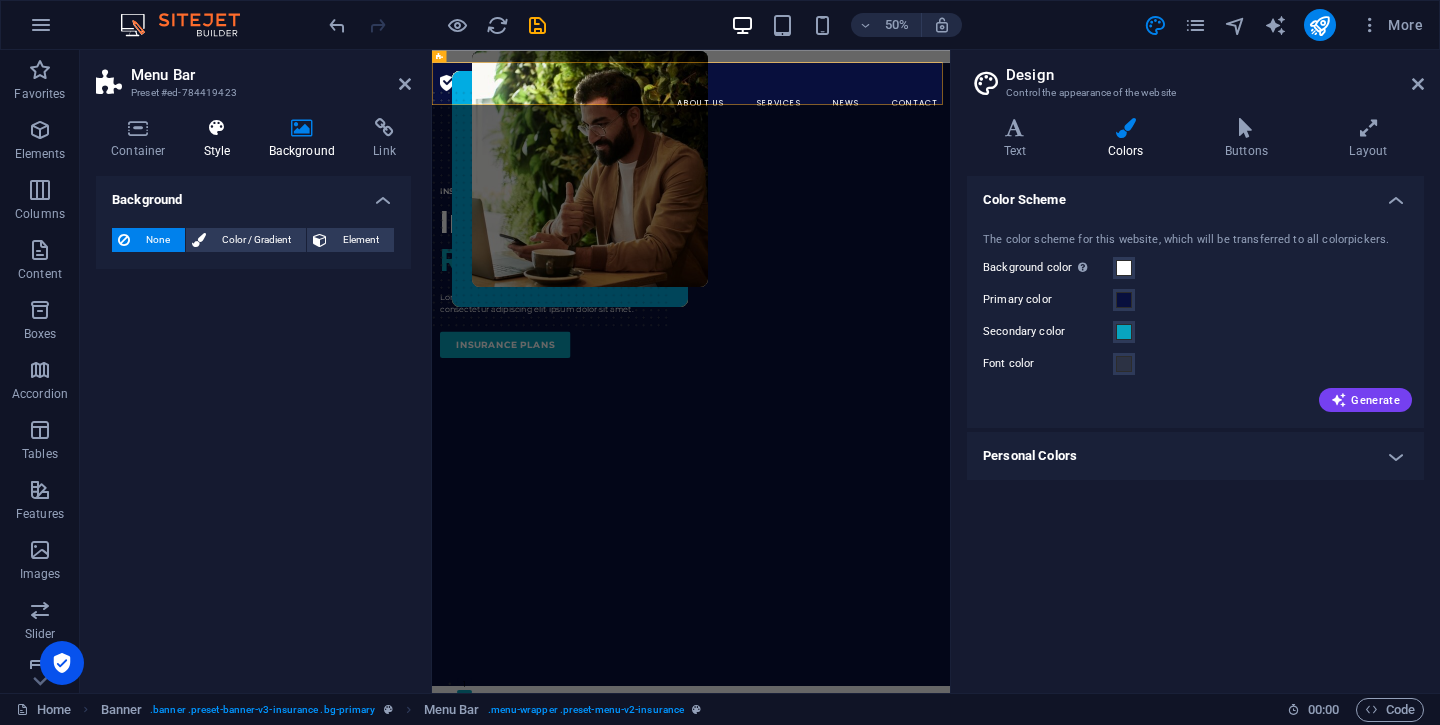 click at bounding box center (217, 128) 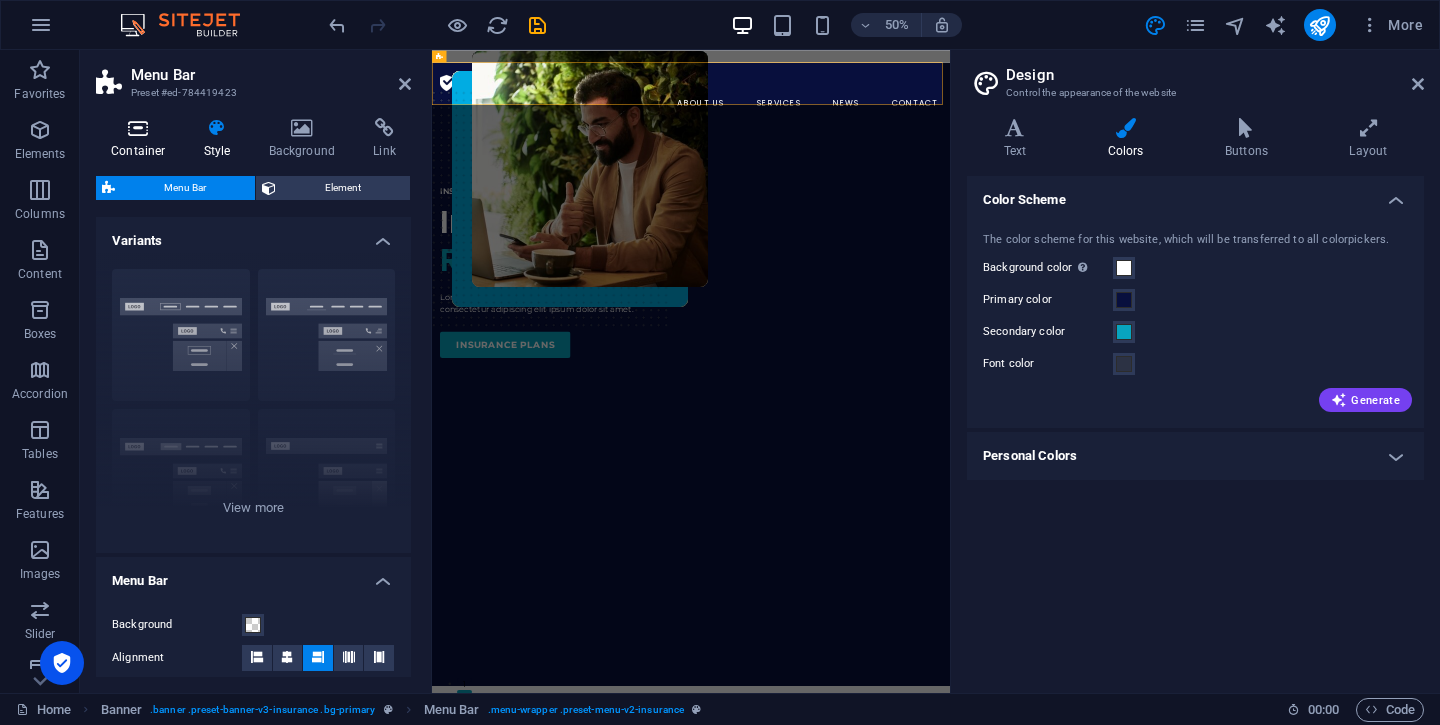 click at bounding box center (138, 128) 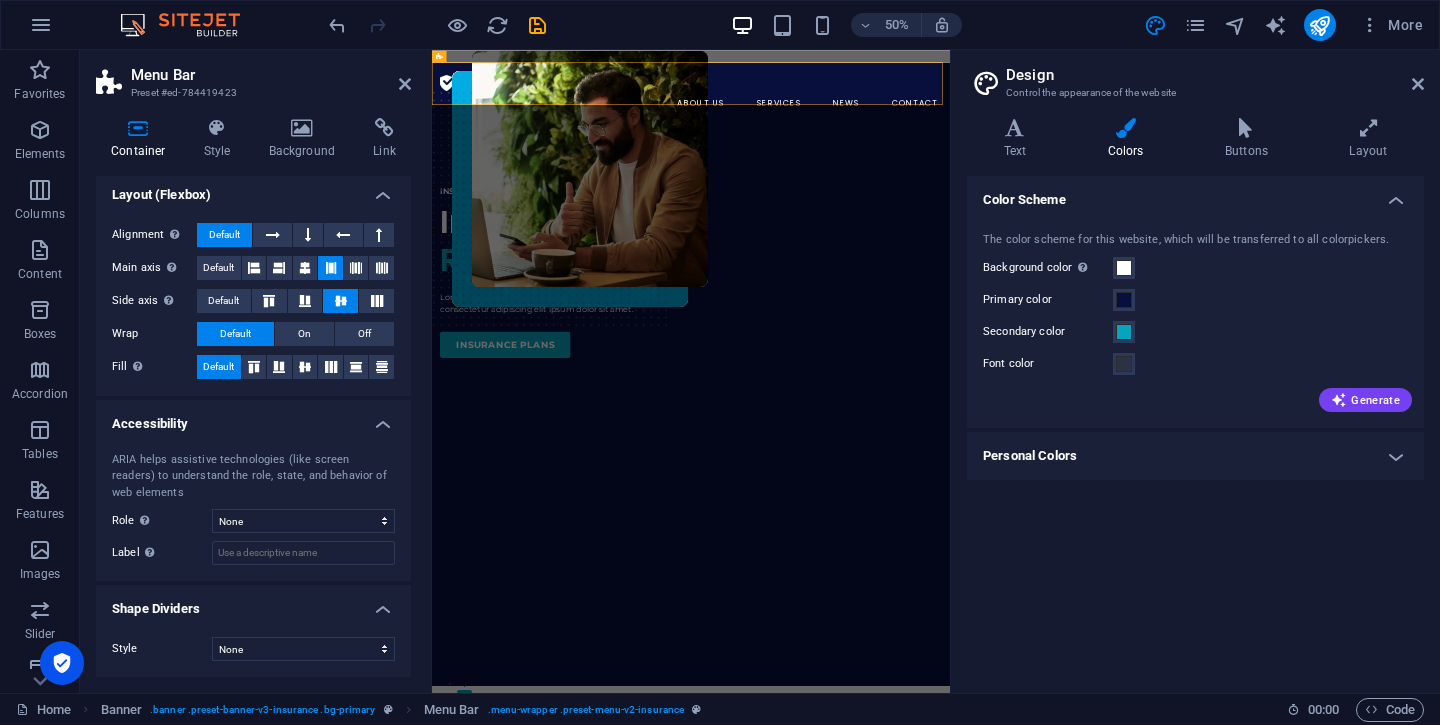 scroll, scrollTop: 0, scrollLeft: 0, axis: both 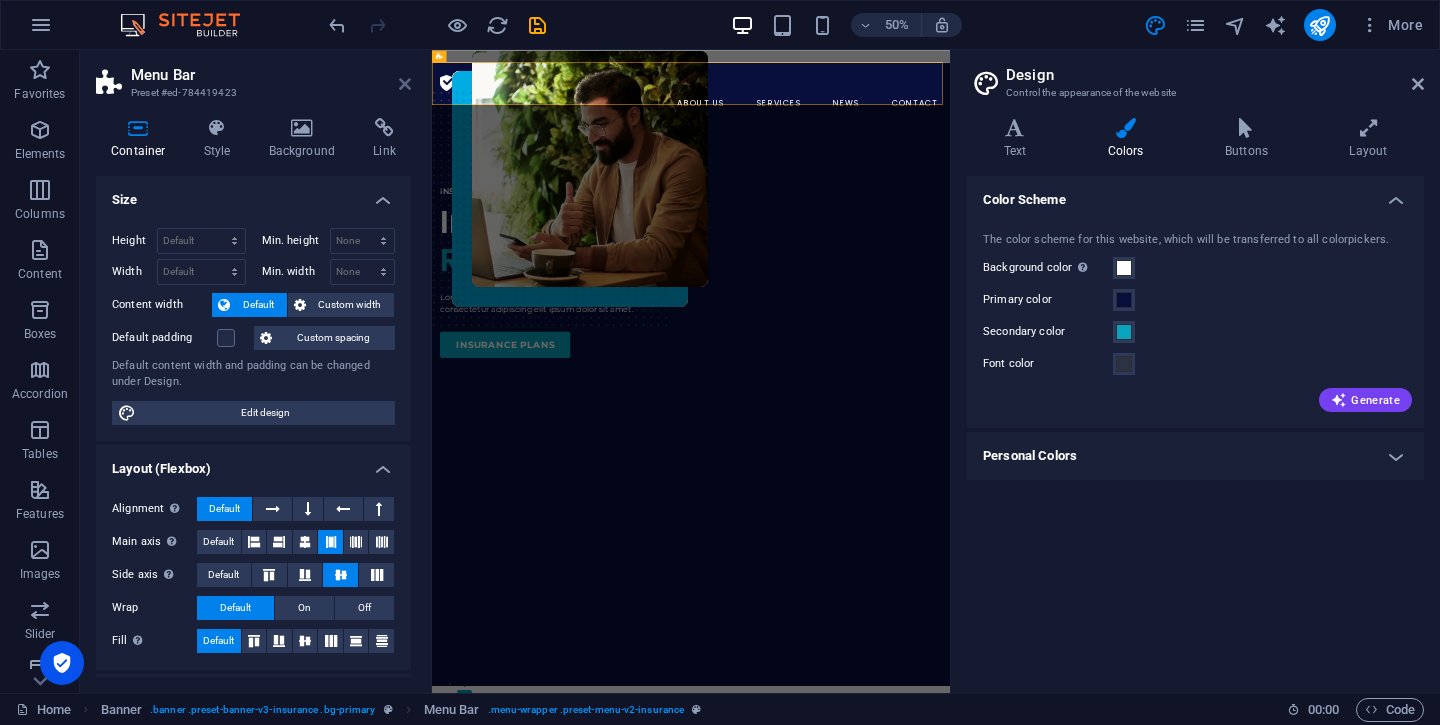 click at bounding box center [405, 84] 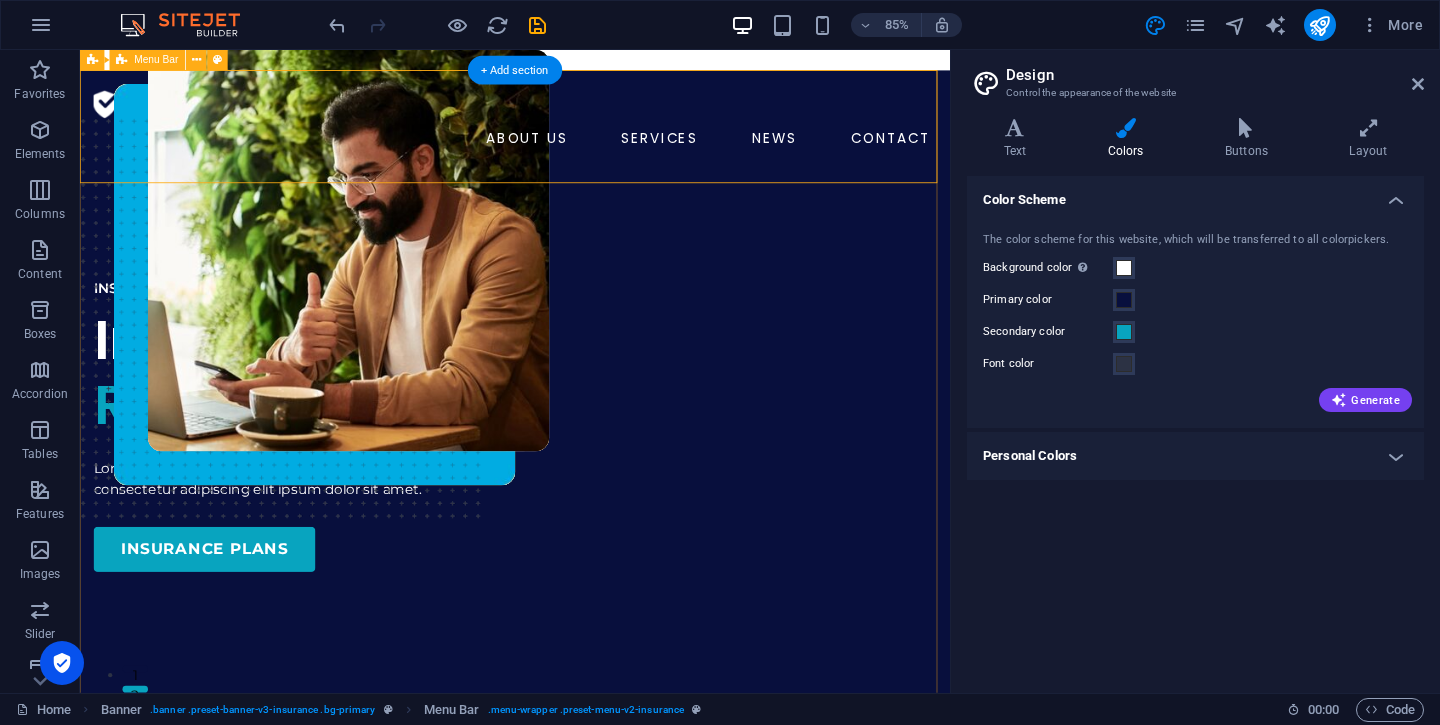 click on "ABOUT US SERVICES NEWS CONTACT BOOK A CALL" at bounding box center (592, 156) 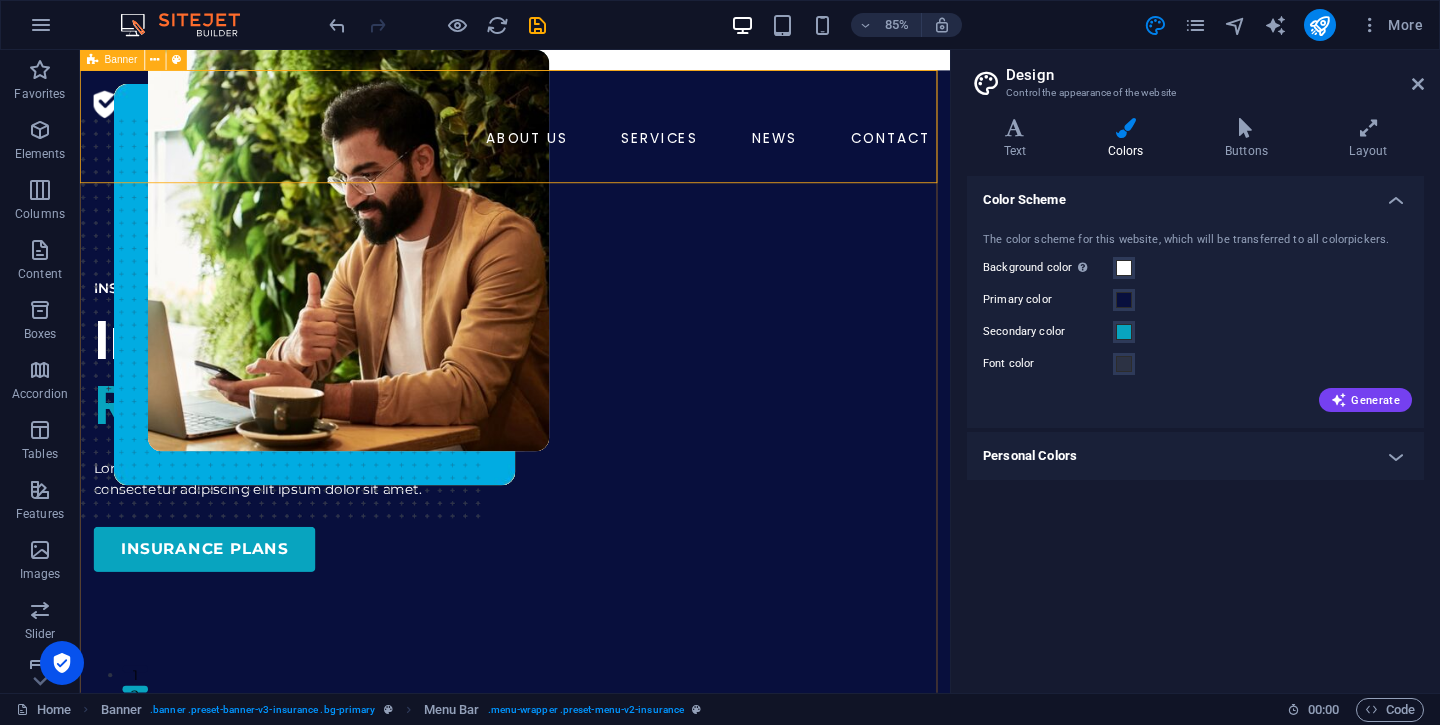 click on "Banner" at bounding box center (112, 60) 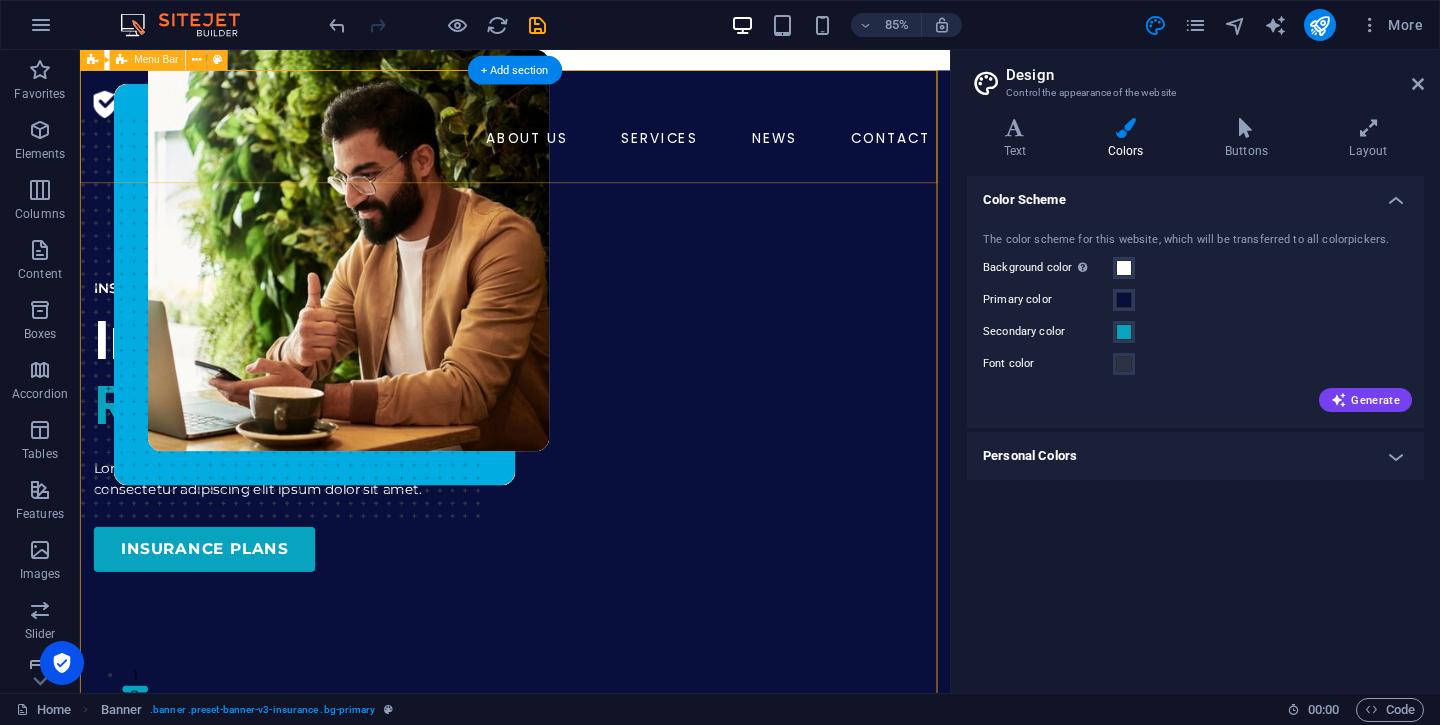 click on "ABOUT US SERVICES NEWS CONTACT BOOK A CALL" at bounding box center [592, 156] 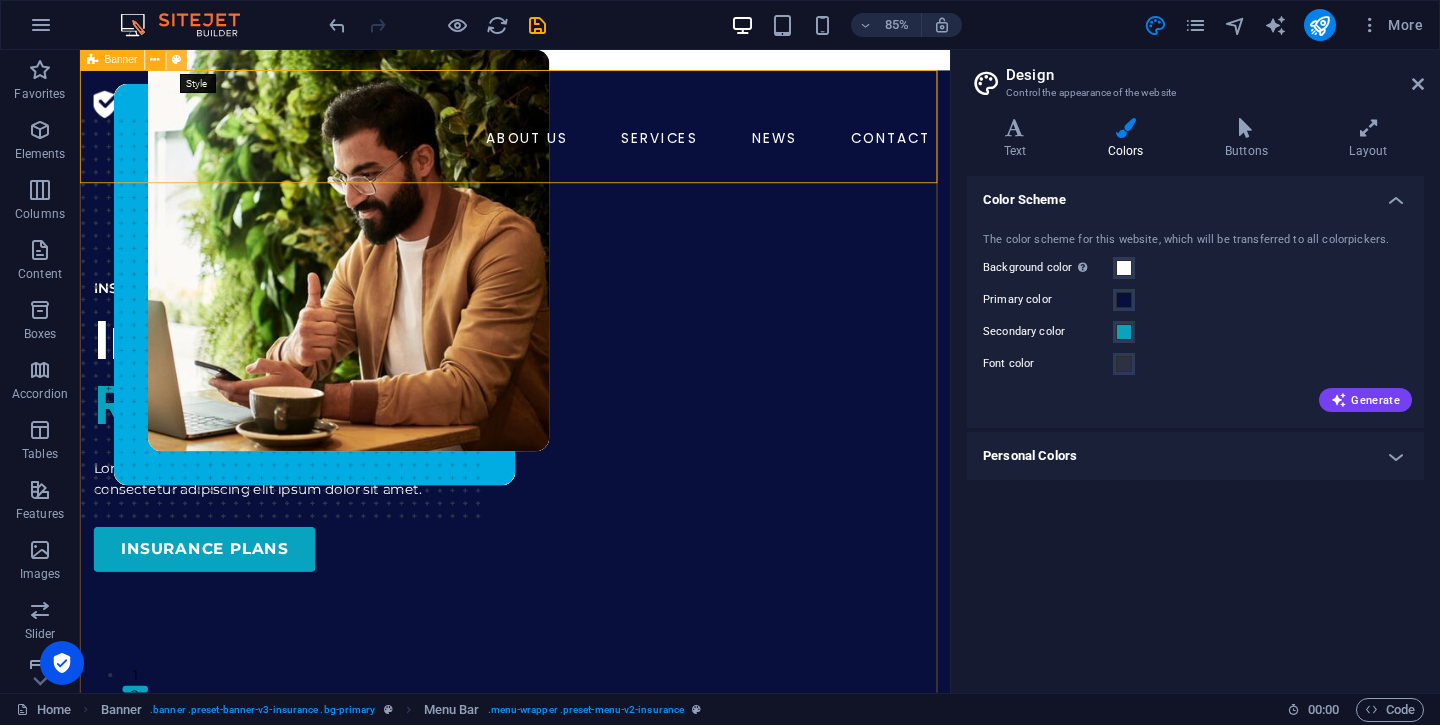 click at bounding box center (176, 60) 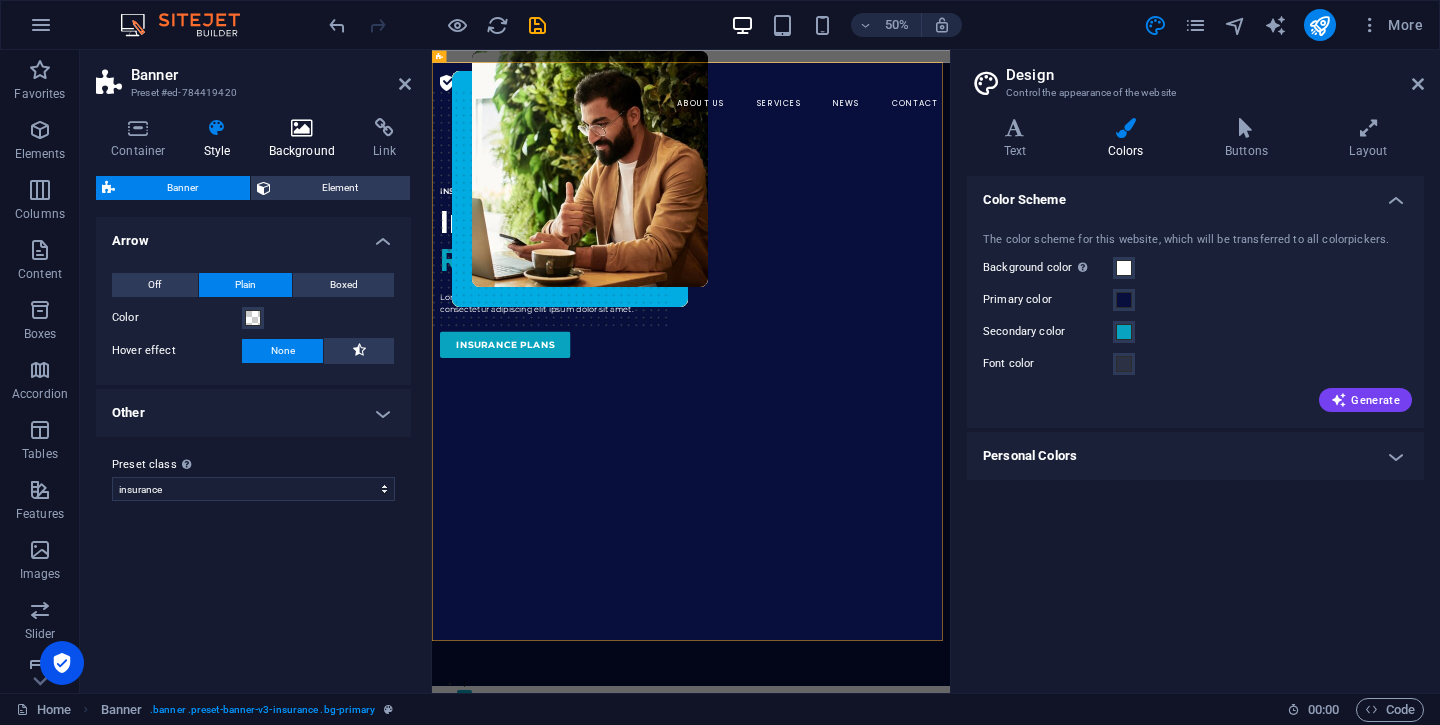 click at bounding box center (302, 128) 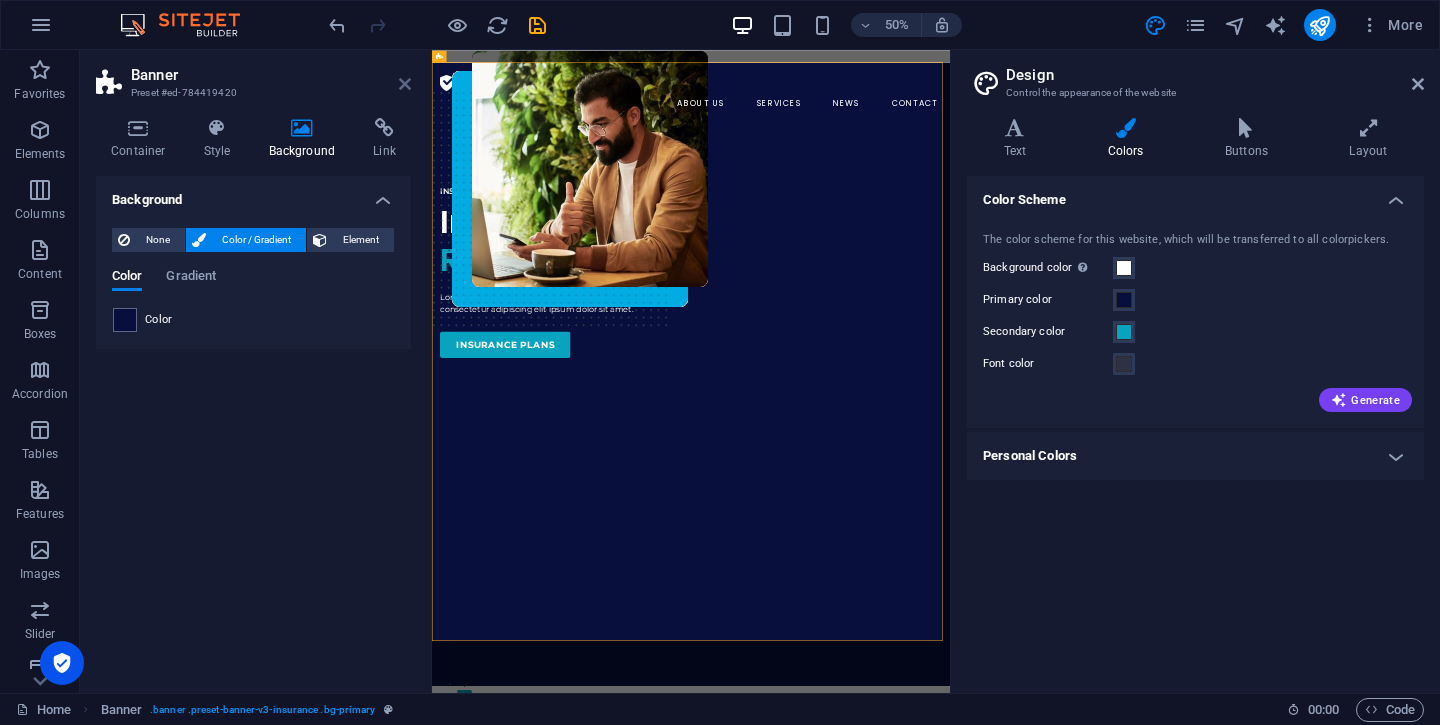 click at bounding box center (405, 84) 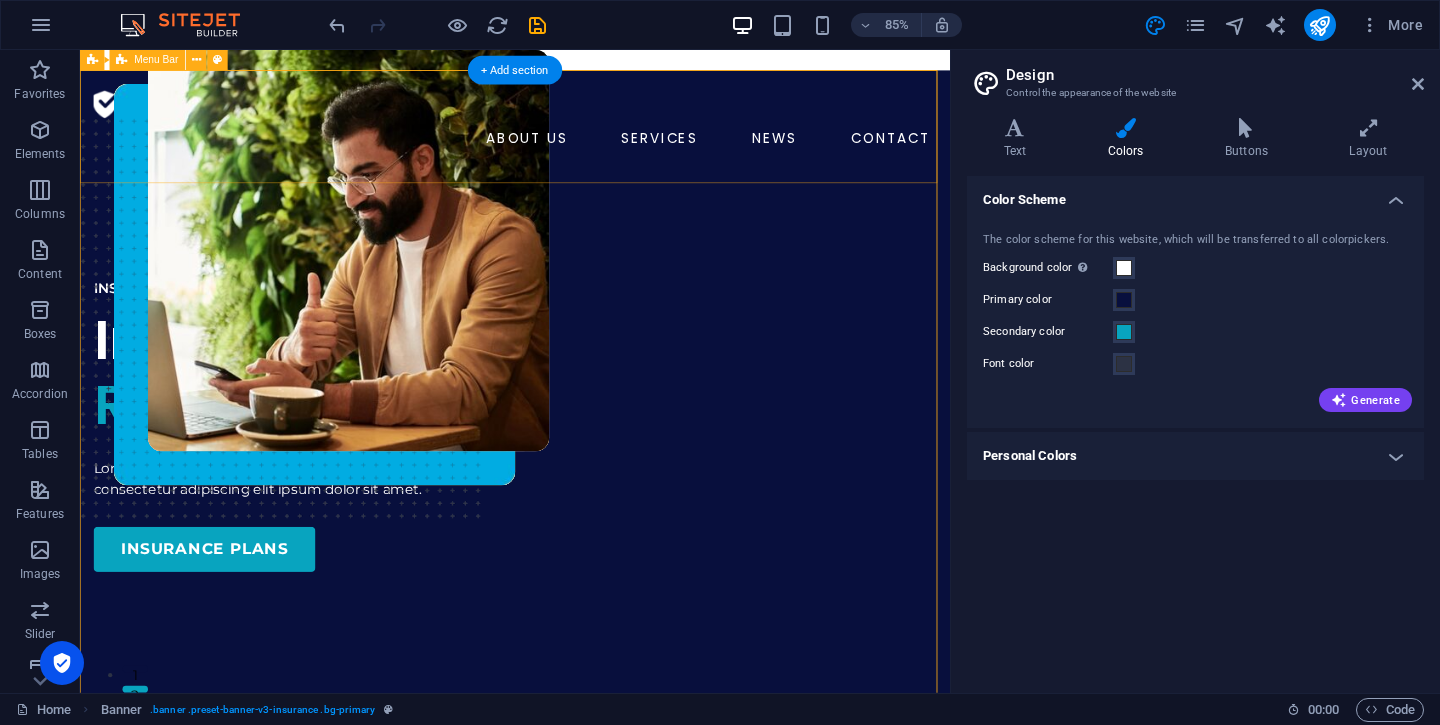 click on "ABOUT US SERVICES NEWS CONTACT BOOK A CALL" at bounding box center (592, 156) 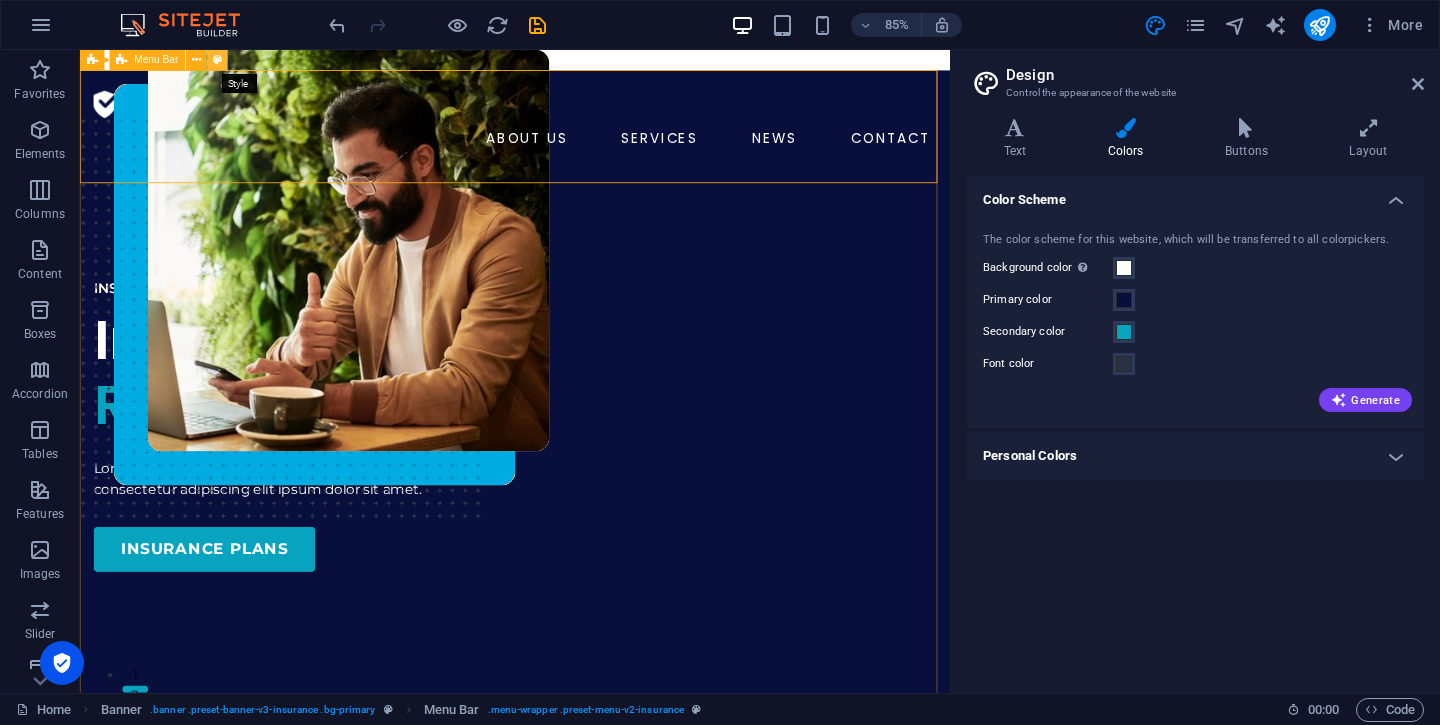 click at bounding box center (217, 60) 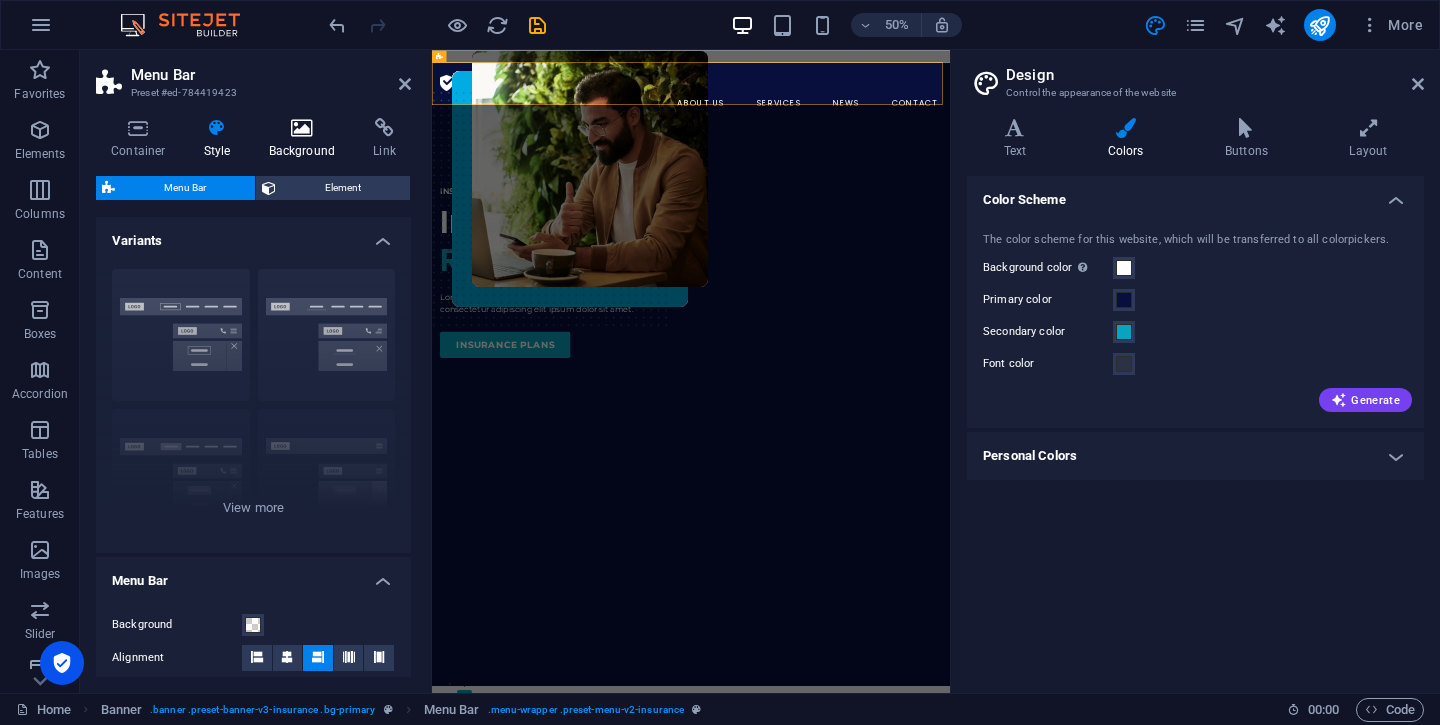 click at bounding box center (302, 128) 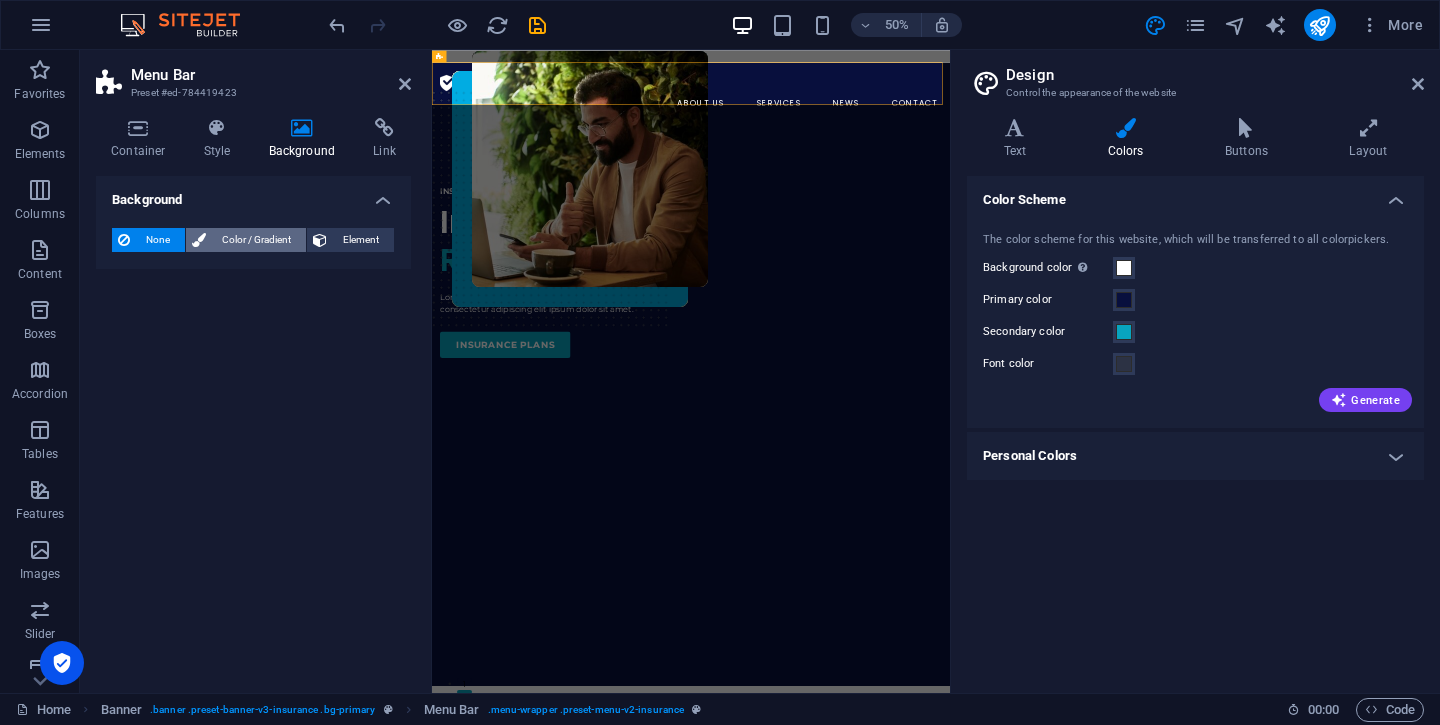 click at bounding box center [199, 240] 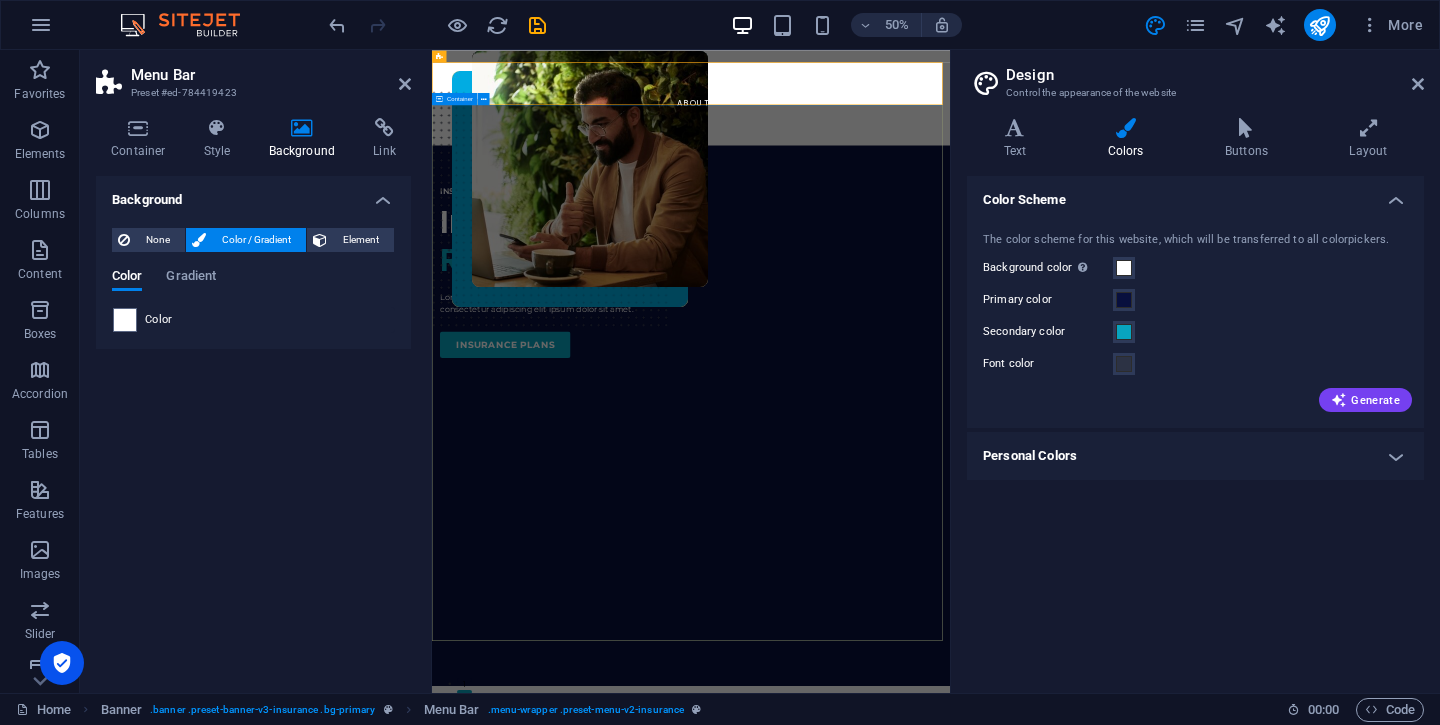click on "INSURANCE COMPANY Insuring More Responsibly Lorem ipsum dolor sit amet, consectetur adipiss
consectetur adipiscing elit ipsum dolor sit amet. insurance plans" at bounding box center [950, 779] 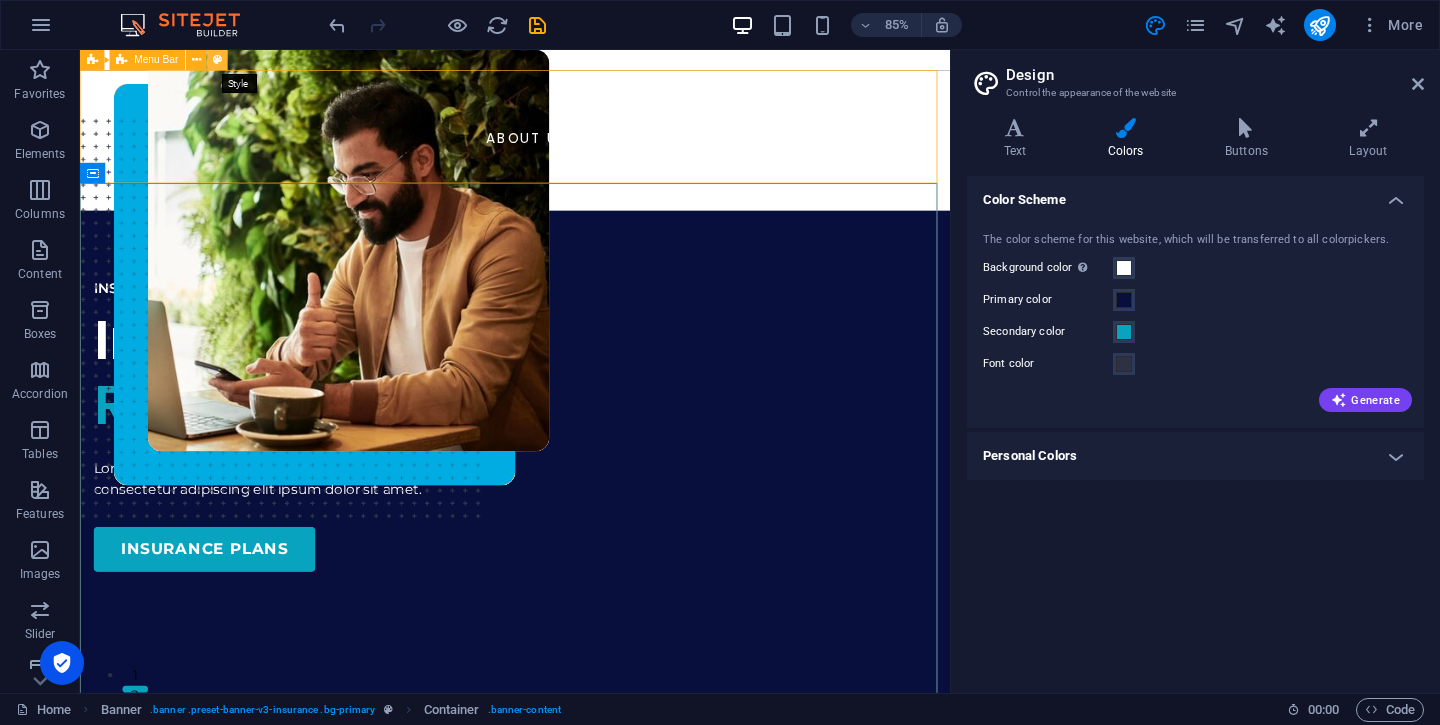 click at bounding box center [217, 60] 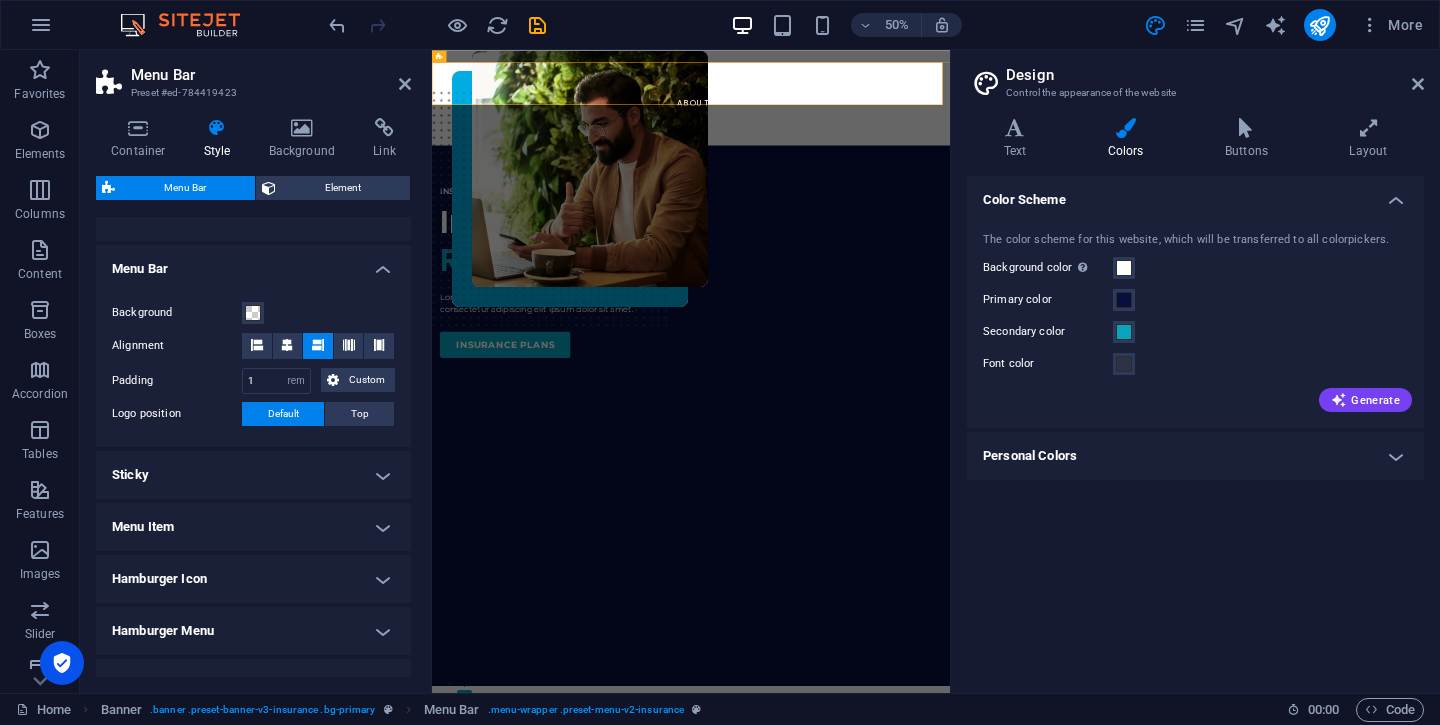 scroll, scrollTop: 257, scrollLeft: 0, axis: vertical 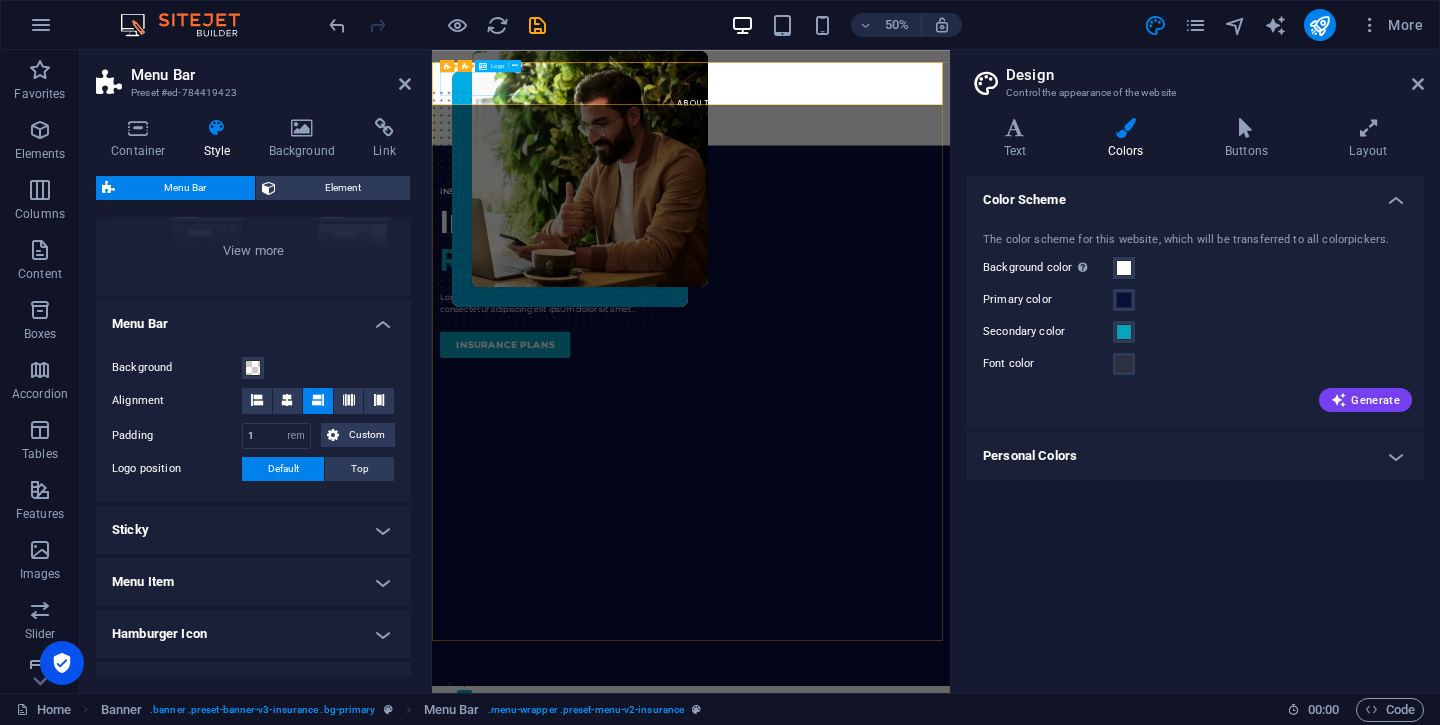 click at bounding box center (950, 114) 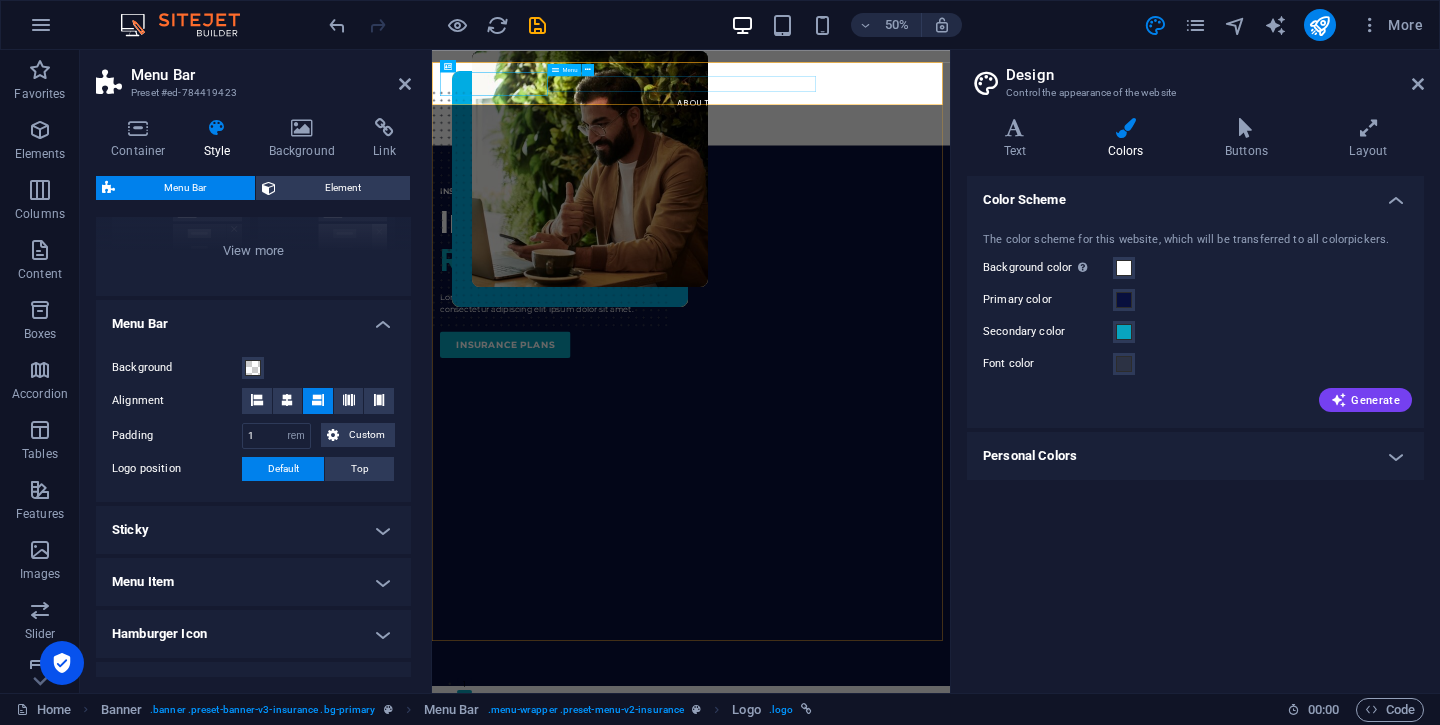 click on "ABOUT US SERVICES NEWS CONTACT" at bounding box center (950, 154) 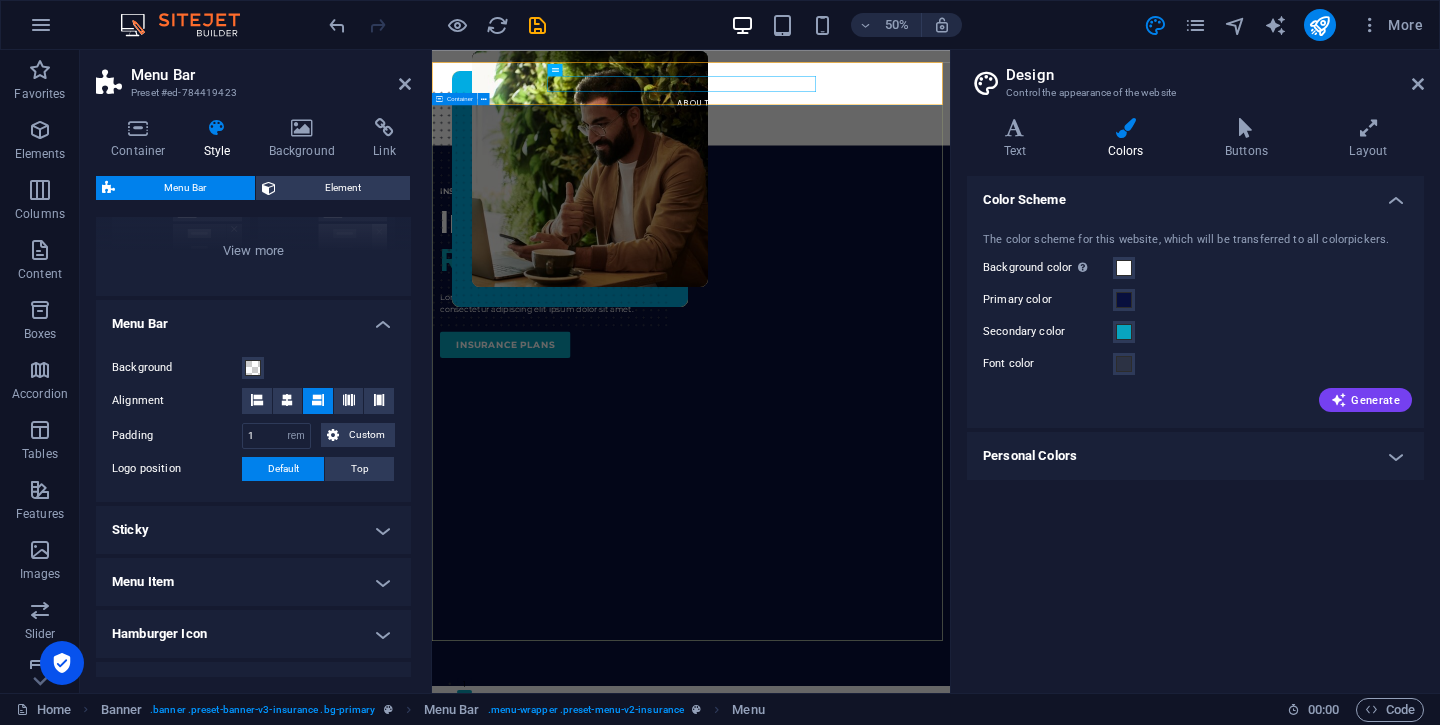click on "INSURANCE COMPANY Insuring More Responsibly Lorem ipsum dolor sit amet, consectetur adipiss
consectetur adipiscing elit ipsum dolor sit amet. insurance plans" at bounding box center (950, 779) 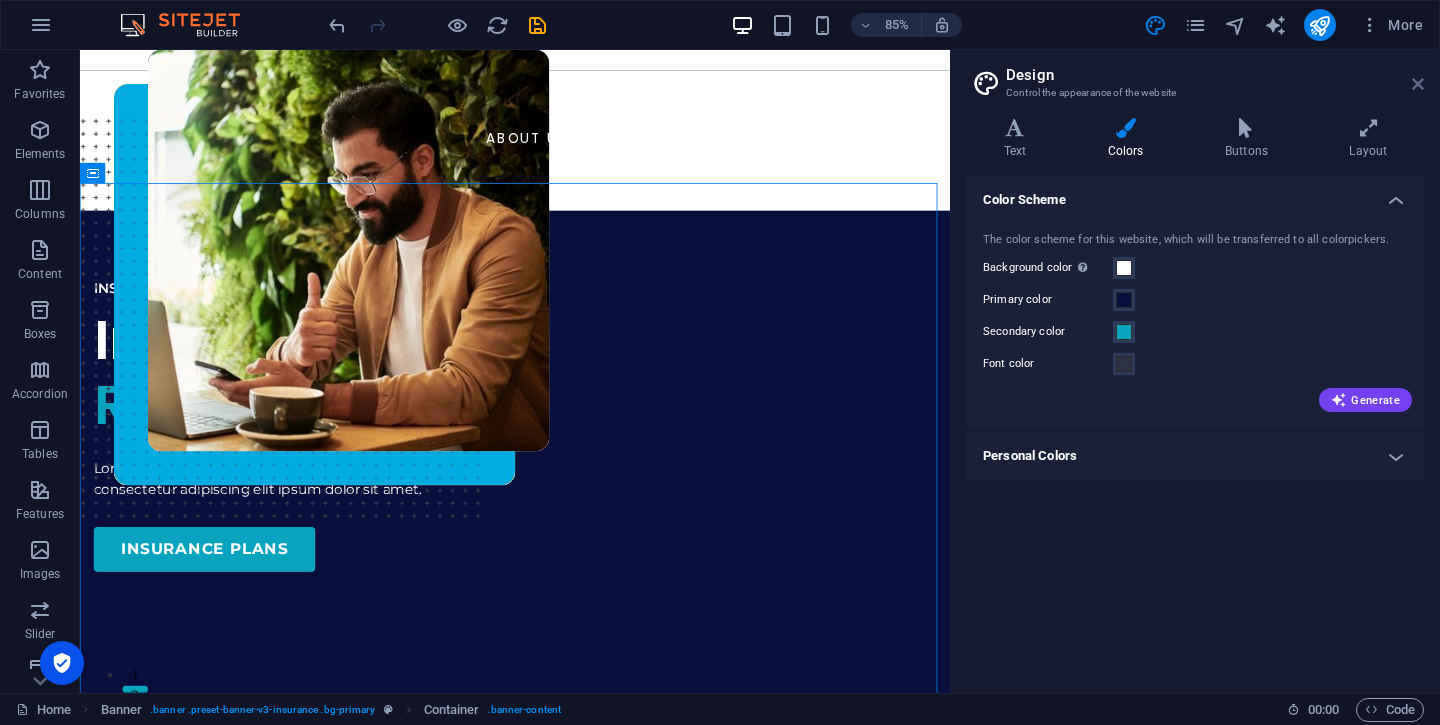 click at bounding box center [1418, 84] 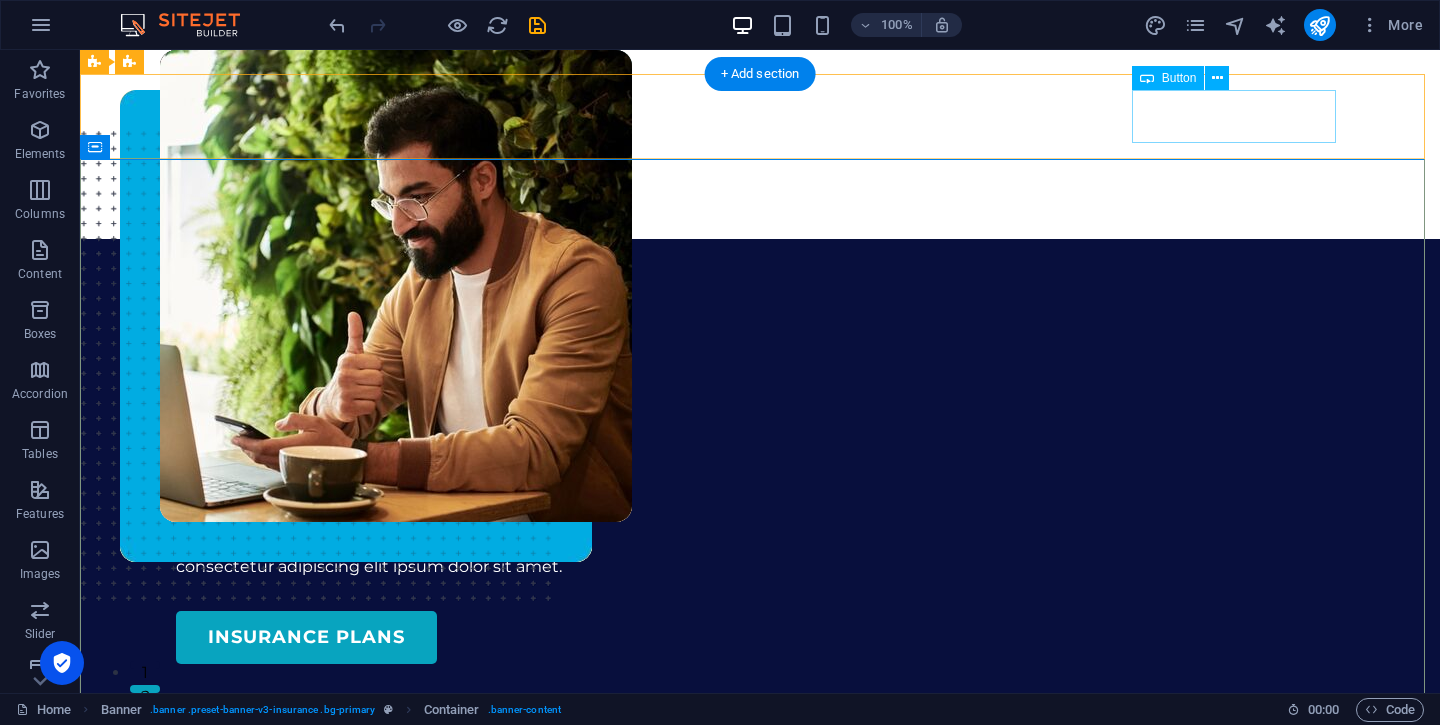 click on "BOOK A CALL" at bounding box center (776, 196) 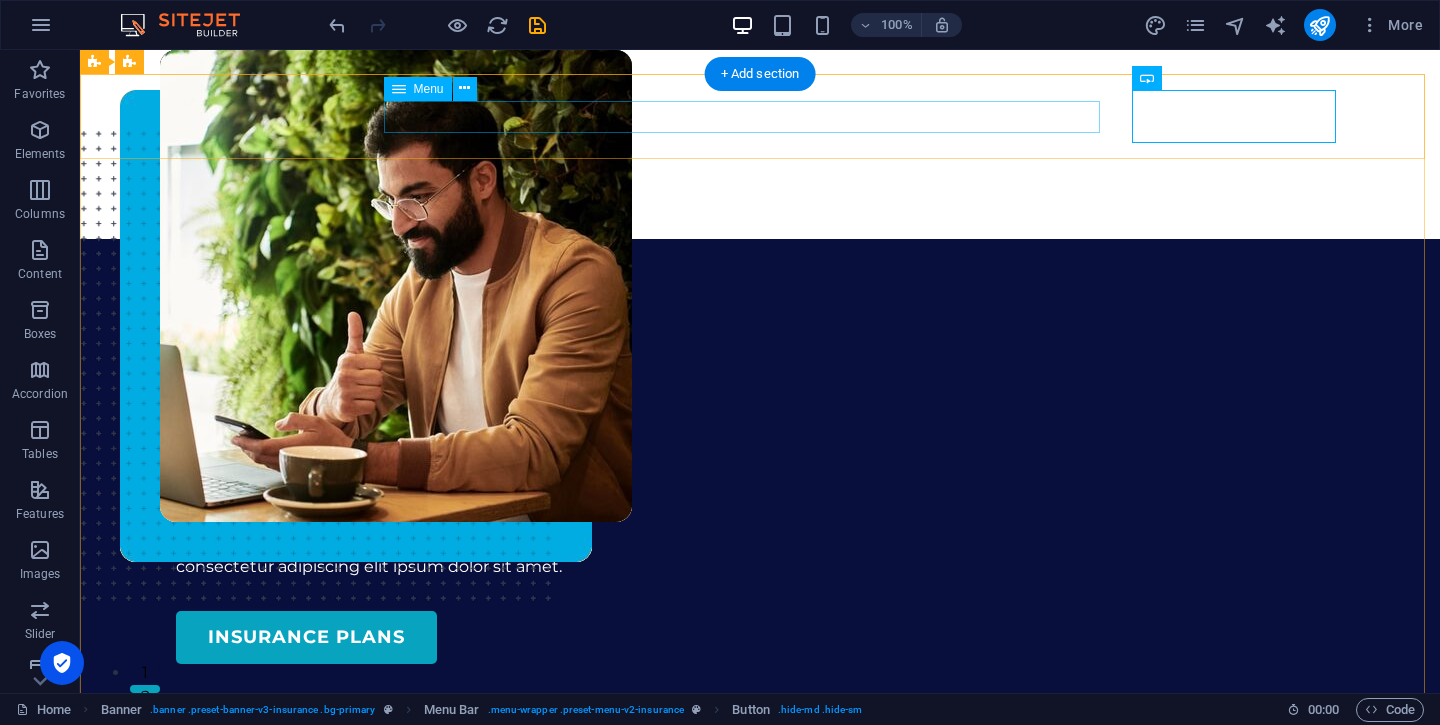 click on "ABOUT US SERVICES NEWS CONTACT" at bounding box center [760, 154] 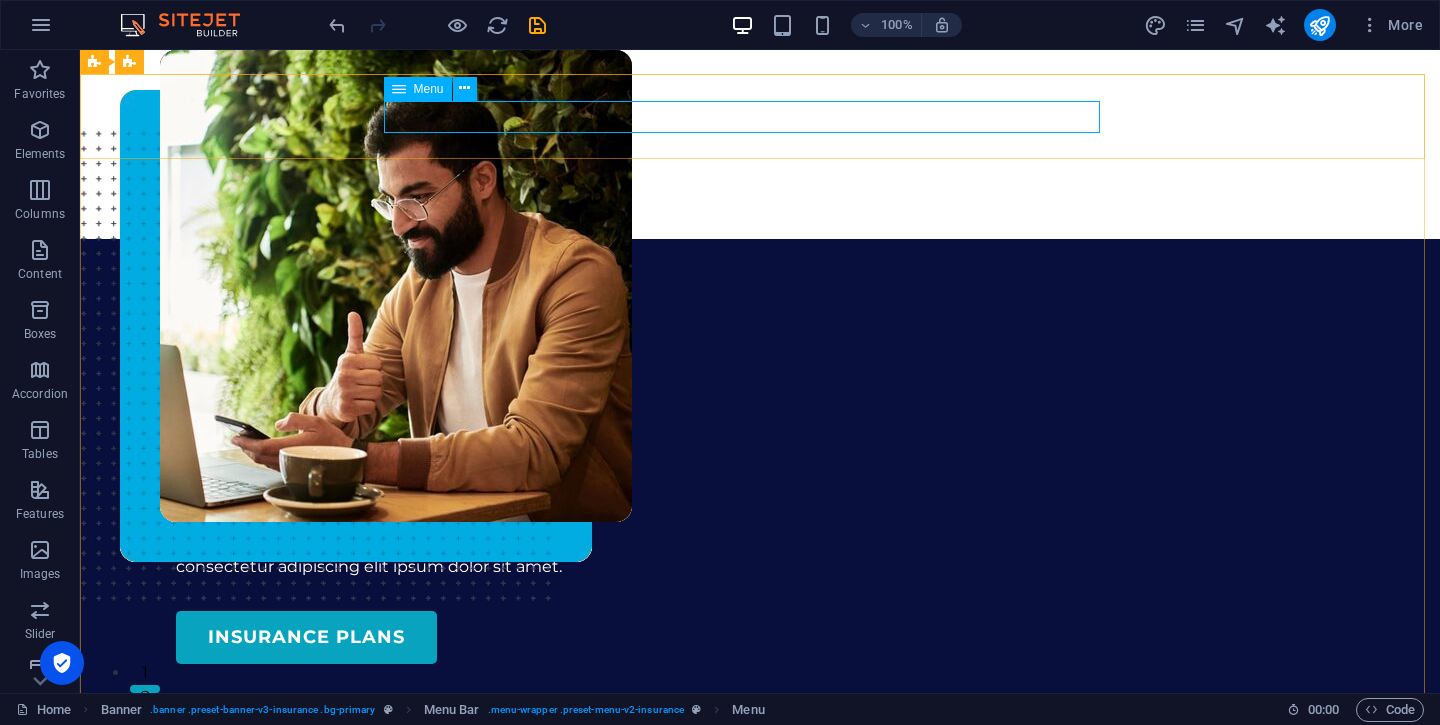 click on "Menu" at bounding box center (429, 89) 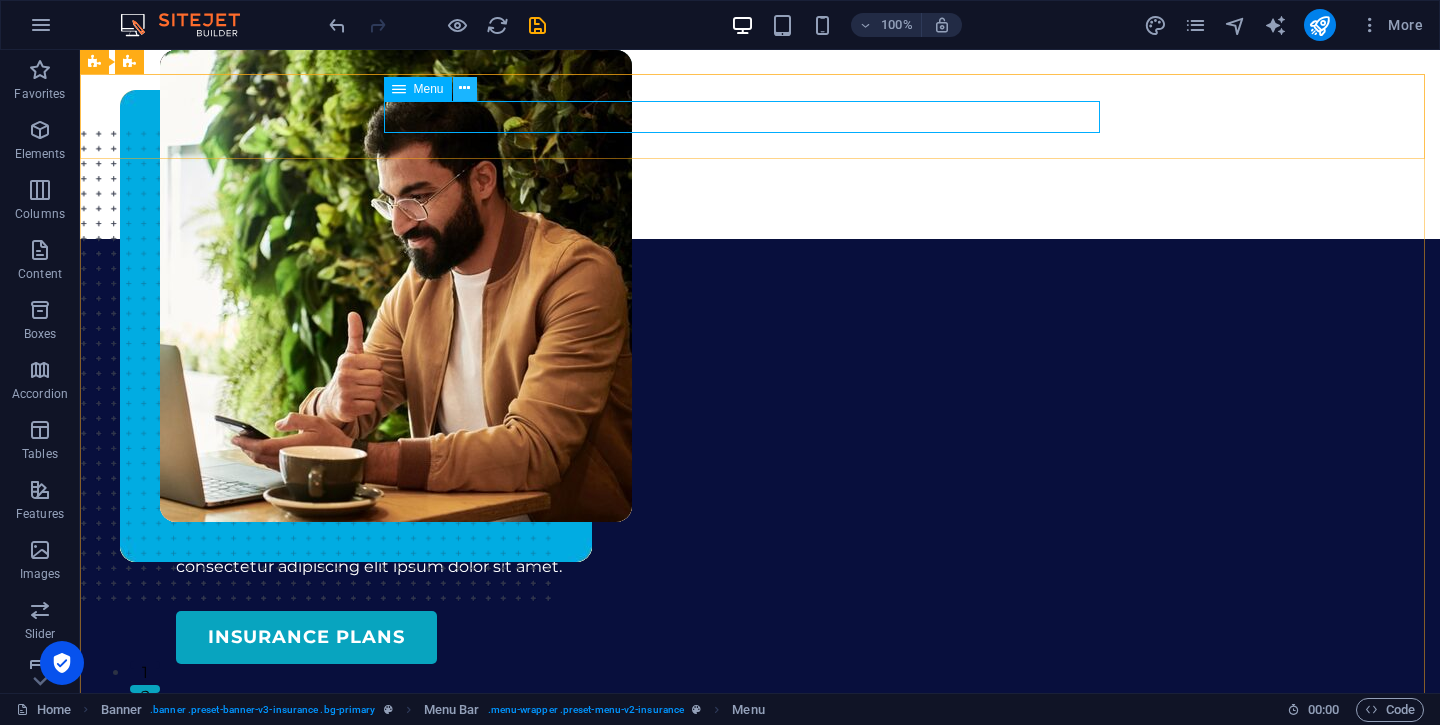 click at bounding box center (464, 88) 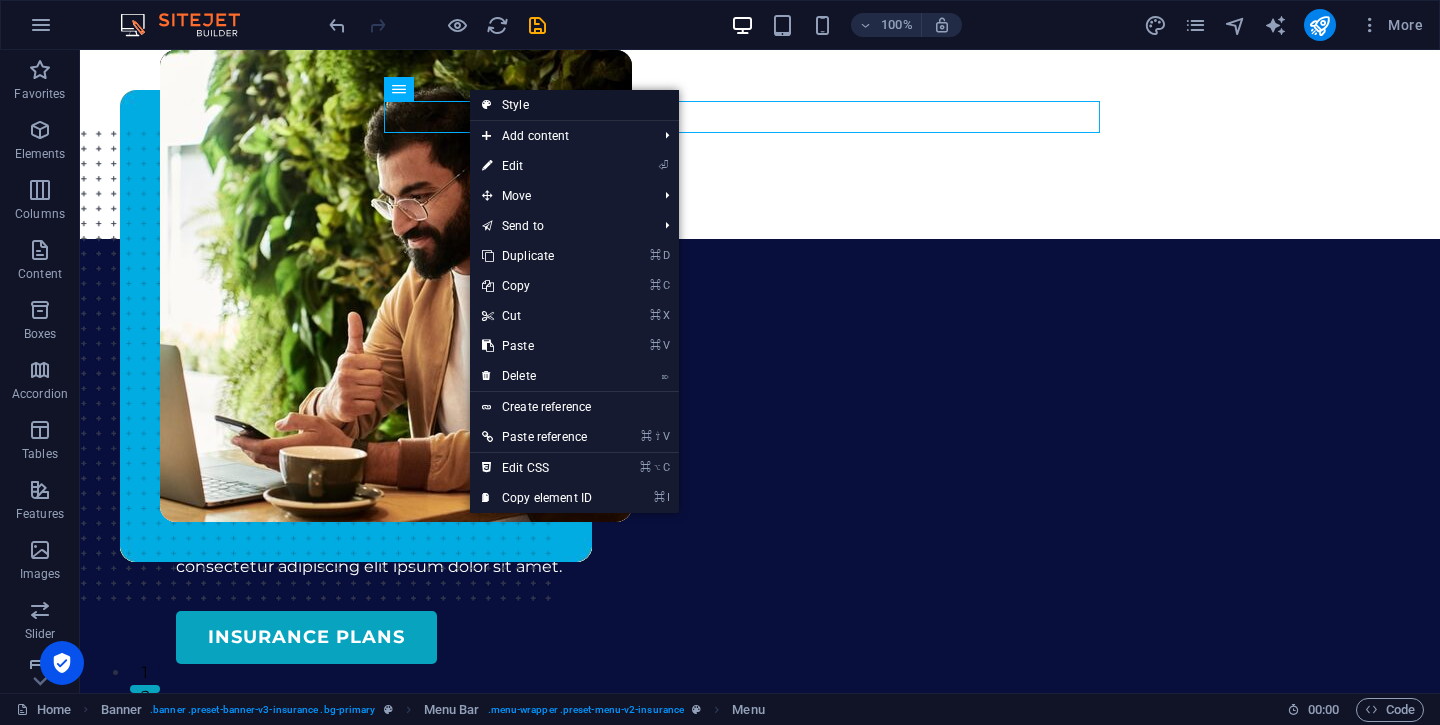 click on "Style" at bounding box center (574, 105) 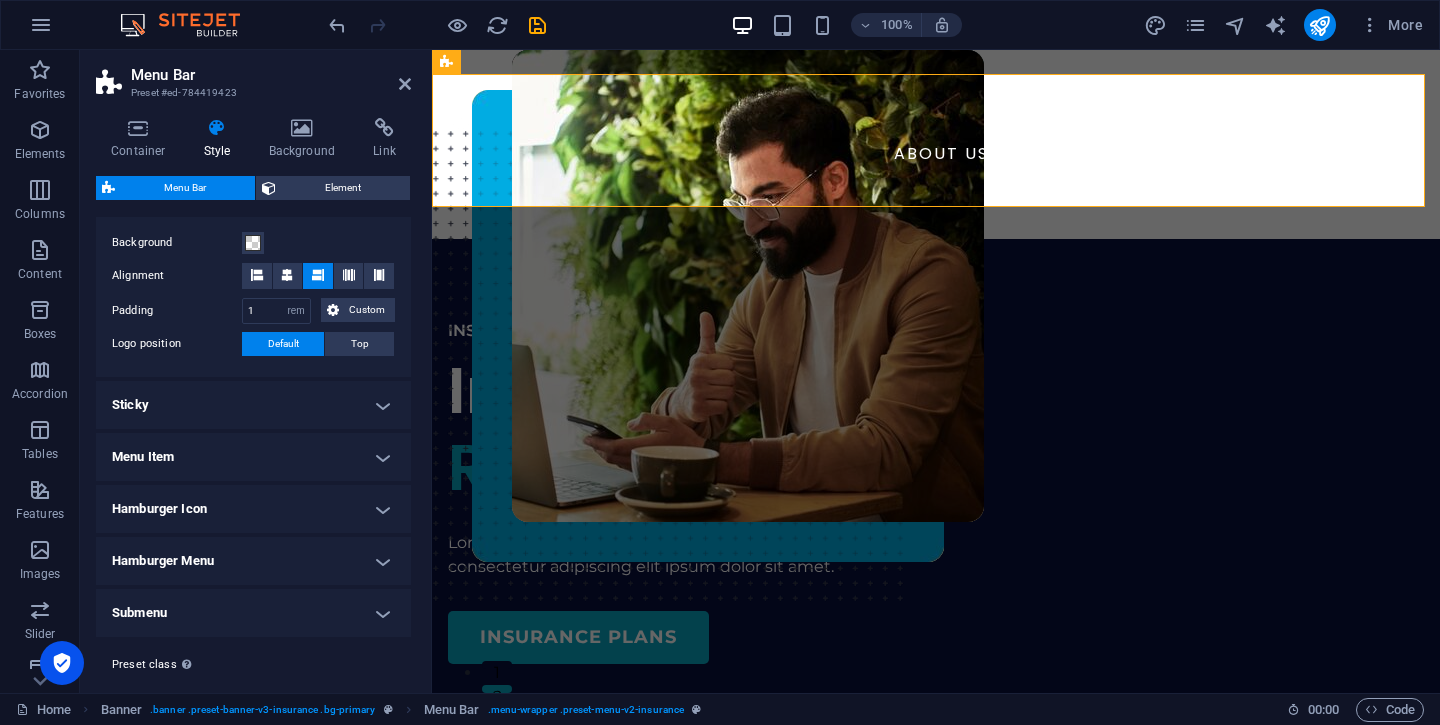 scroll, scrollTop: 422, scrollLeft: 0, axis: vertical 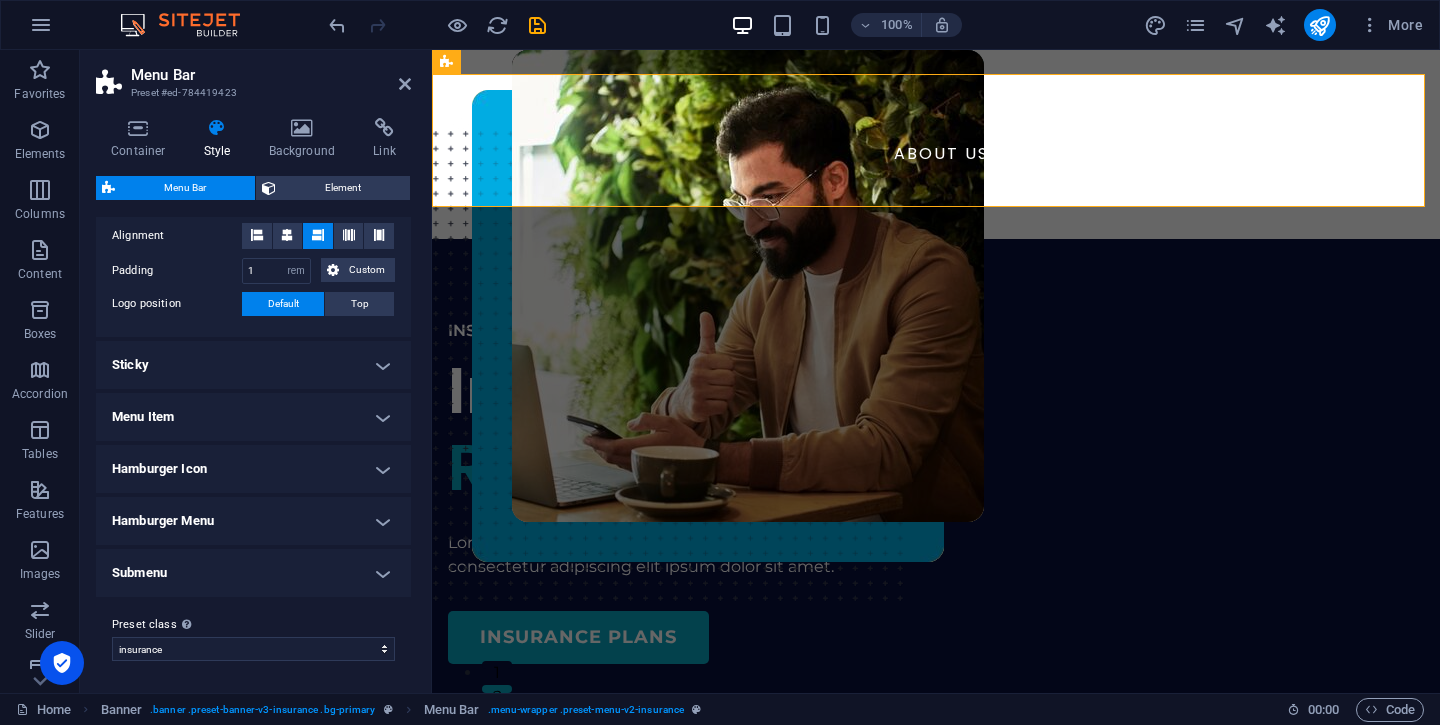 click on "Menu Item" at bounding box center [253, 417] 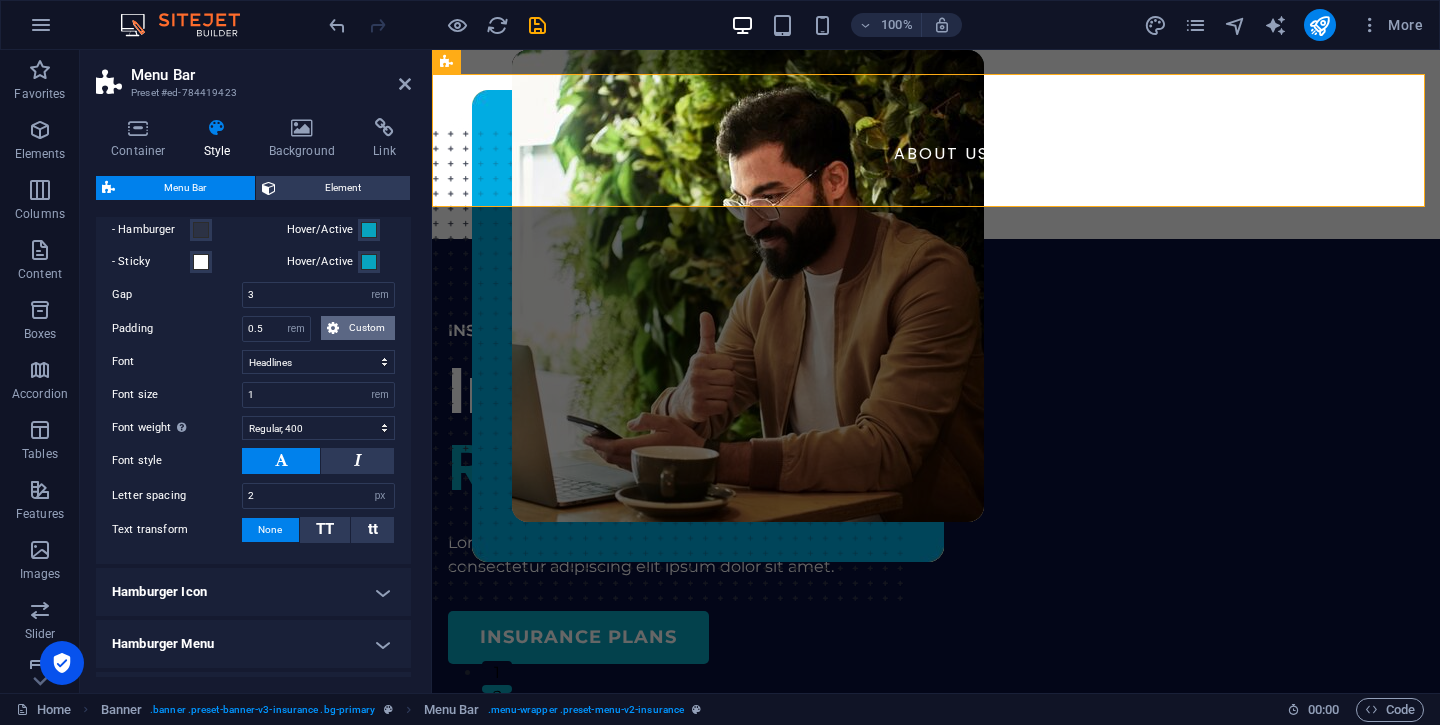scroll, scrollTop: 657, scrollLeft: 0, axis: vertical 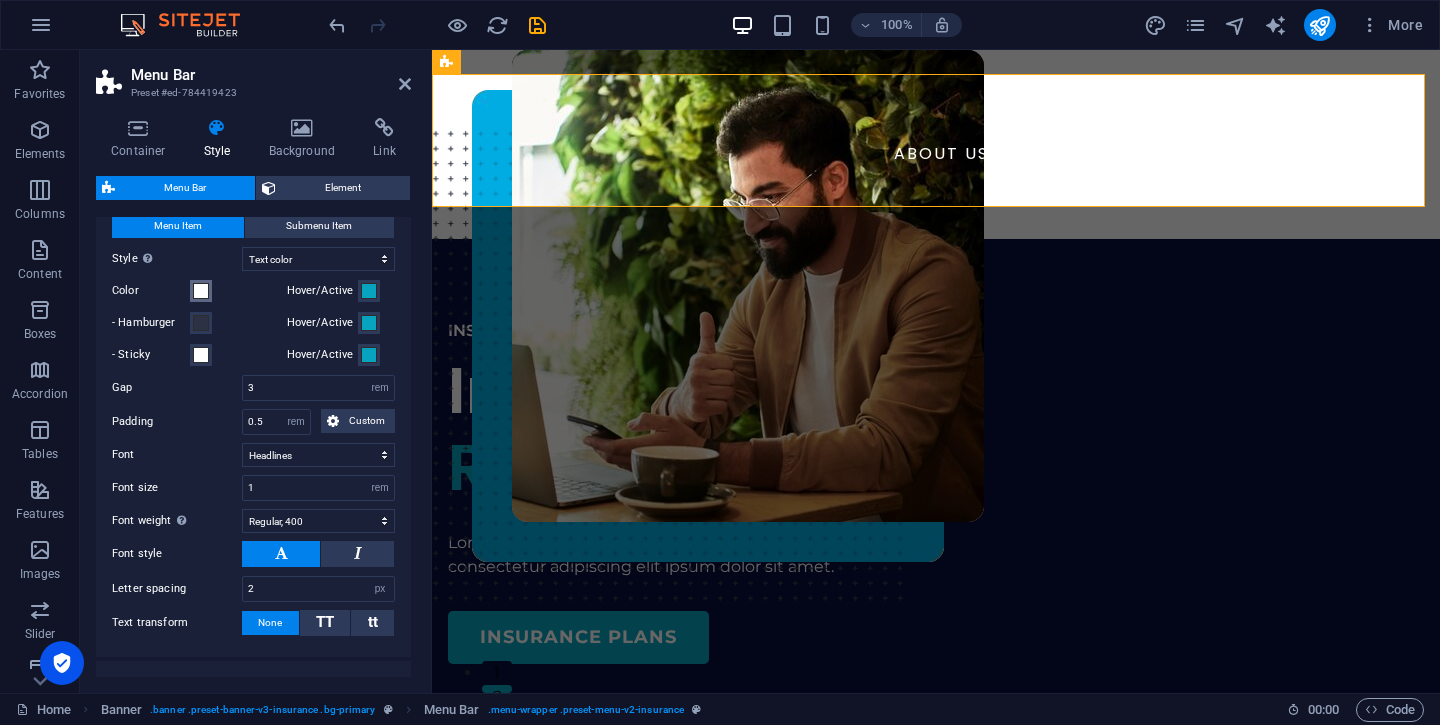 click at bounding box center (201, 291) 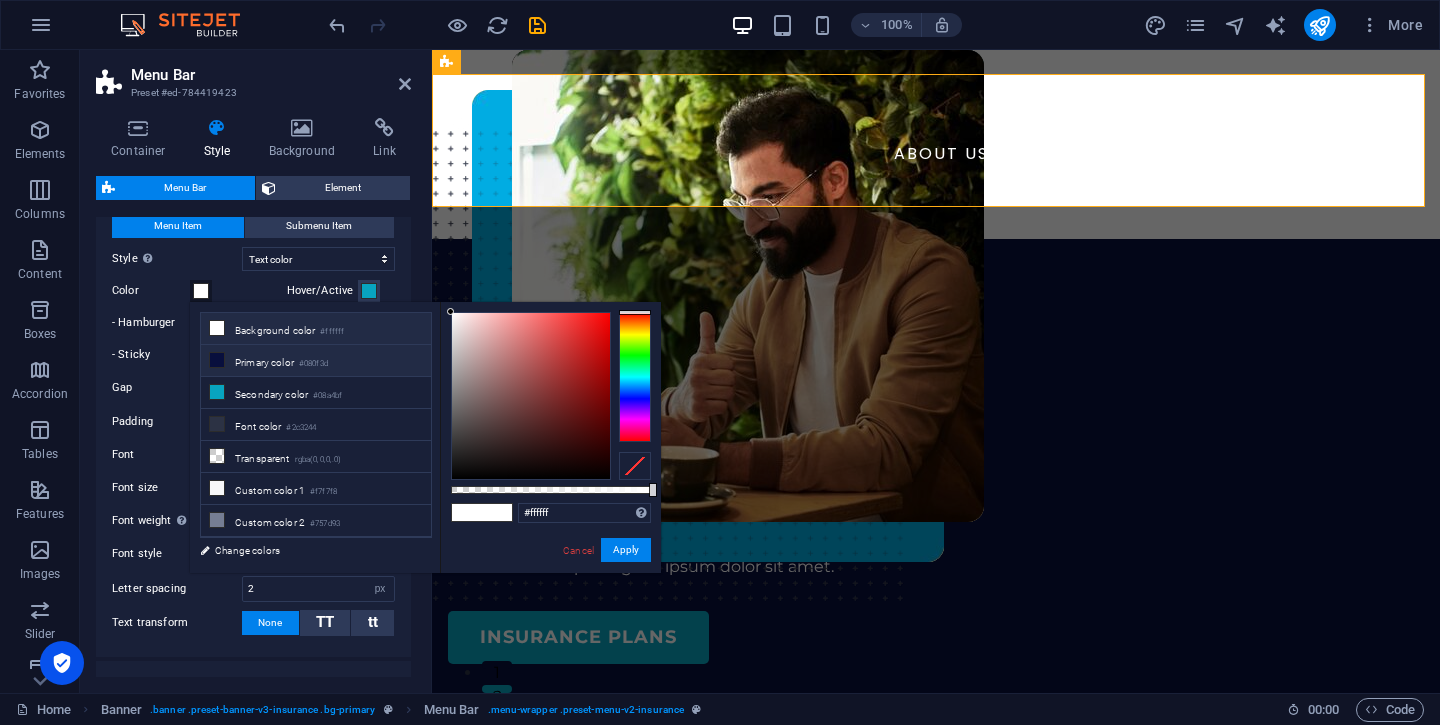 click on "Primary color
#080f3d" at bounding box center (316, 361) 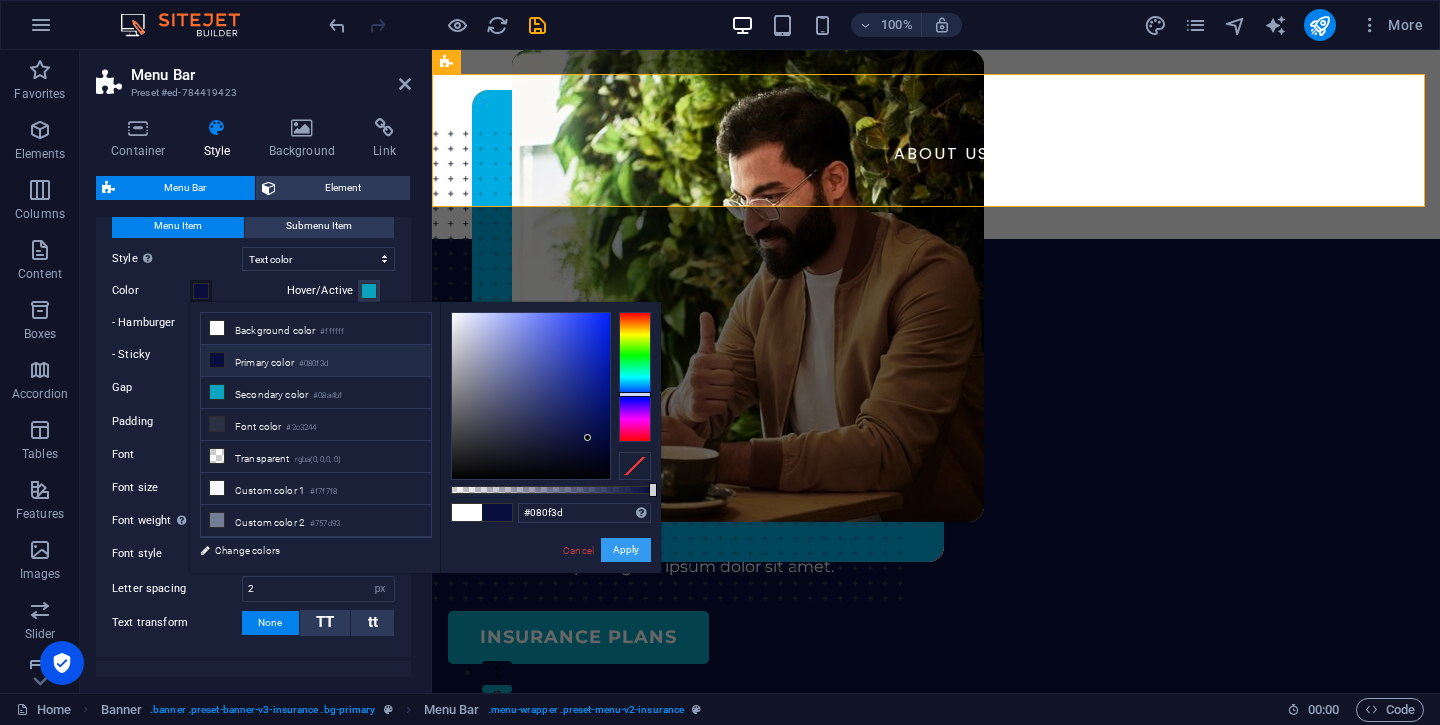 click on "Apply" at bounding box center [626, 550] 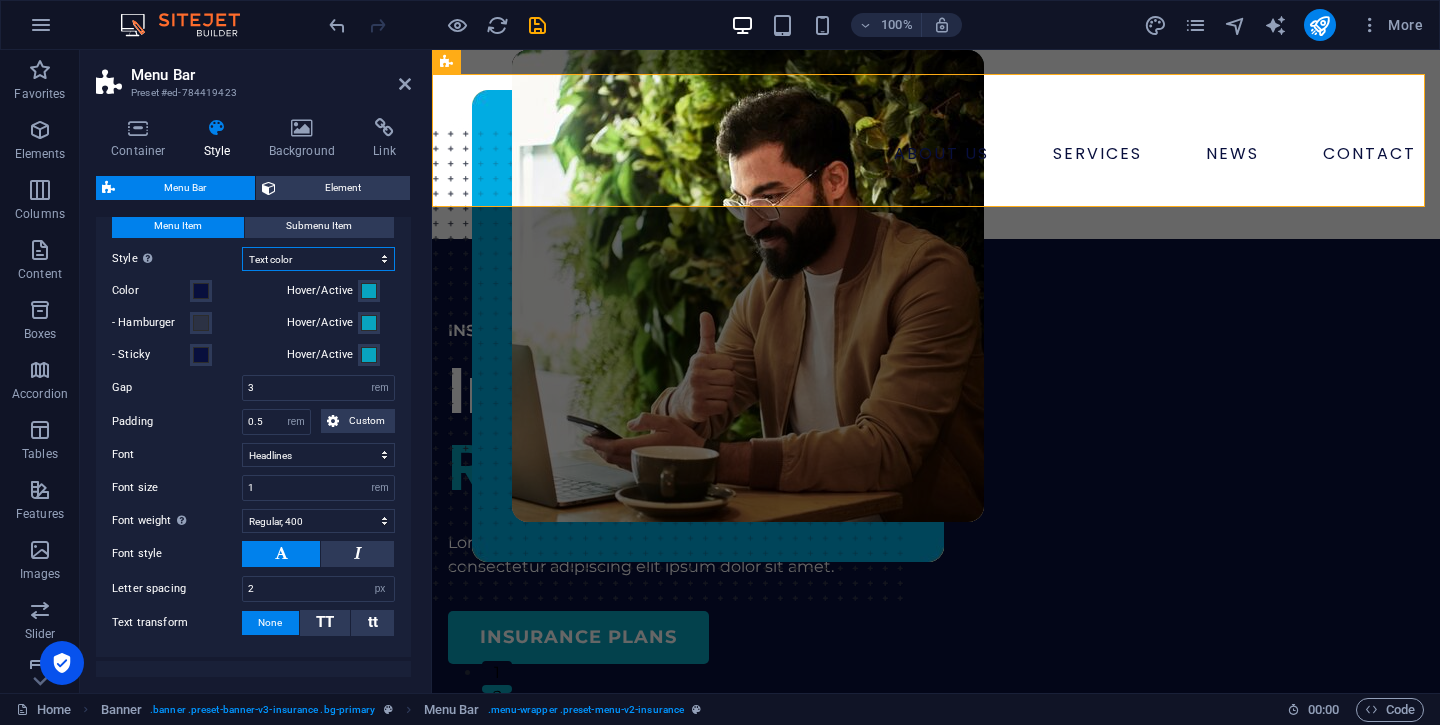 click on "Plain Text color Box: Fade Box: Flip vertical Box: Flip horizontal Box: Slide down Box: Slide up Box: Slide right Box: Slide left Box: Zoom effect Border Border top & bottom Border left & right Border top Border bottom" at bounding box center (318, 259) 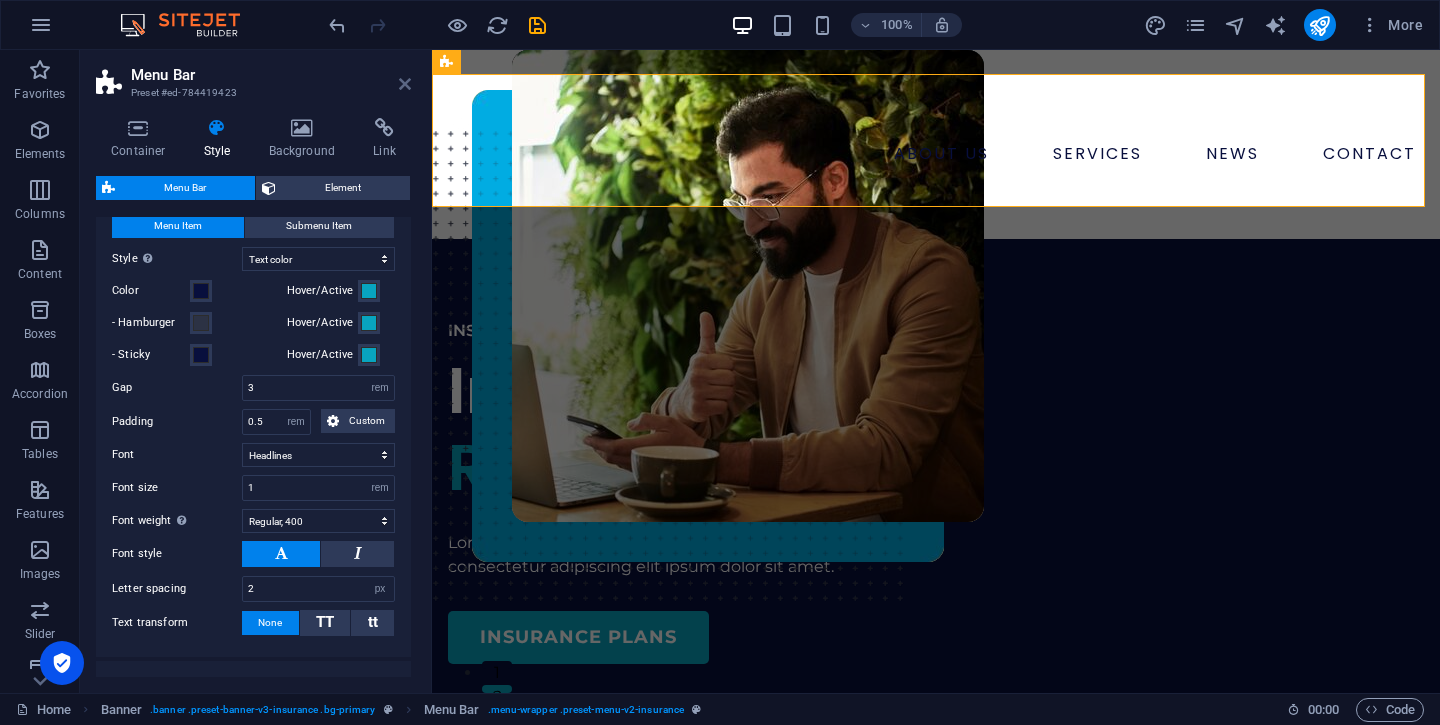 click at bounding box center (405, 84) 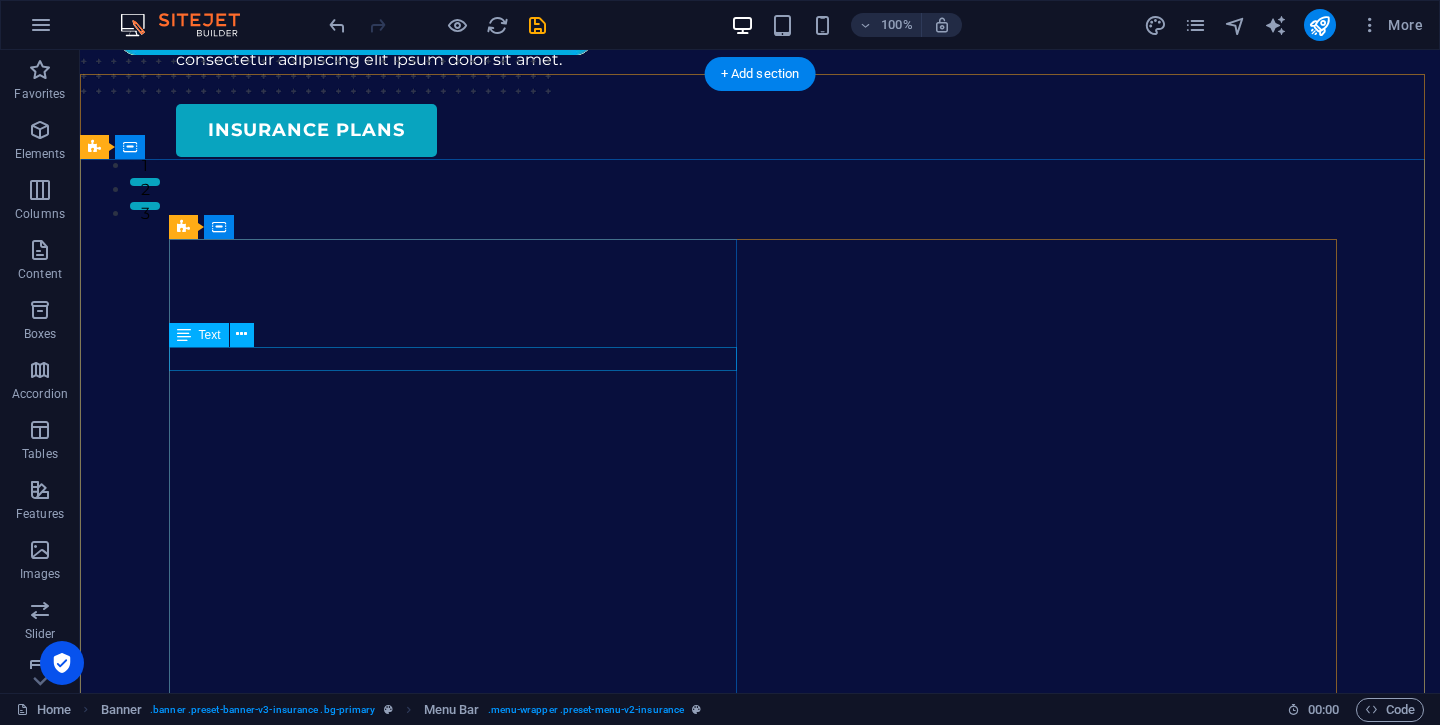 scroll, scrollTop: 0, scrollLeft: 0, axis: both 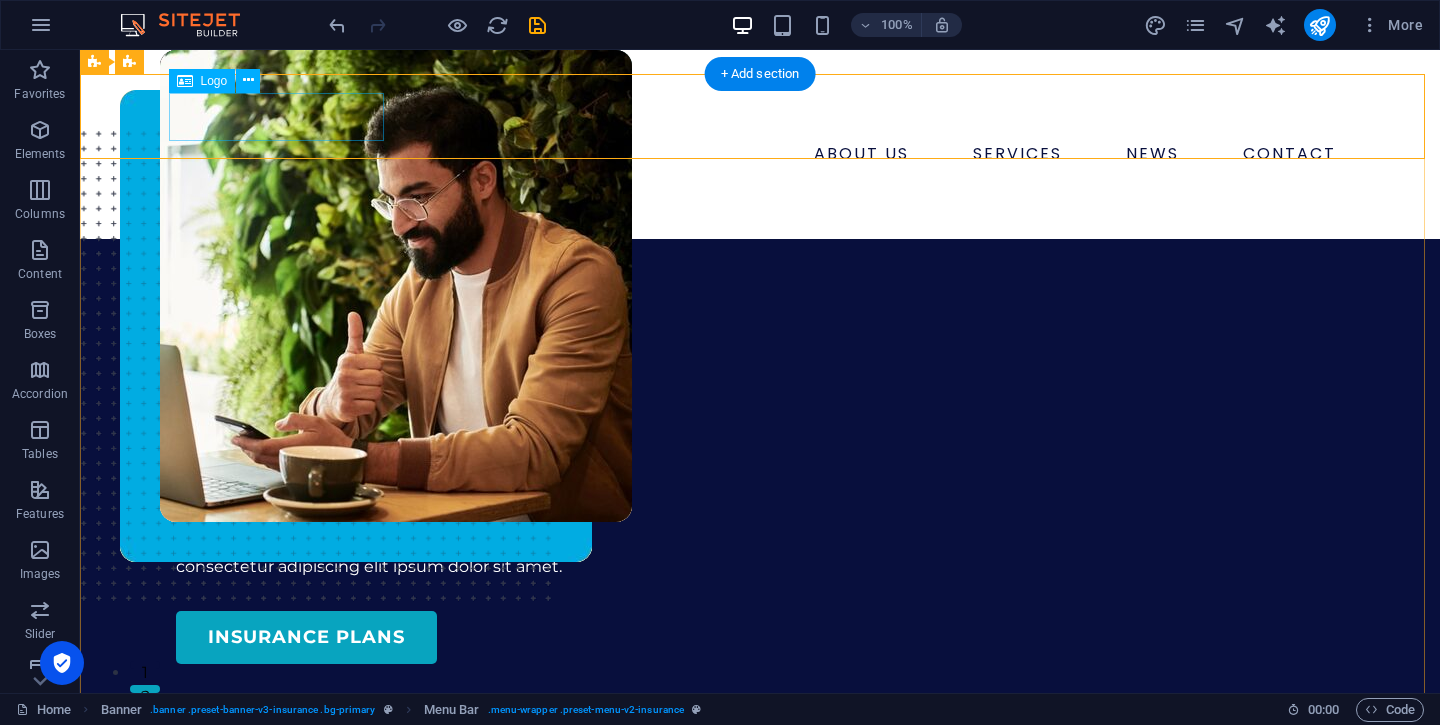 click at bounding box center (760, 114) 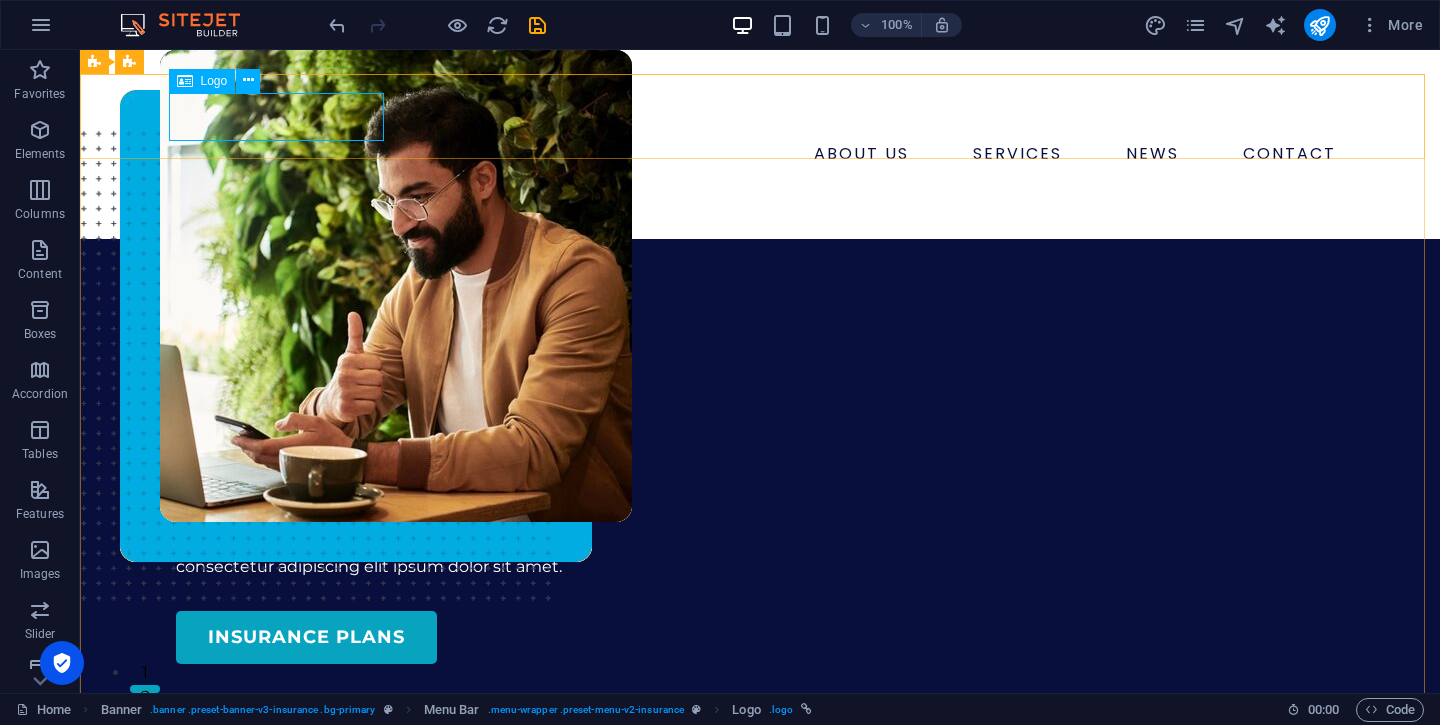 click on "Logo" at bounding box center [214, 81] 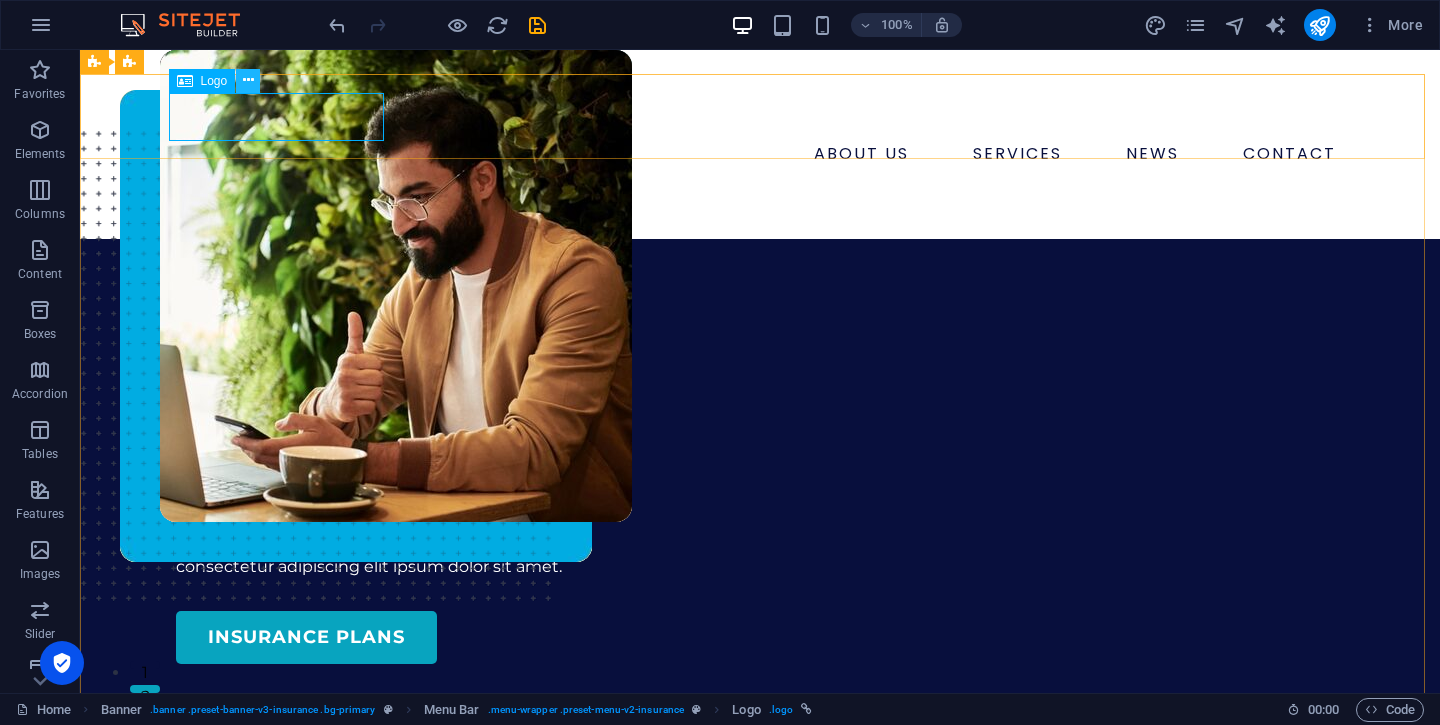 click at bounding box center [248, 80] 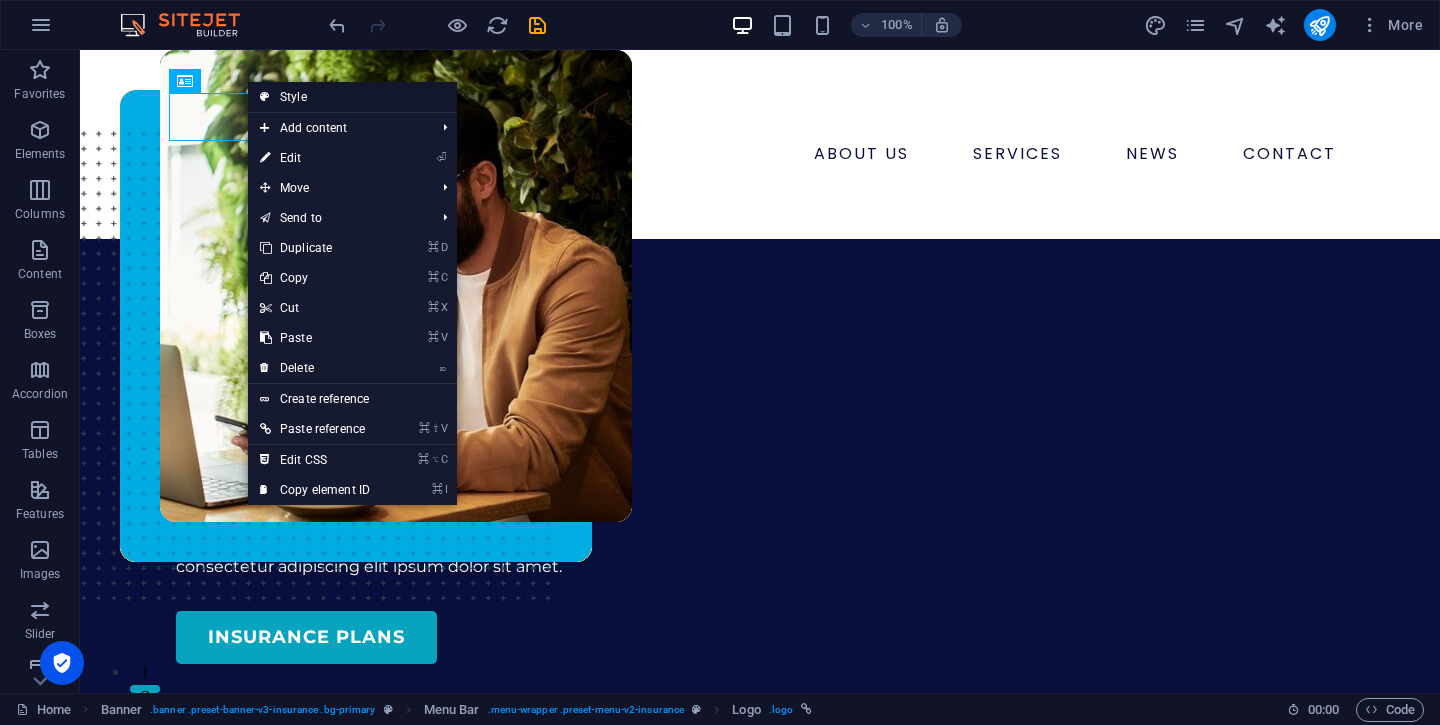 click on "Style" at bounding box center (352, 97) 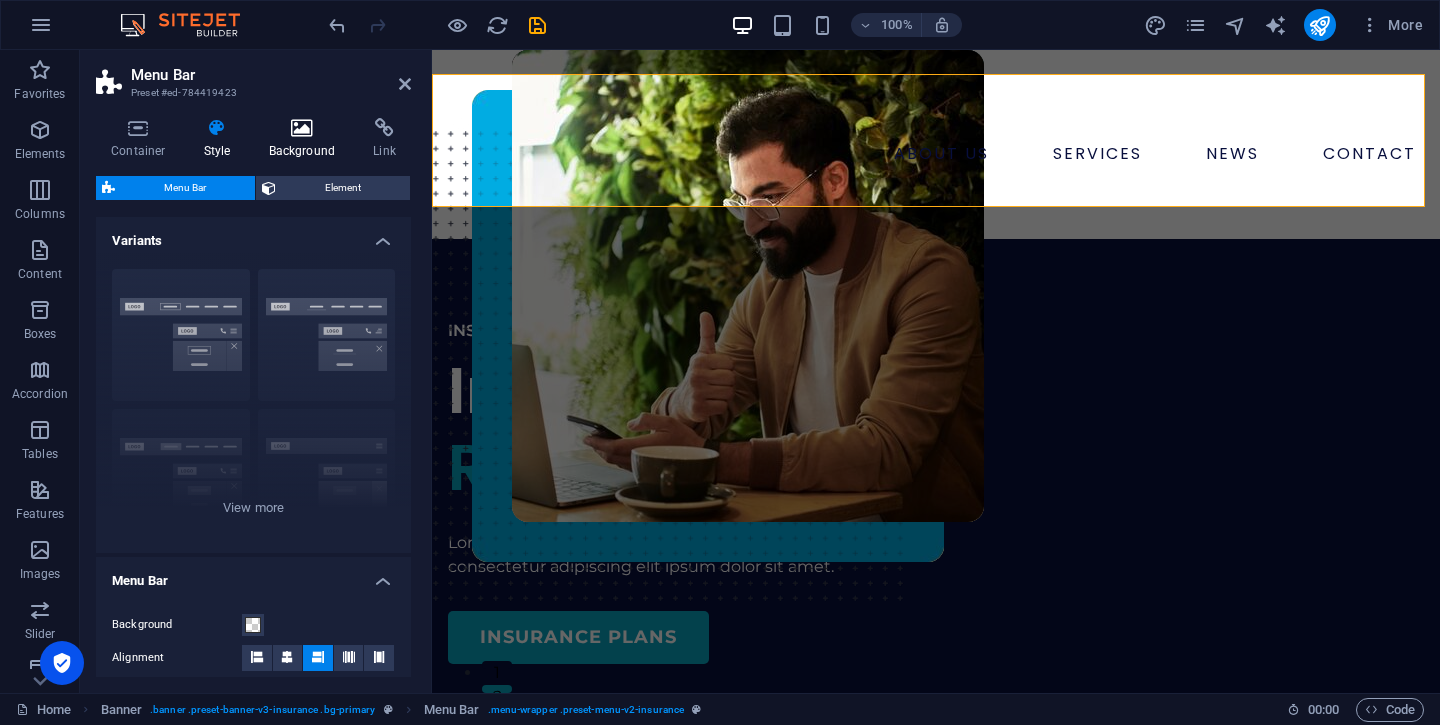 click at bounding box center (302, 128) 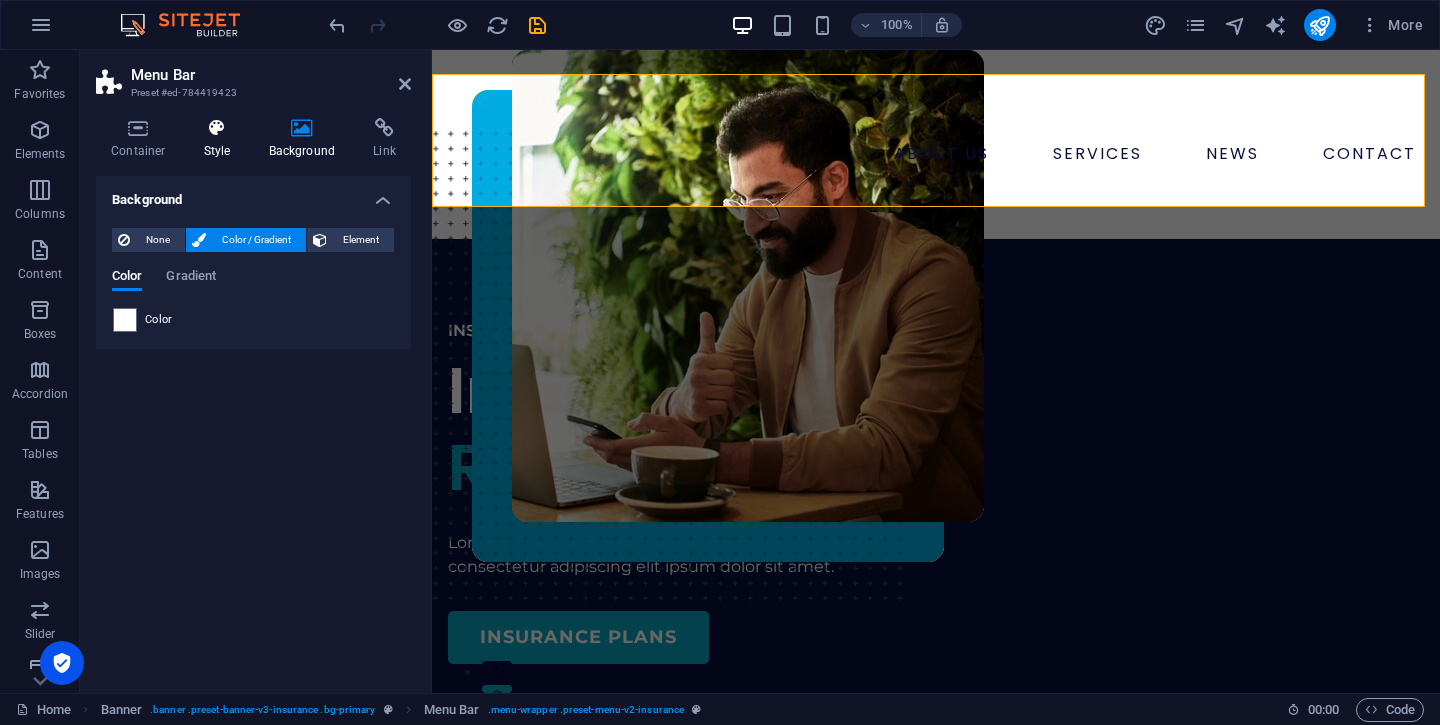 click at bounding box center (217, 128) 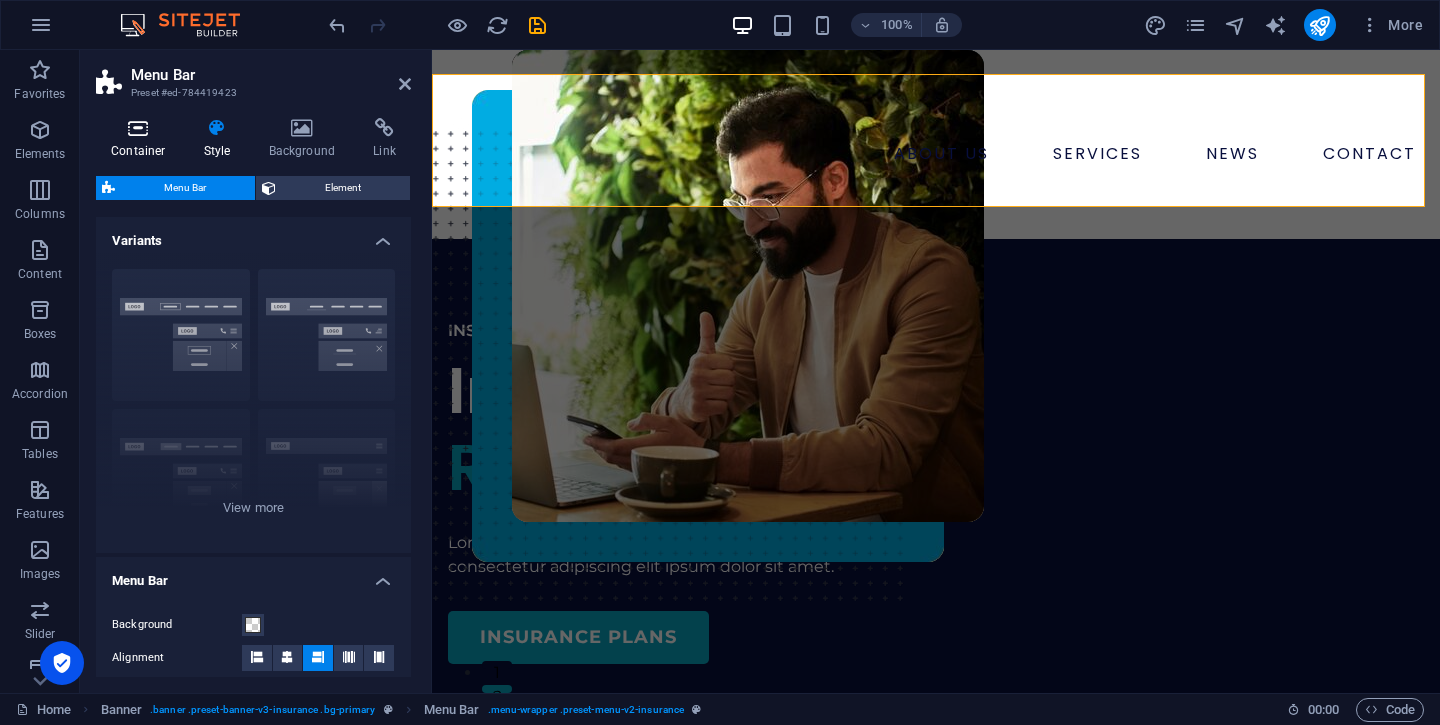 click at bounding box center [138, 128] 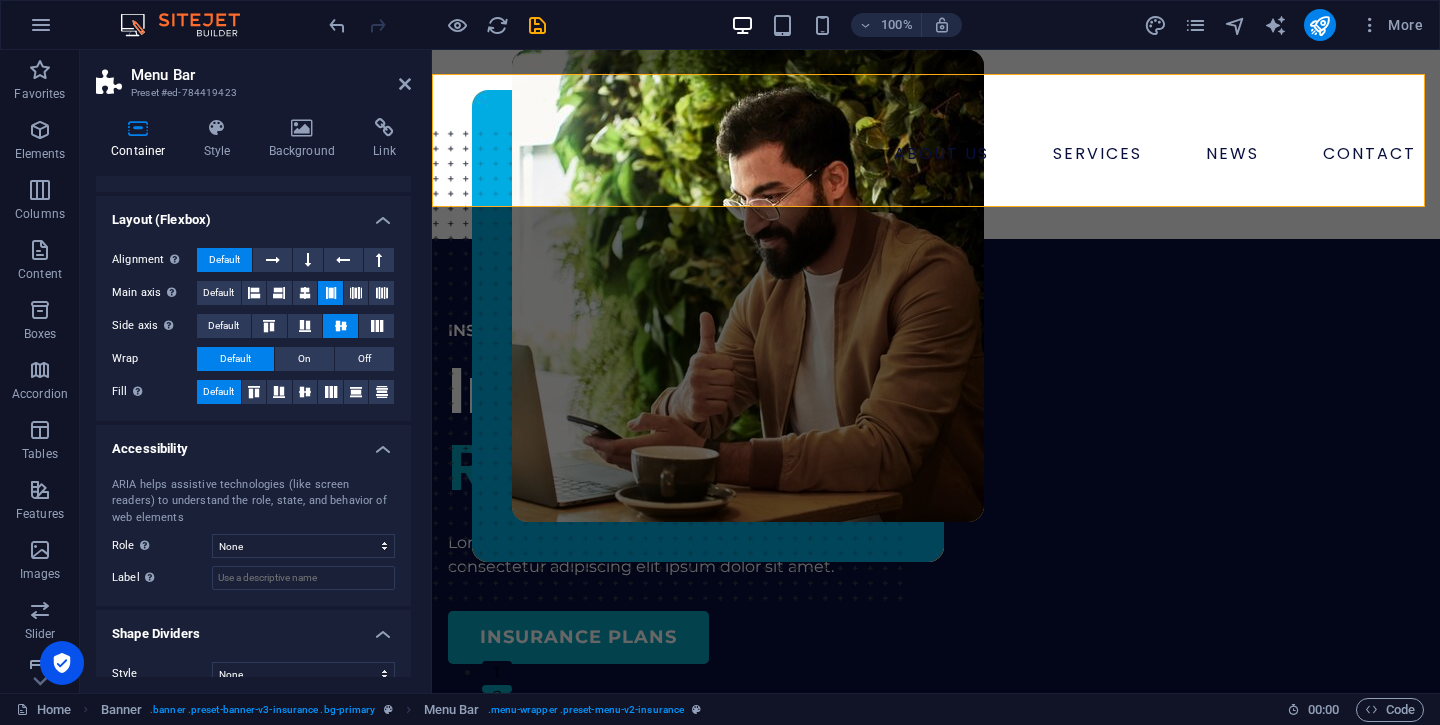 scroll, scrollTop: 274, scrollLeft: 0, axis: vertical 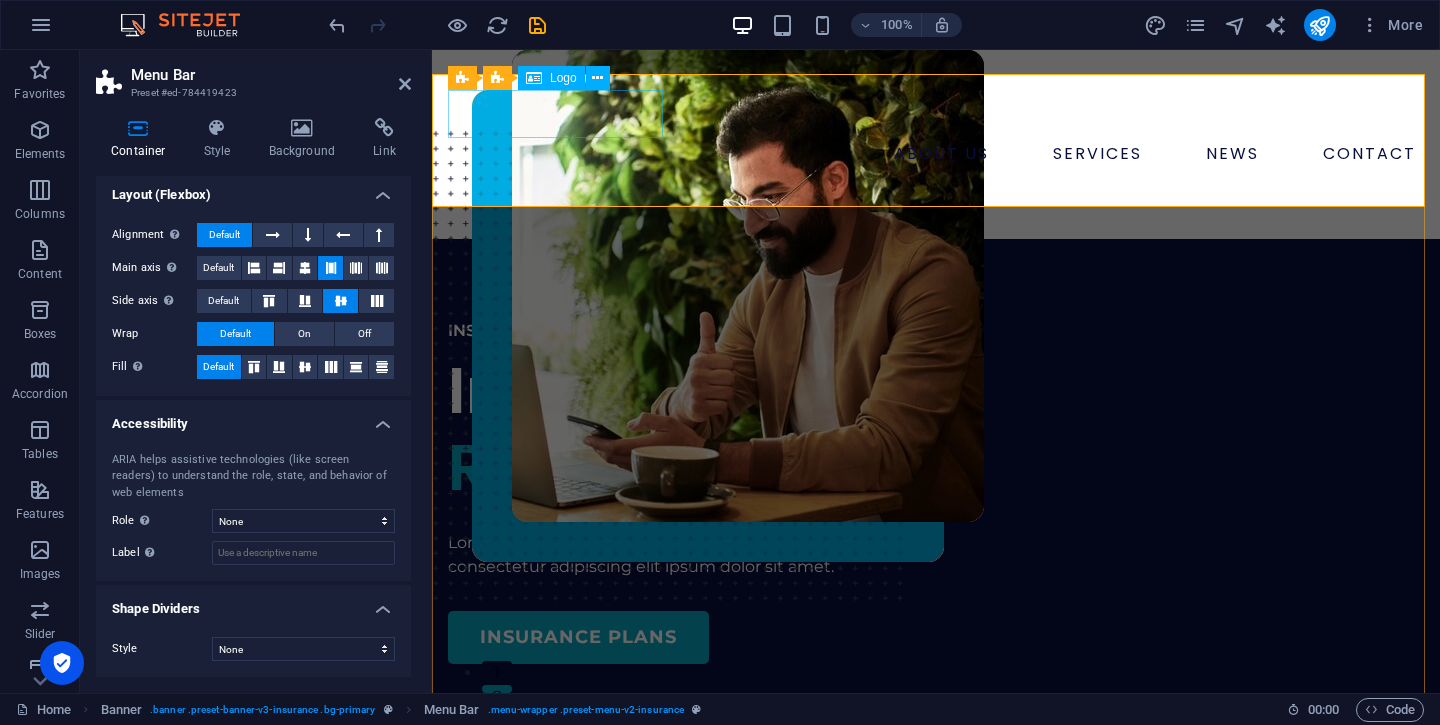 click at bounding box center [936, 114] 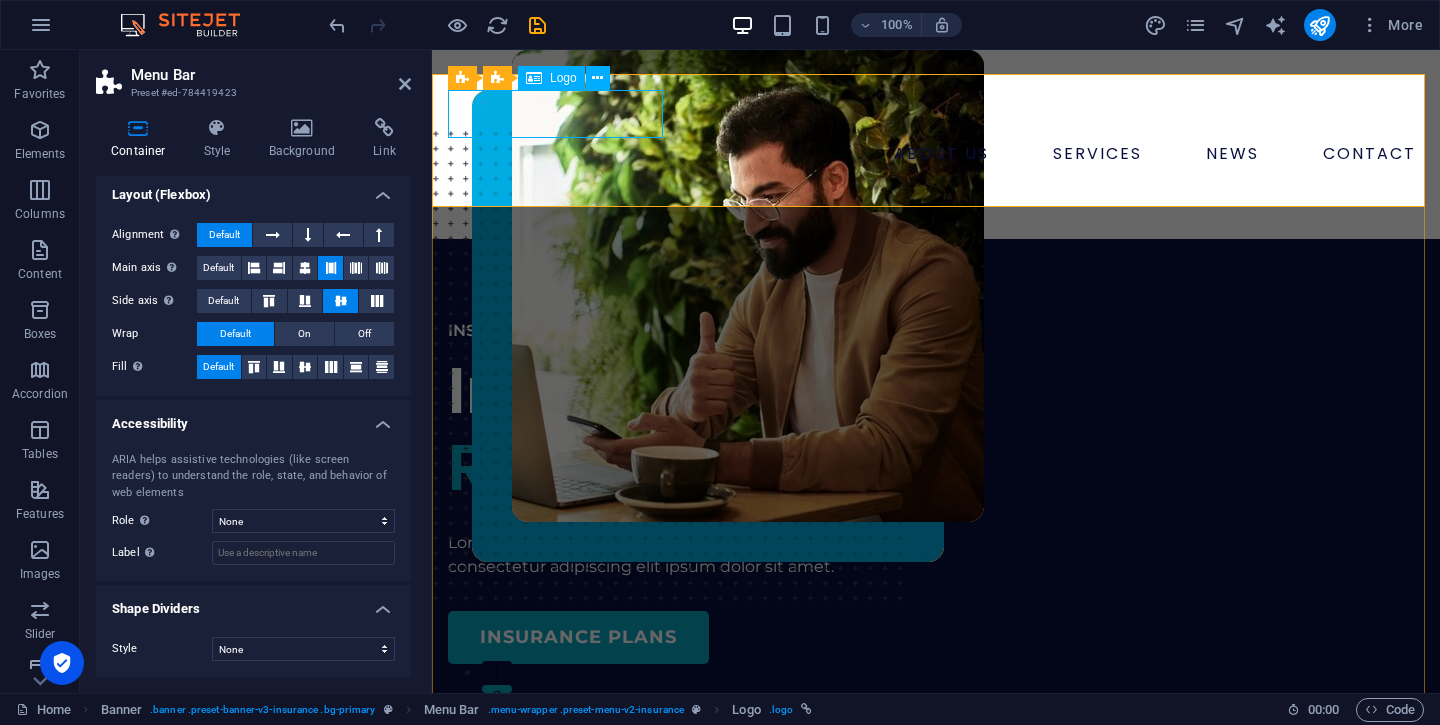 click at bounding box center (534, 78) 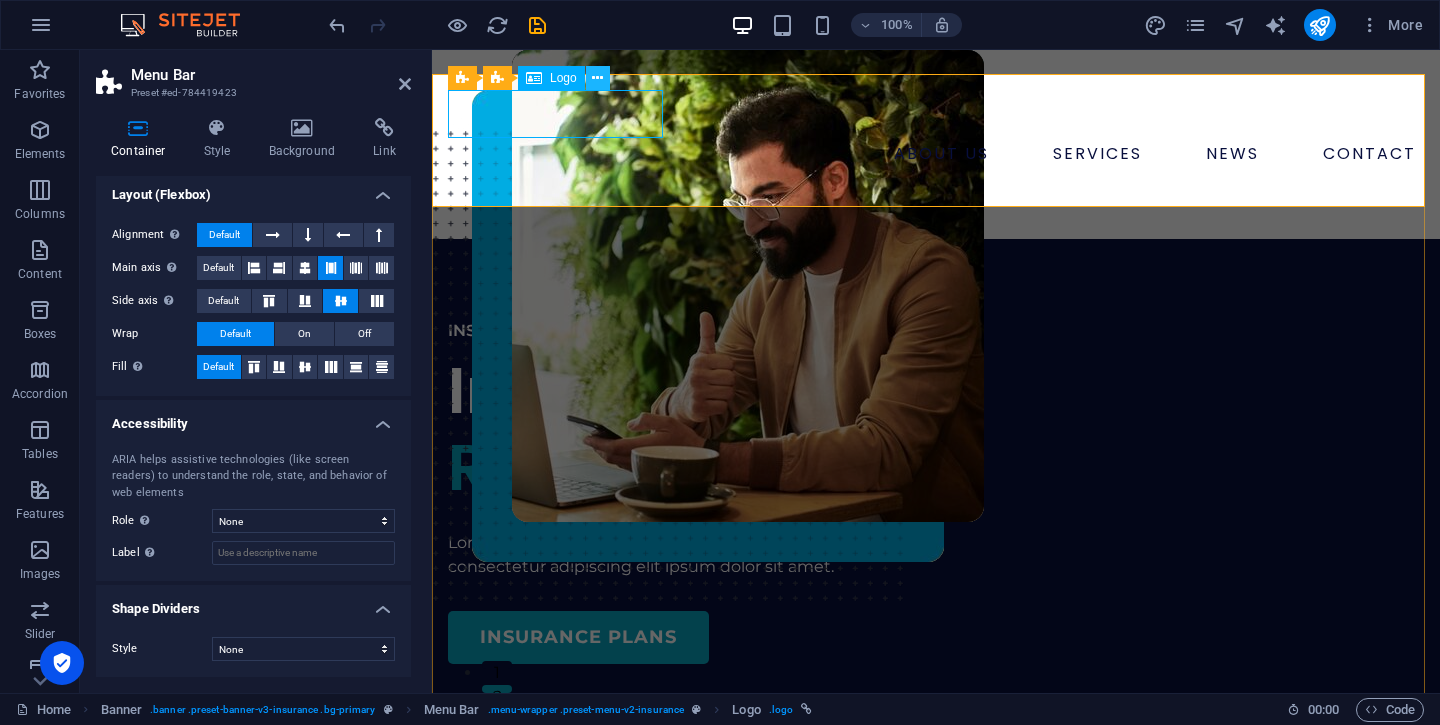 click at bounding box center (597, 78) 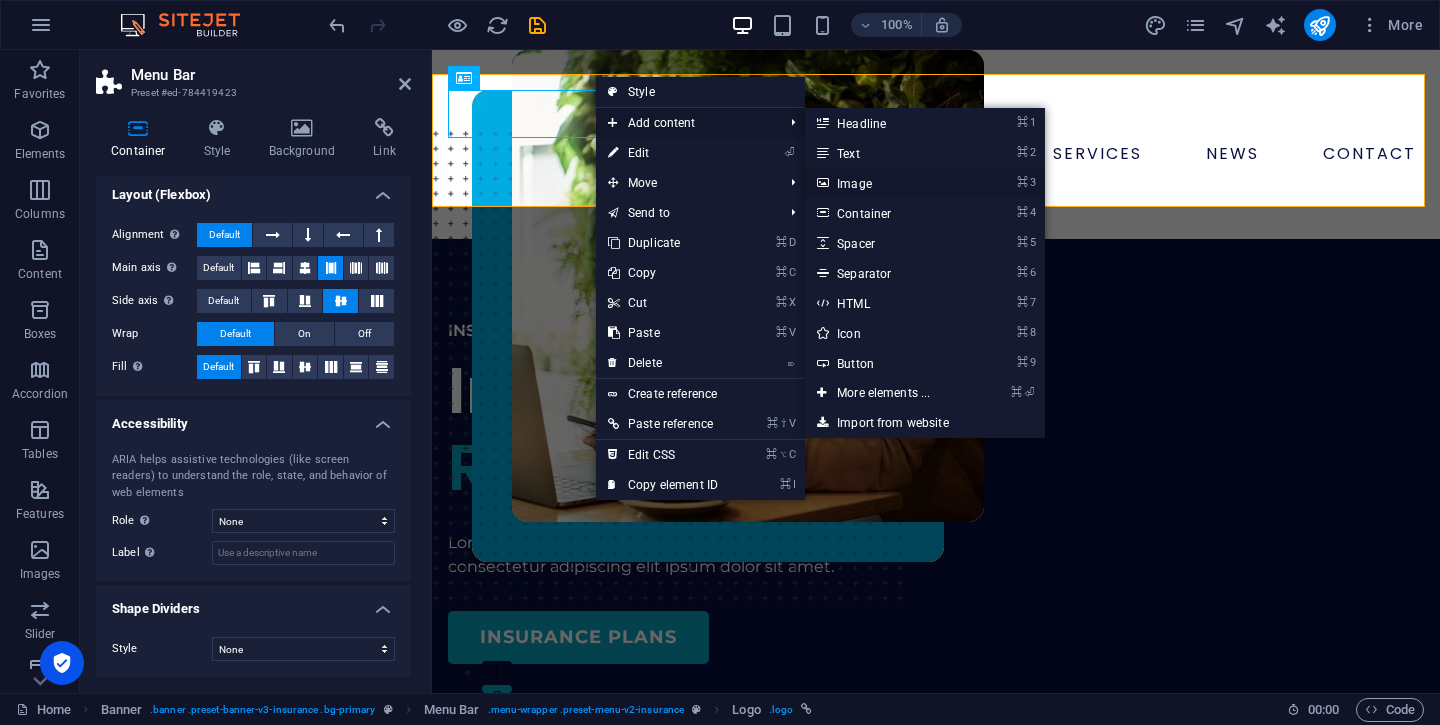drag, startPoint x: 861, startPoint y: 186, endPoint x: 429, endPoint y: 136, distance: 434.88388 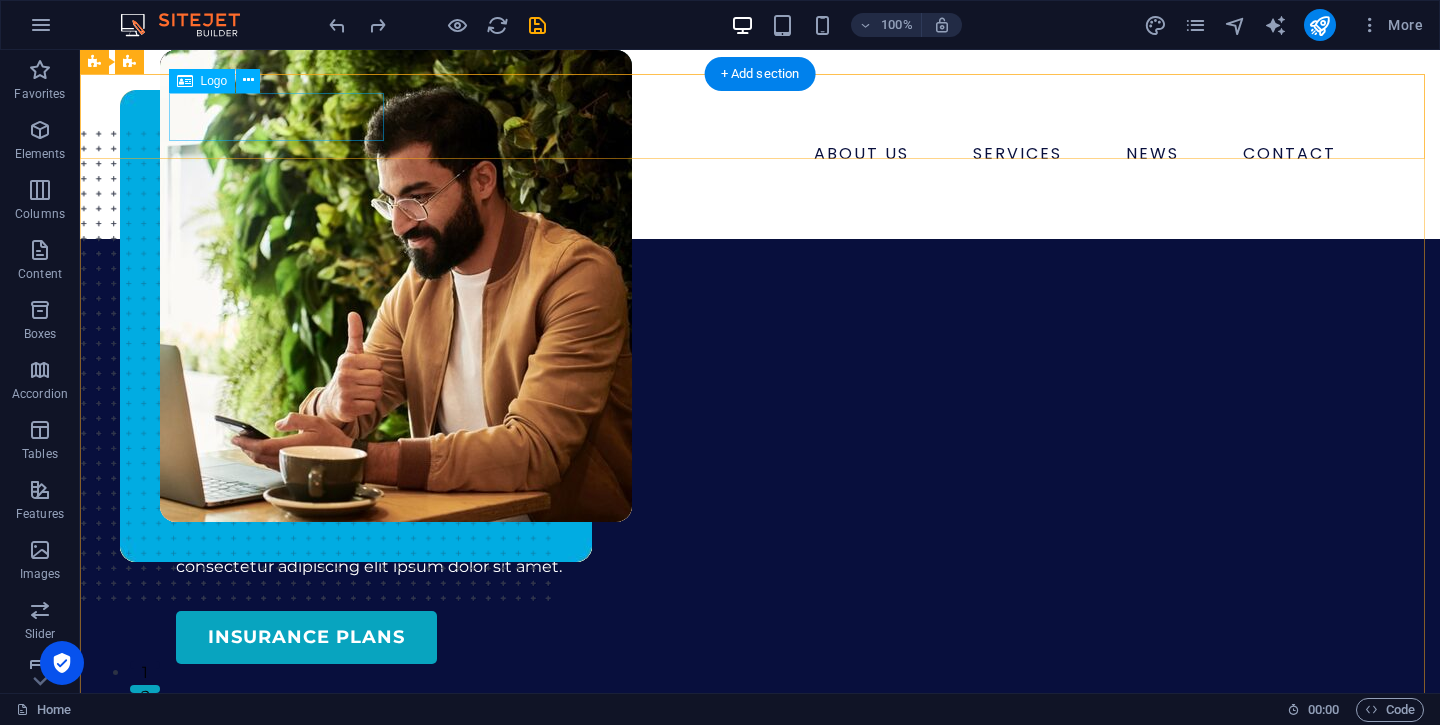 click at bounding box center [760, 114] 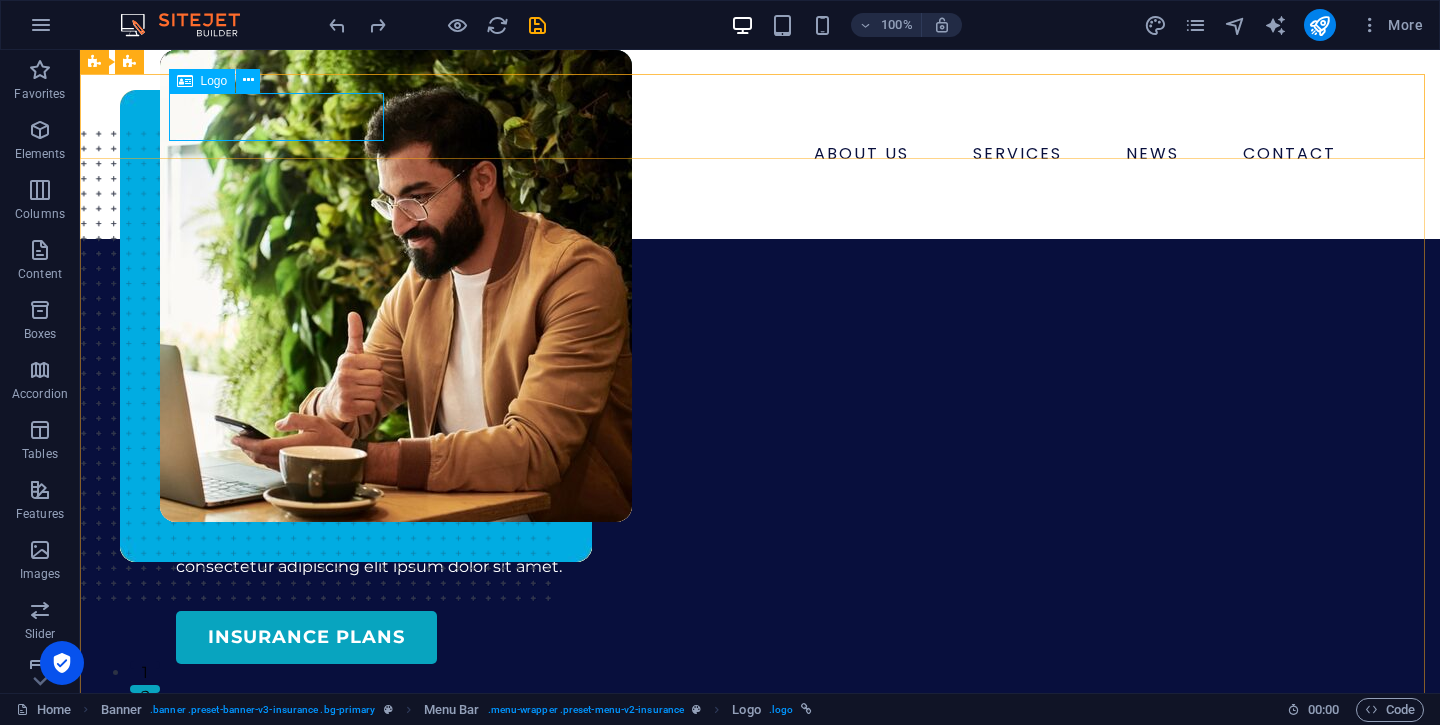 click on "Logo" at bounding box center (214, 81) 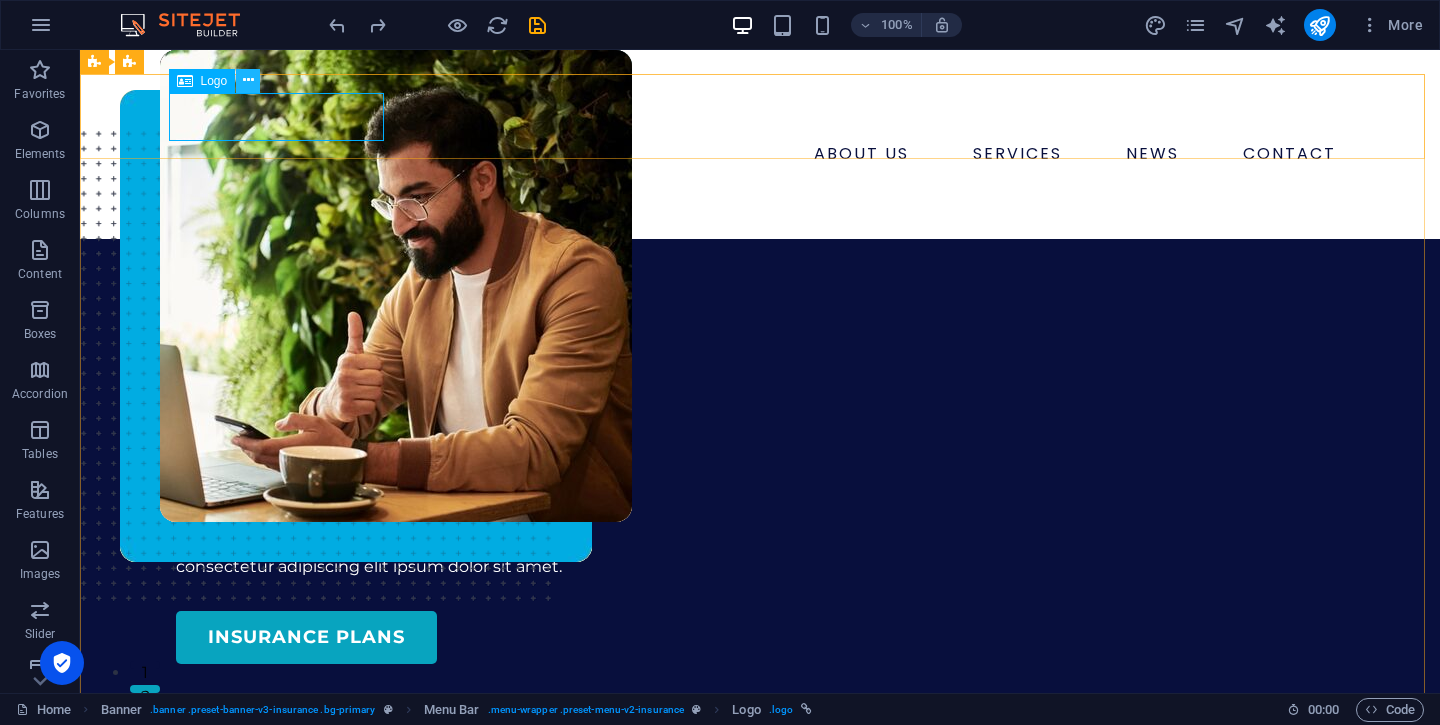 click at bounding box center (248, 80) 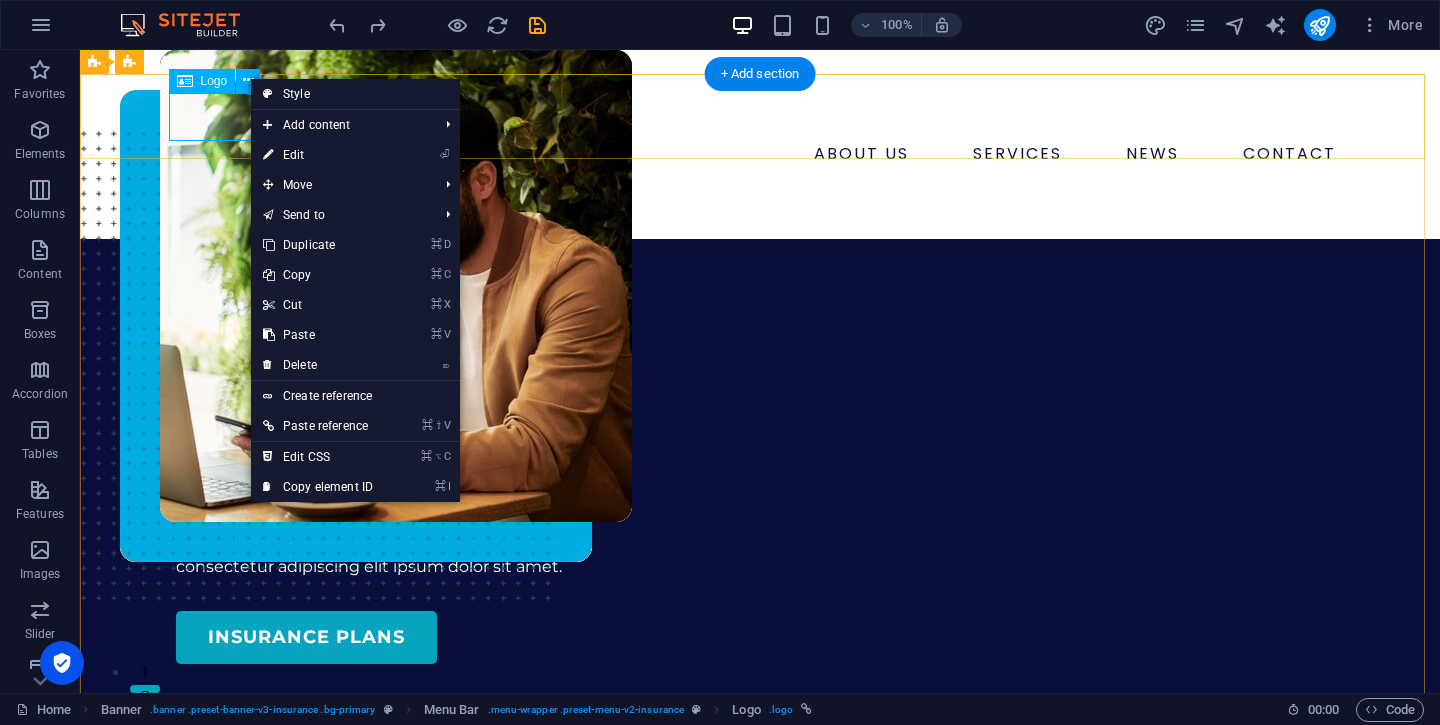 click at bounding box center (760, 114) 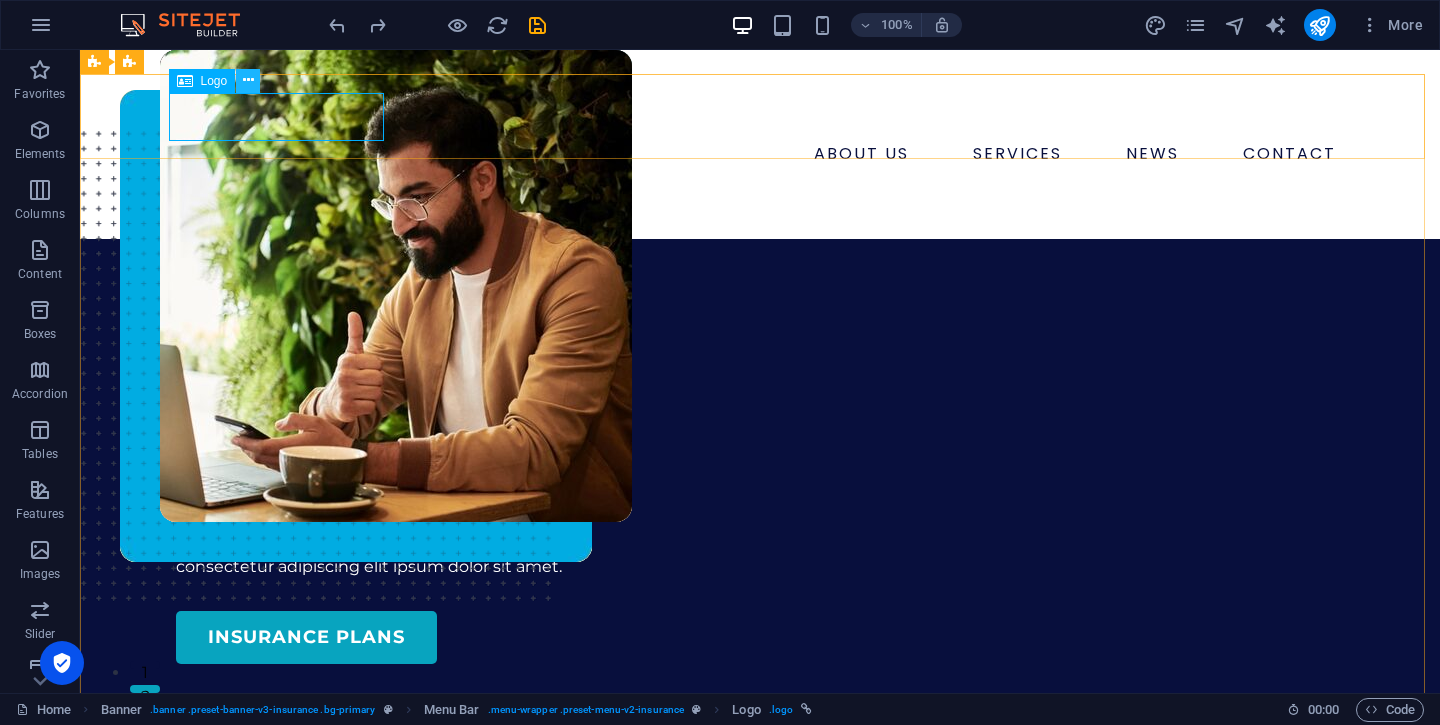 click at bounding box center [248, 80] 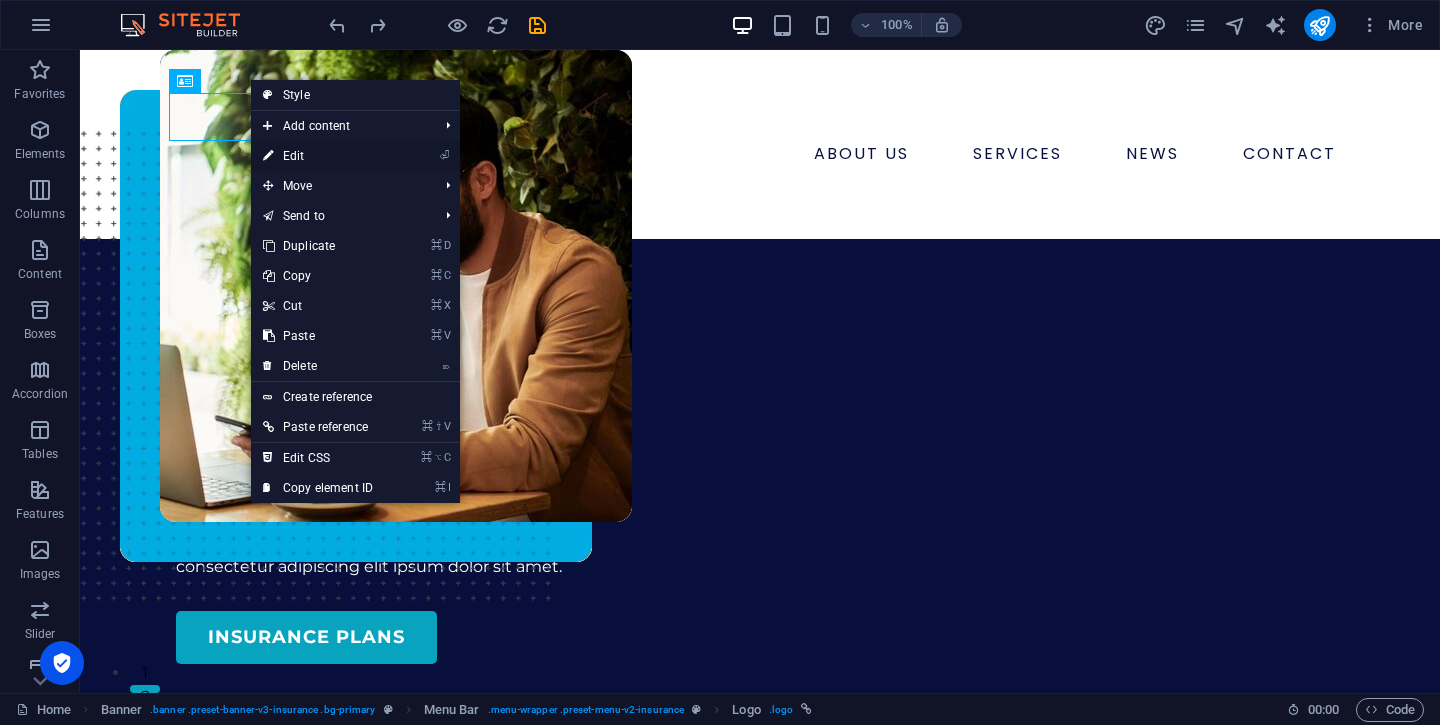 click on "⏎  Edit" at bounding box center (318, 156) 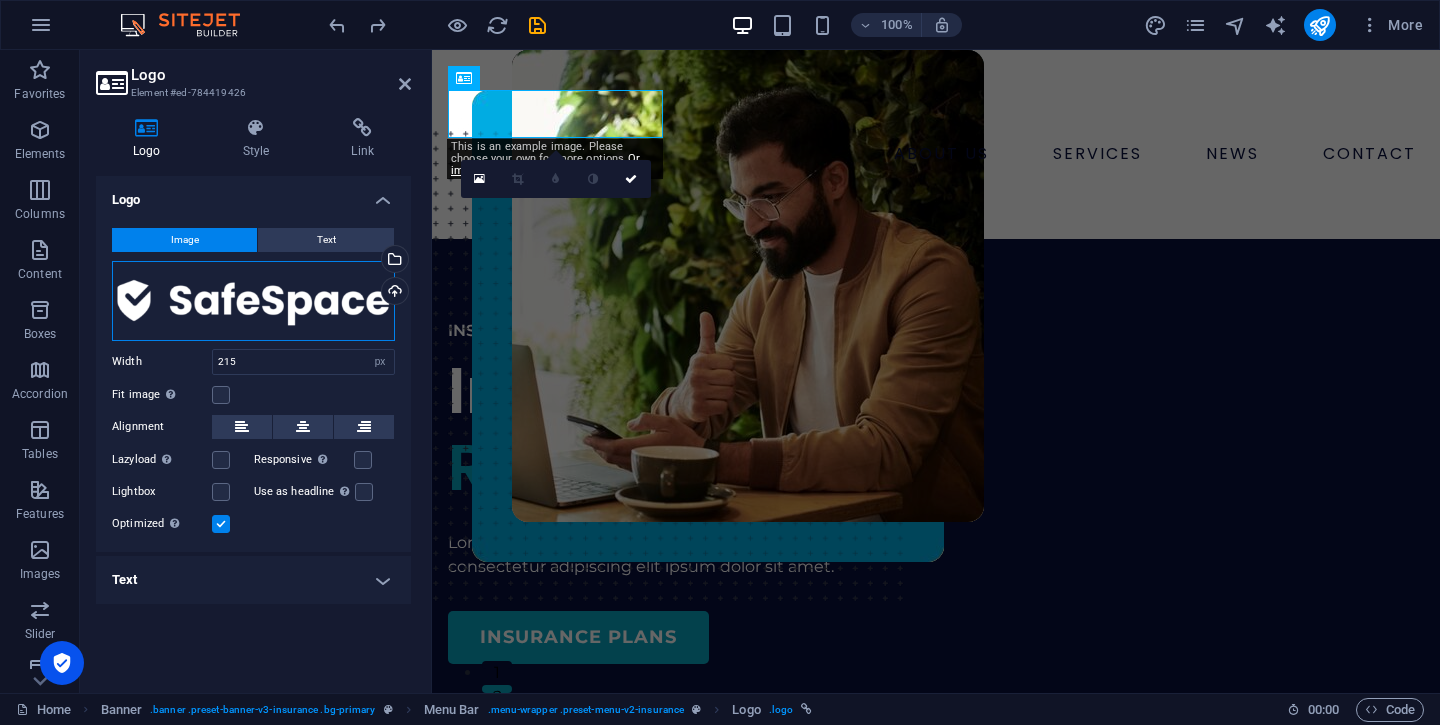 click on "Drag files here, click to choose files or select files from Files or our free stock photos & videos" at bounding box center (253, 301) 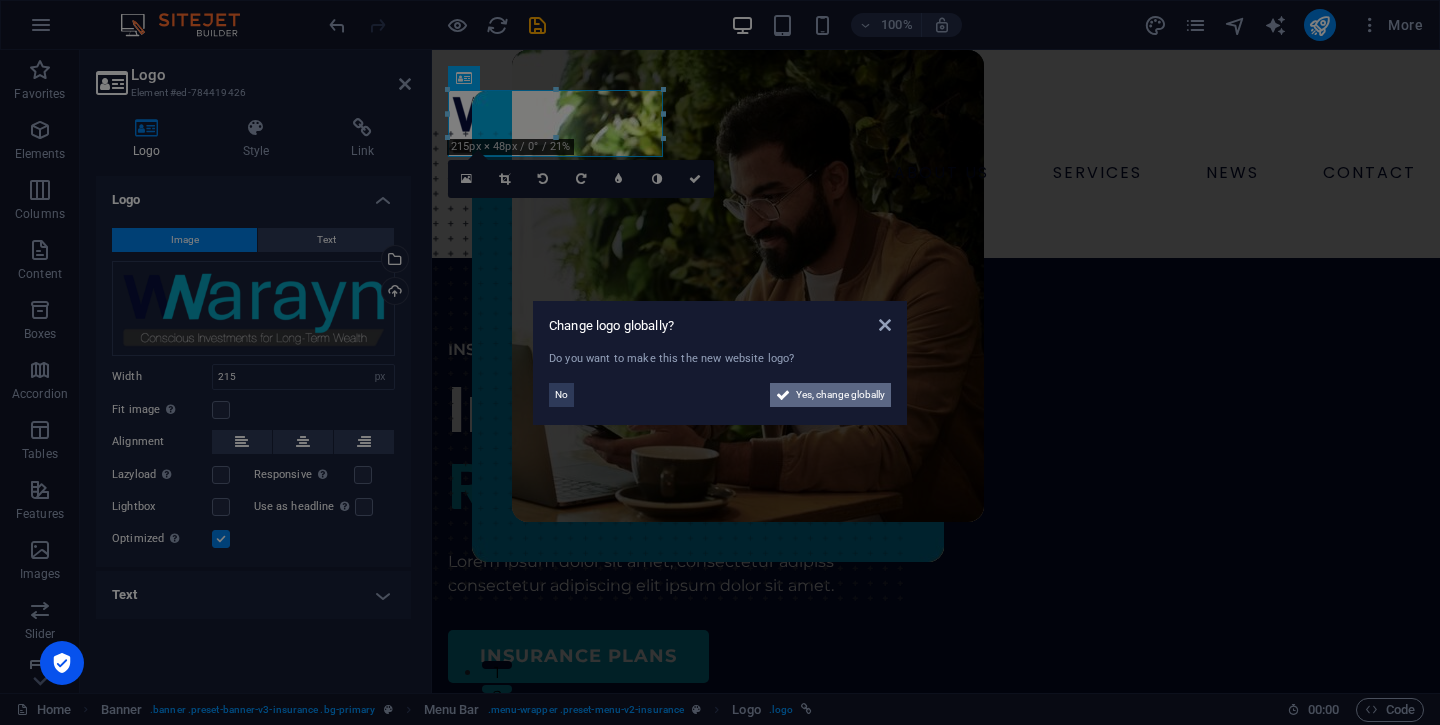 click on "Yes, change globally" at bounding box center (840, 395) 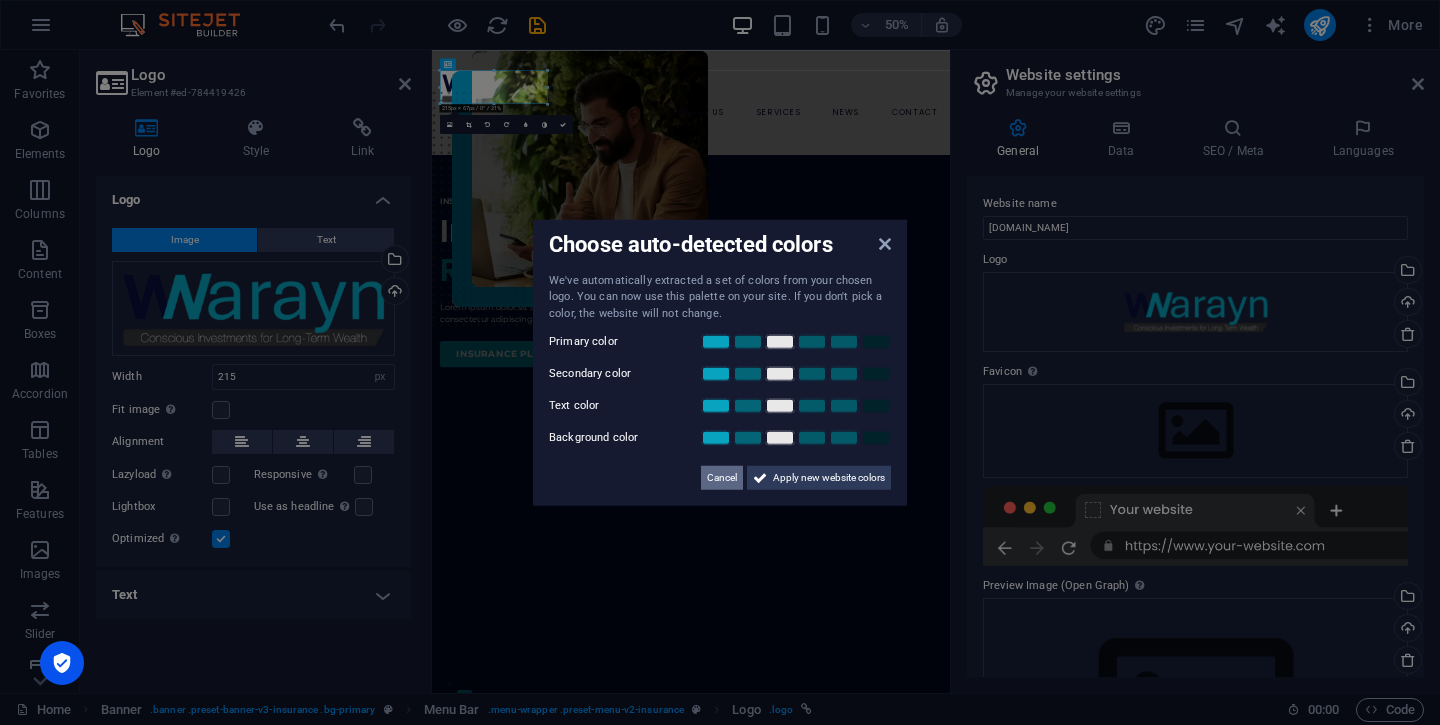 click on "Cancel" at bounding box center [722, 478] 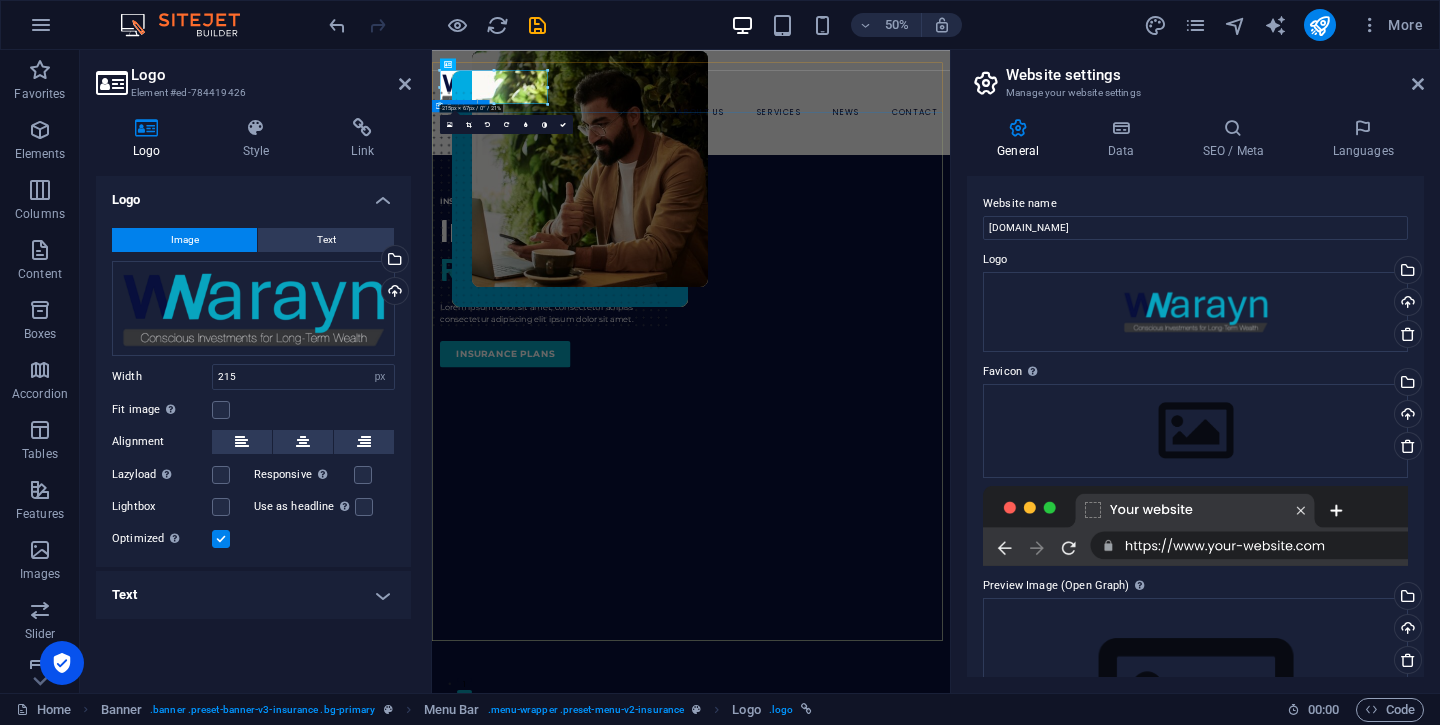 click on "INSURANCE COMPANY Insuring More Responsibly Lorem ipsum dolor sit amet, consectetur adipiss
consectetur adipiscing elit ipsum dolor sit amet. insurance plans" at bounding box center [950, 798] 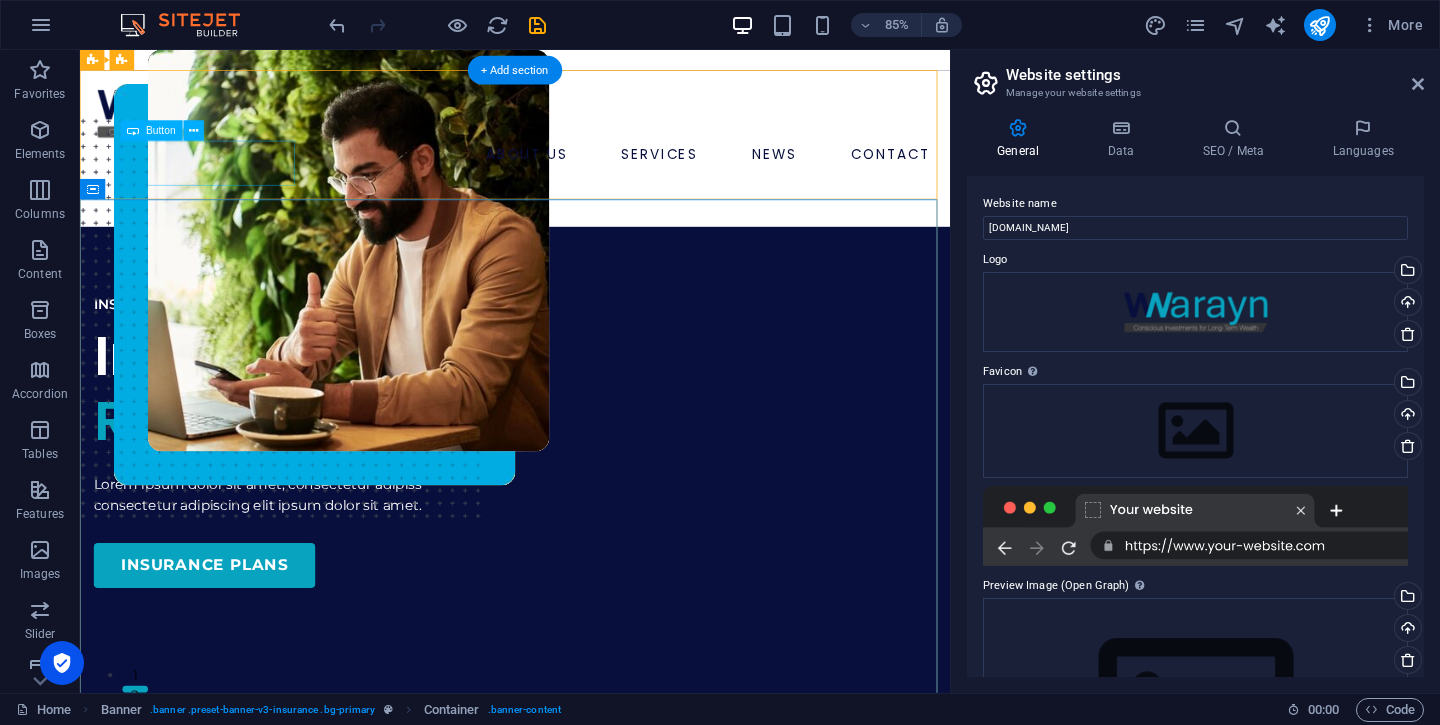 click on "BOOK A CALL" at bounding box center [608, 215] 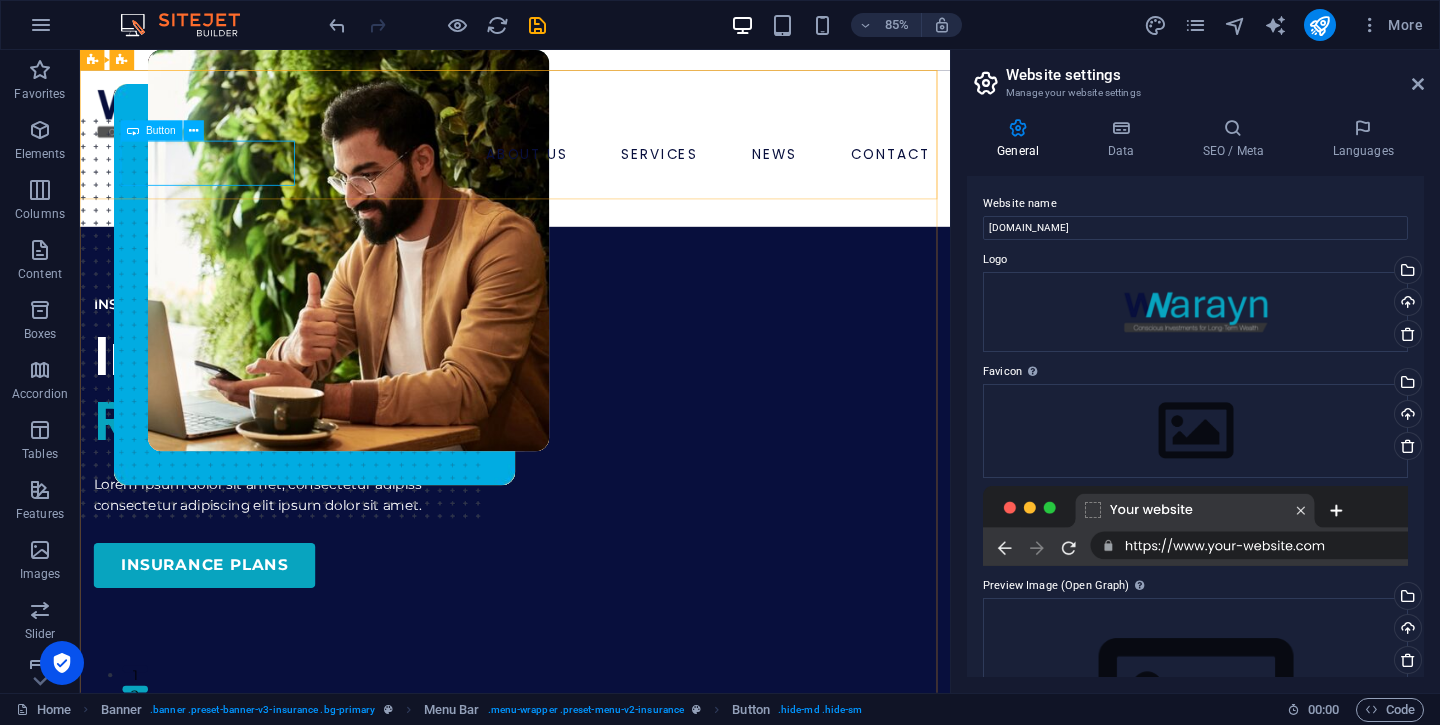 click on "Button" at bounding box center (160, 131) 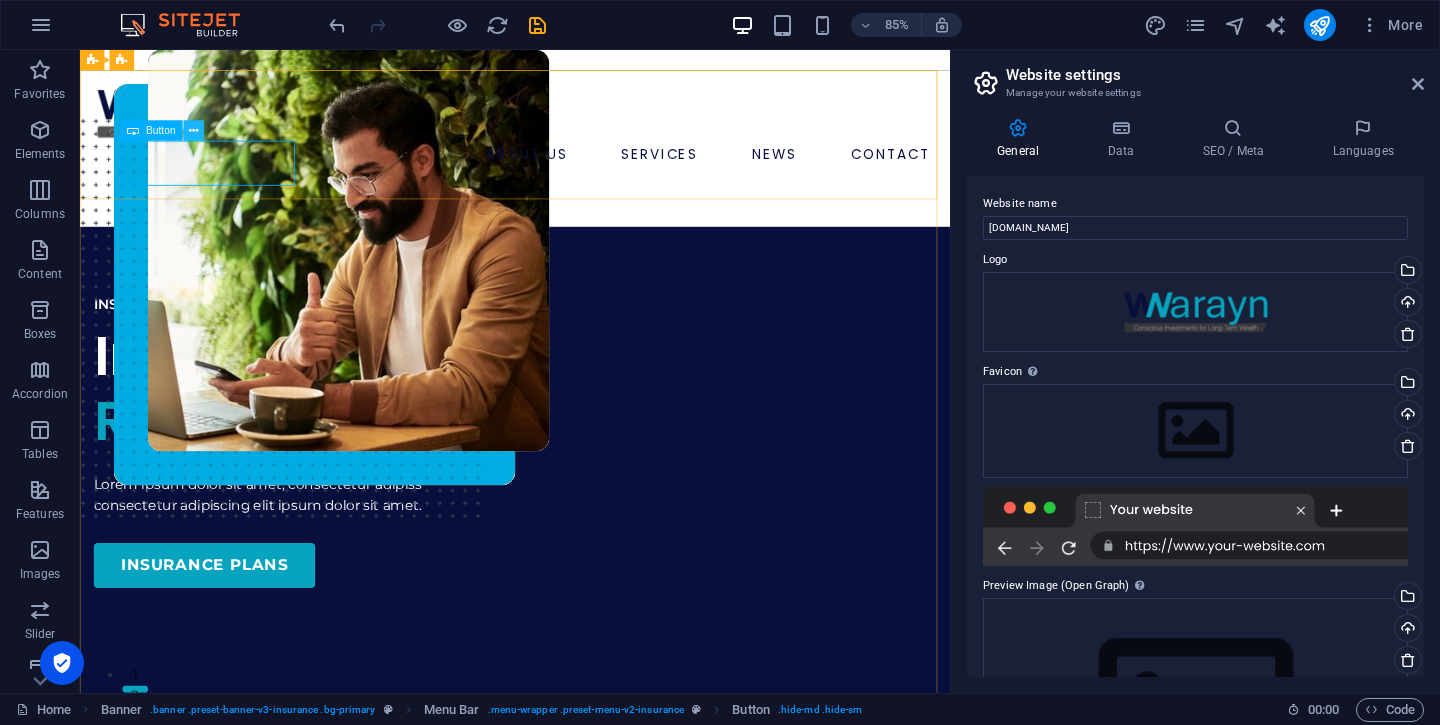 click at bounding box center (193, 131) 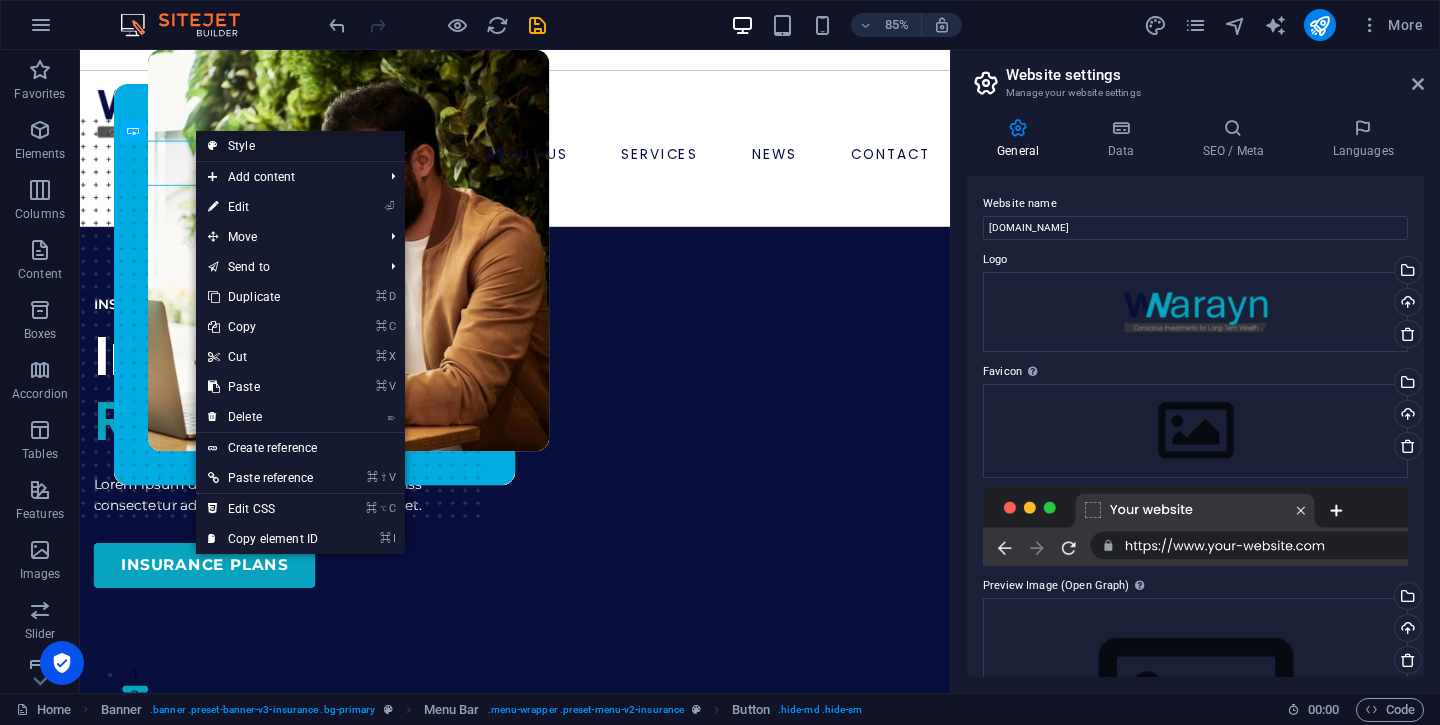 click on "Style" at bounding box center [300, 146] 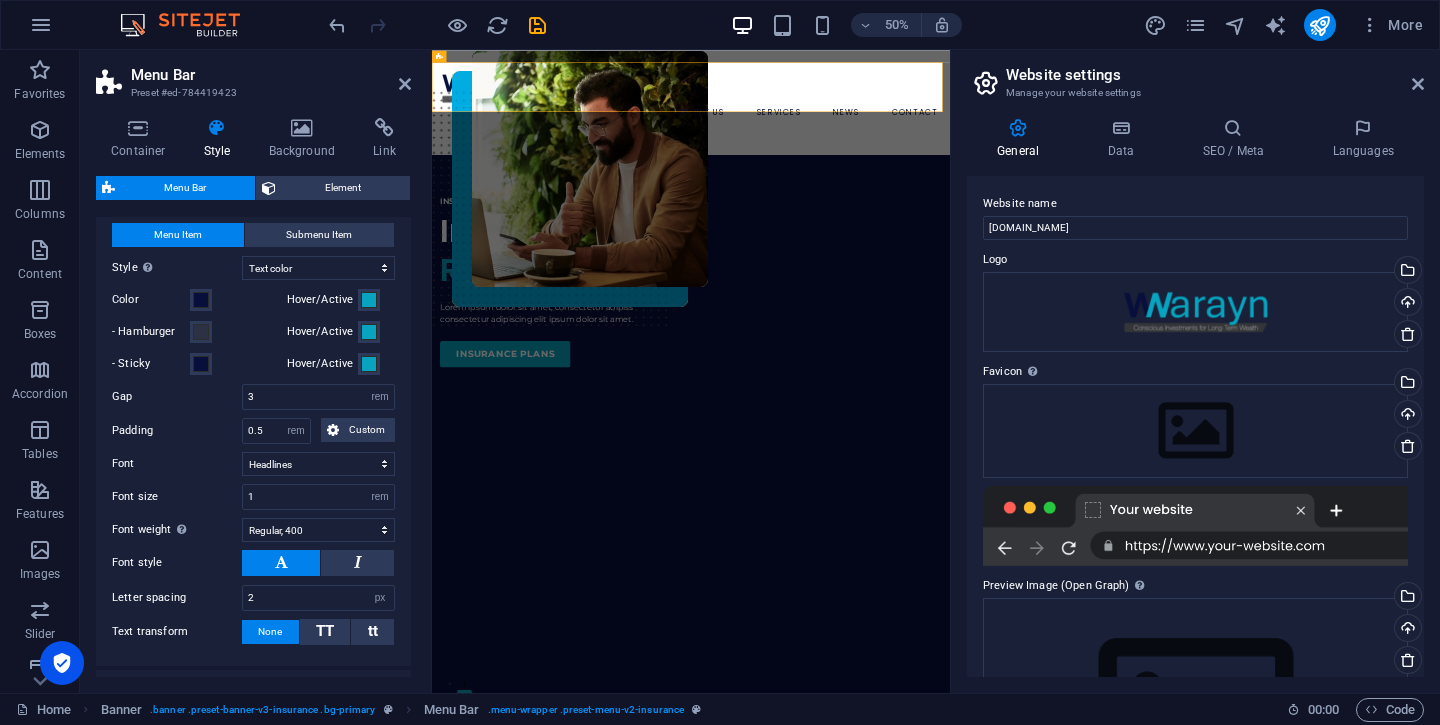 scroll, scrollTop: 646, scrollLeft: 0, axis: vertical 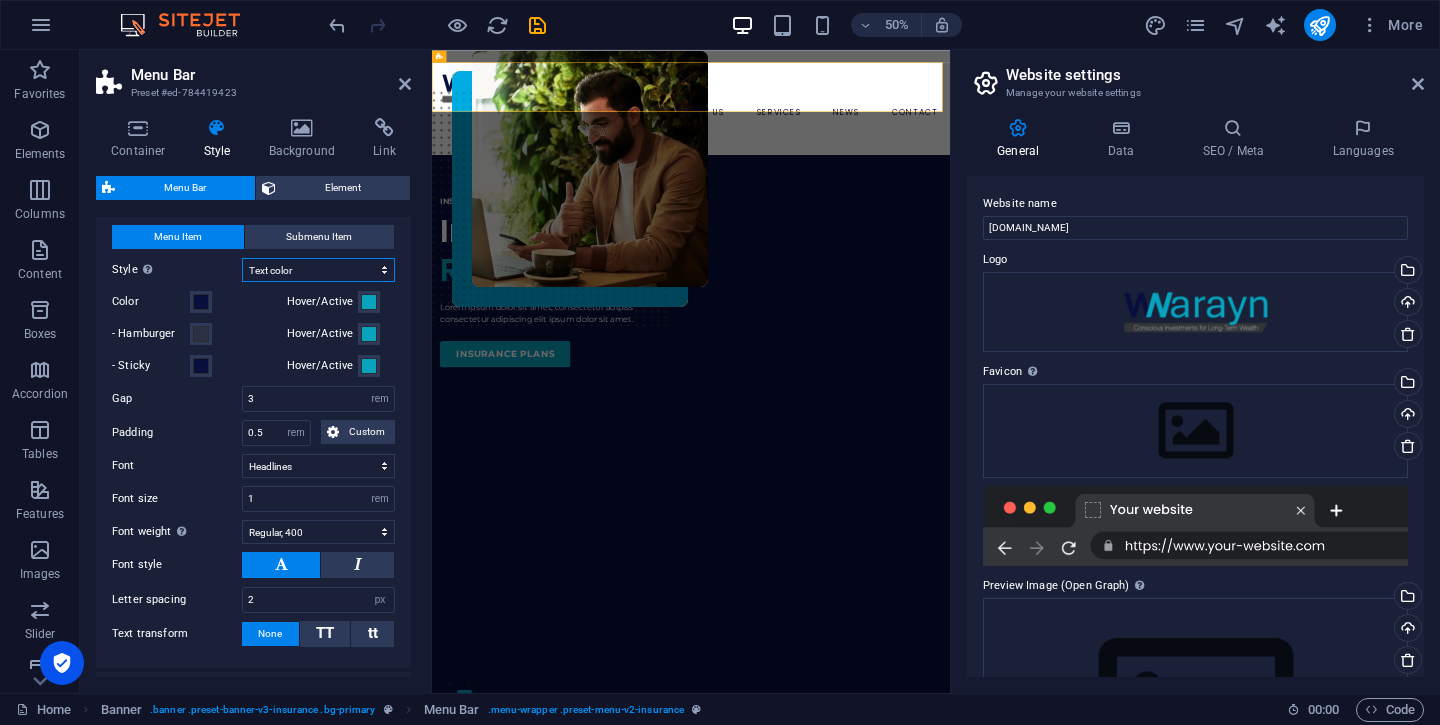 click on "Plain Text color Box: Fade Box: Flip vertical Box: Flip horizontal Box: Slide down Box: Slide up Box: Slide right Box: Slide left Box: Zoom effect Border Border top & bottom Border left & right Border top Border bottom" at bounding box center (318, 270) 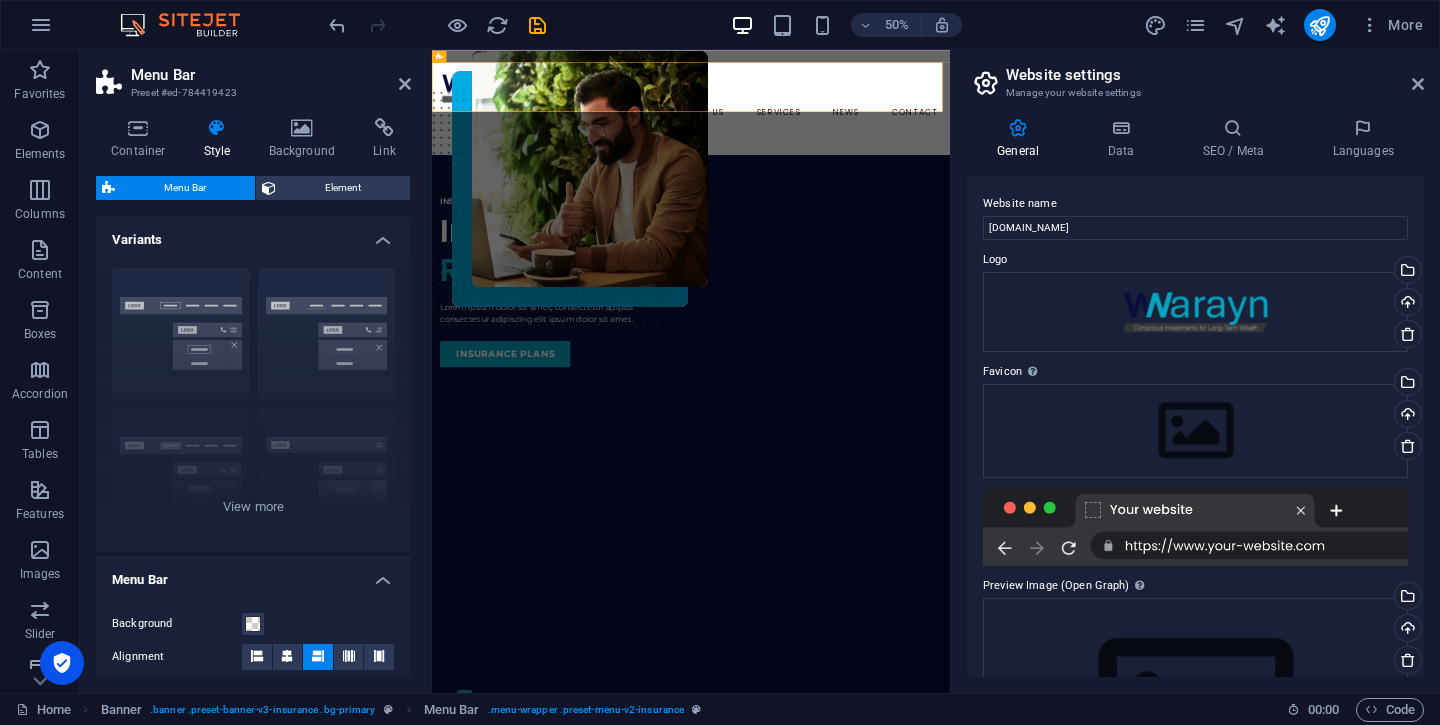 scroll, scrollTop: 0, scrollLeft: 0, axis: both 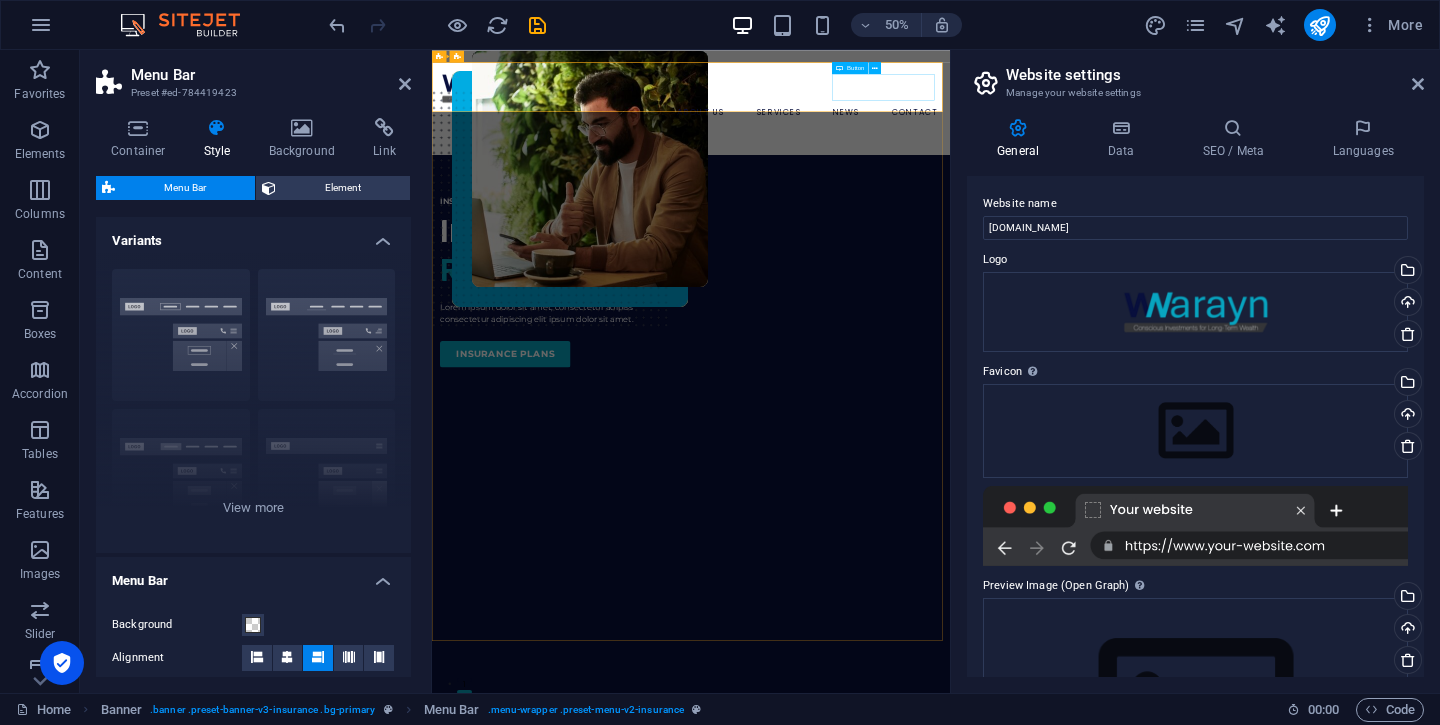 click on "BOOK A CALL" at bounding box center [966, 215] 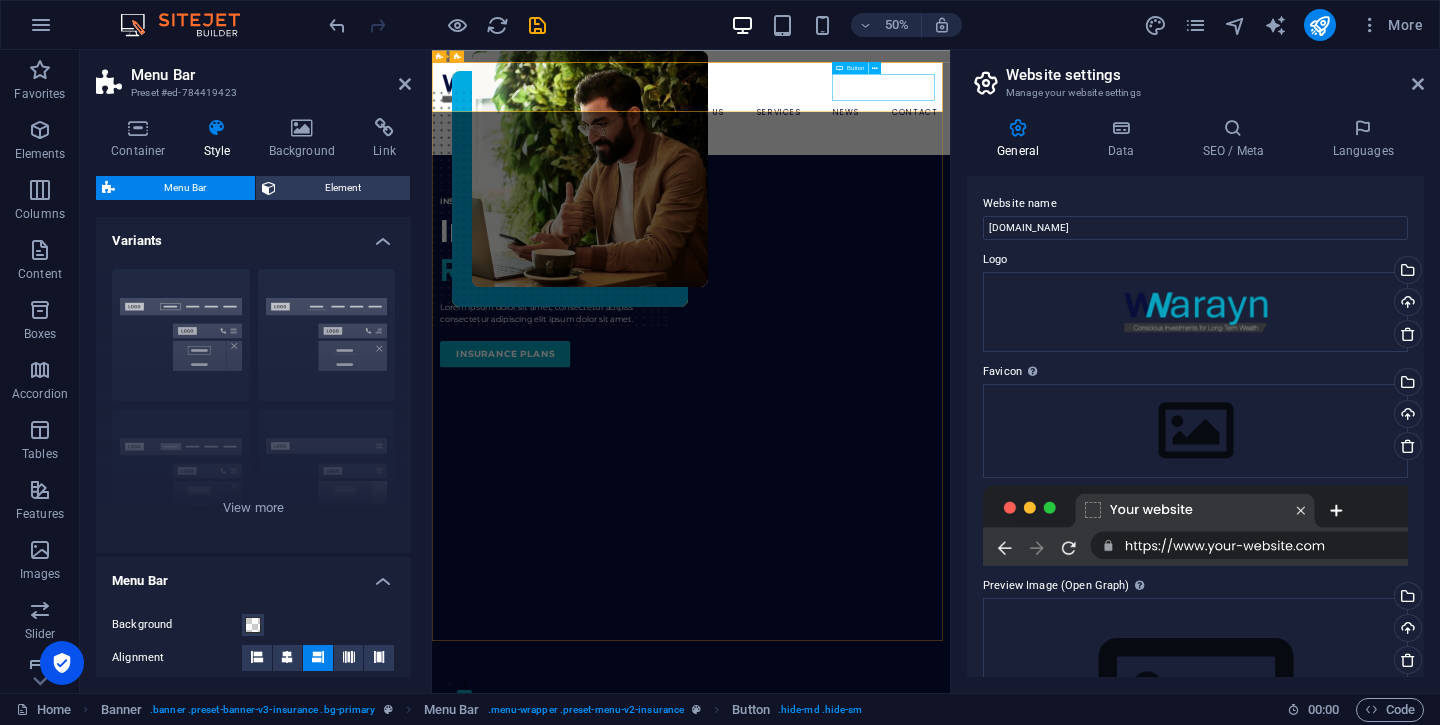 click at bounding box center (839, 68) 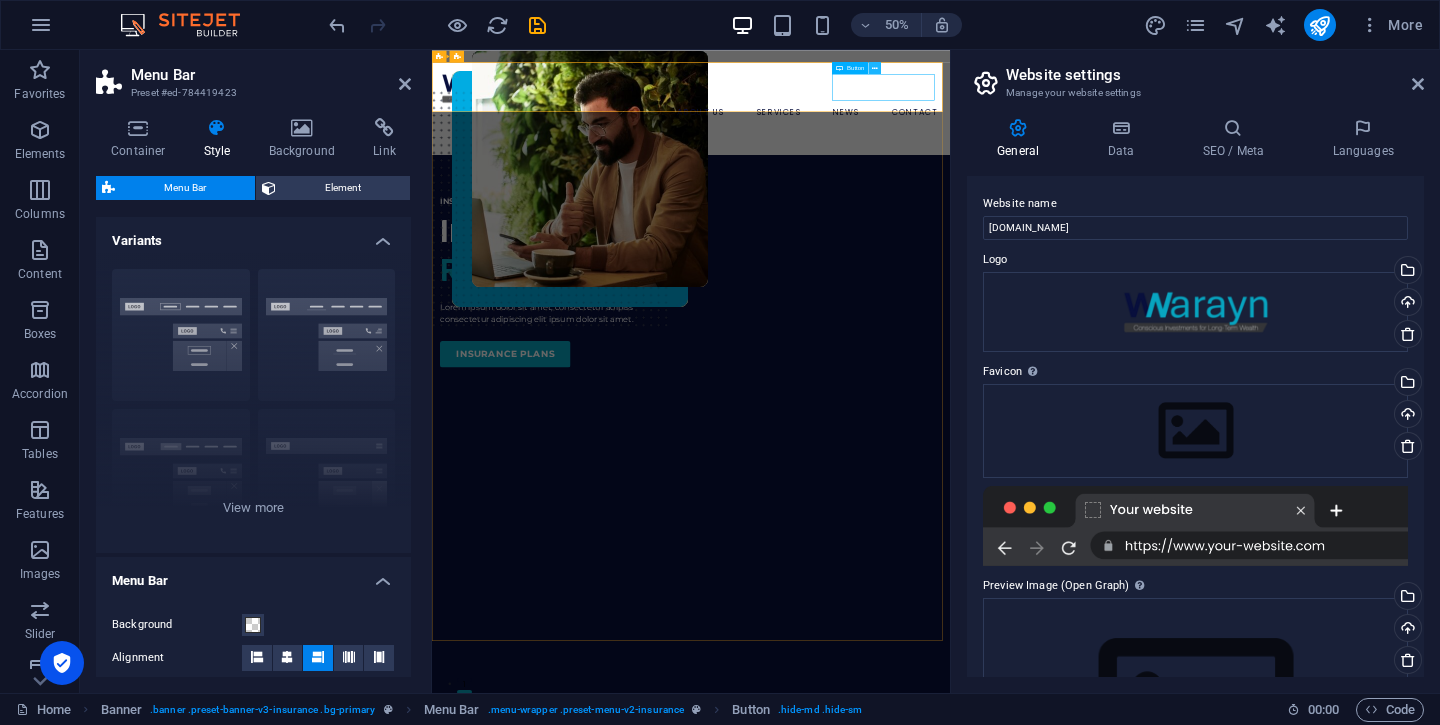 click at bounding box center (875, 67) 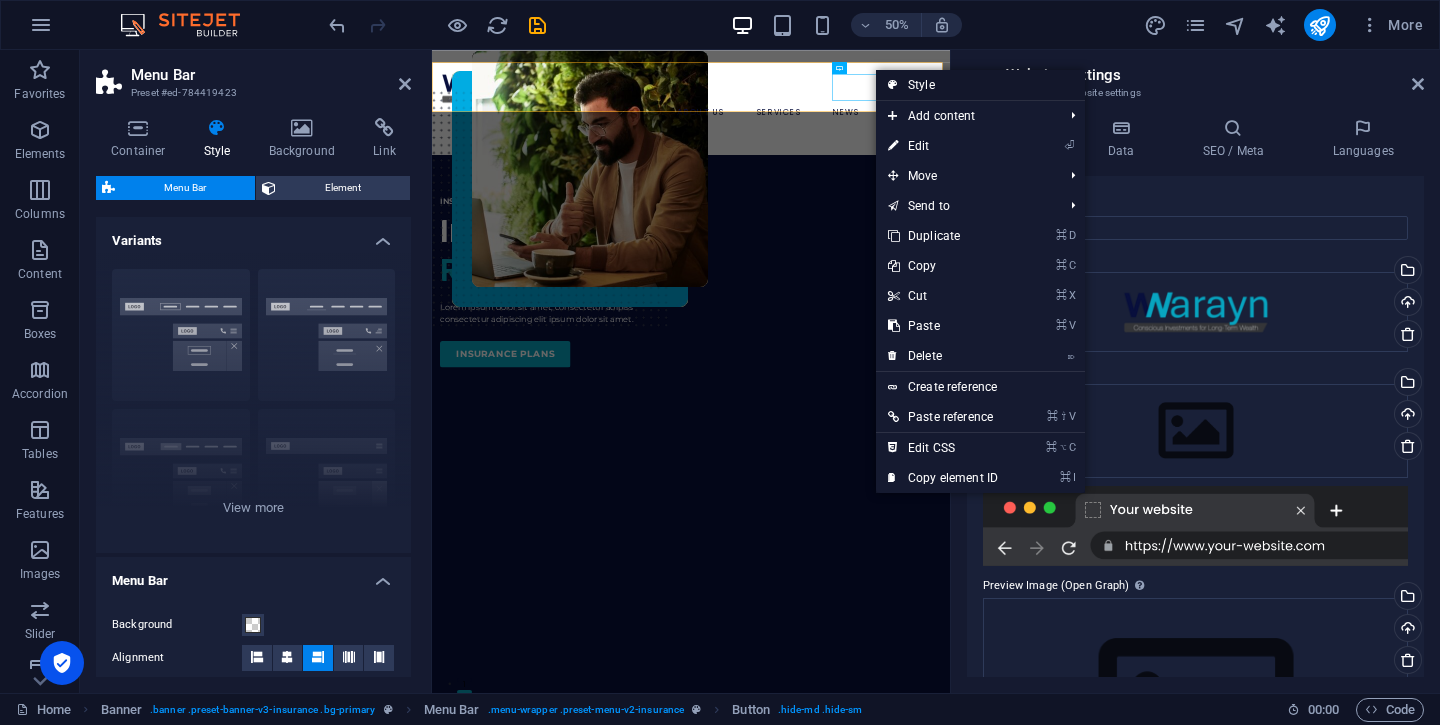 click on "Style" at bounding box center [980, 85] 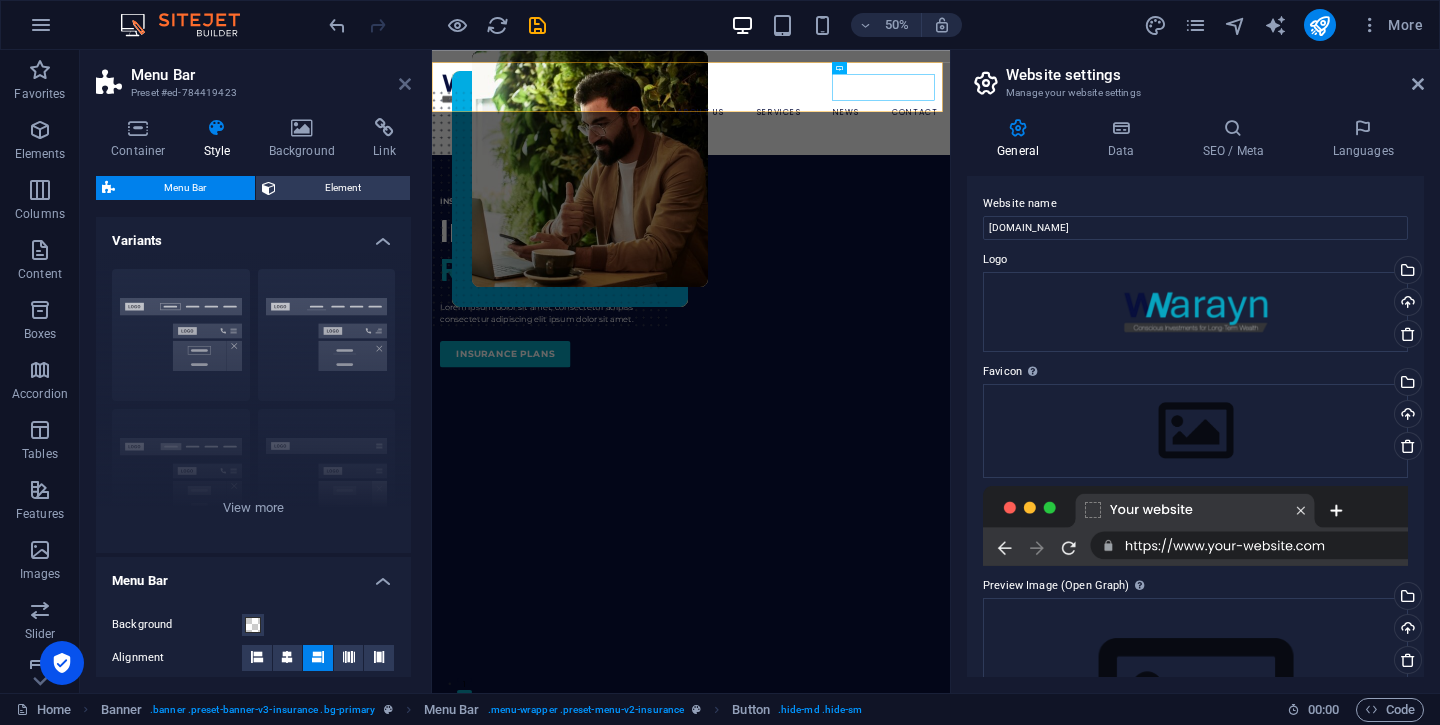 click at bounding box center [405, 84] 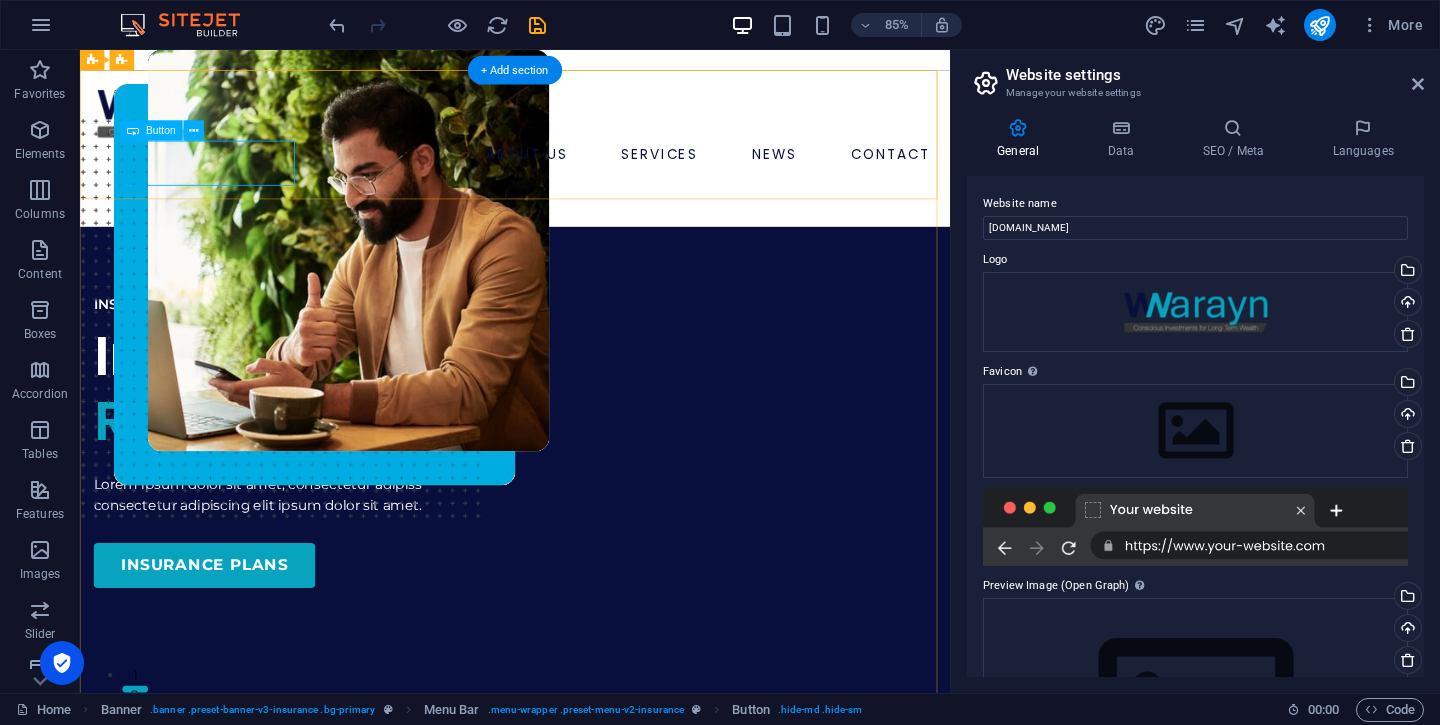 click on "BOOK A CALL" at bounding box center [608, 215] 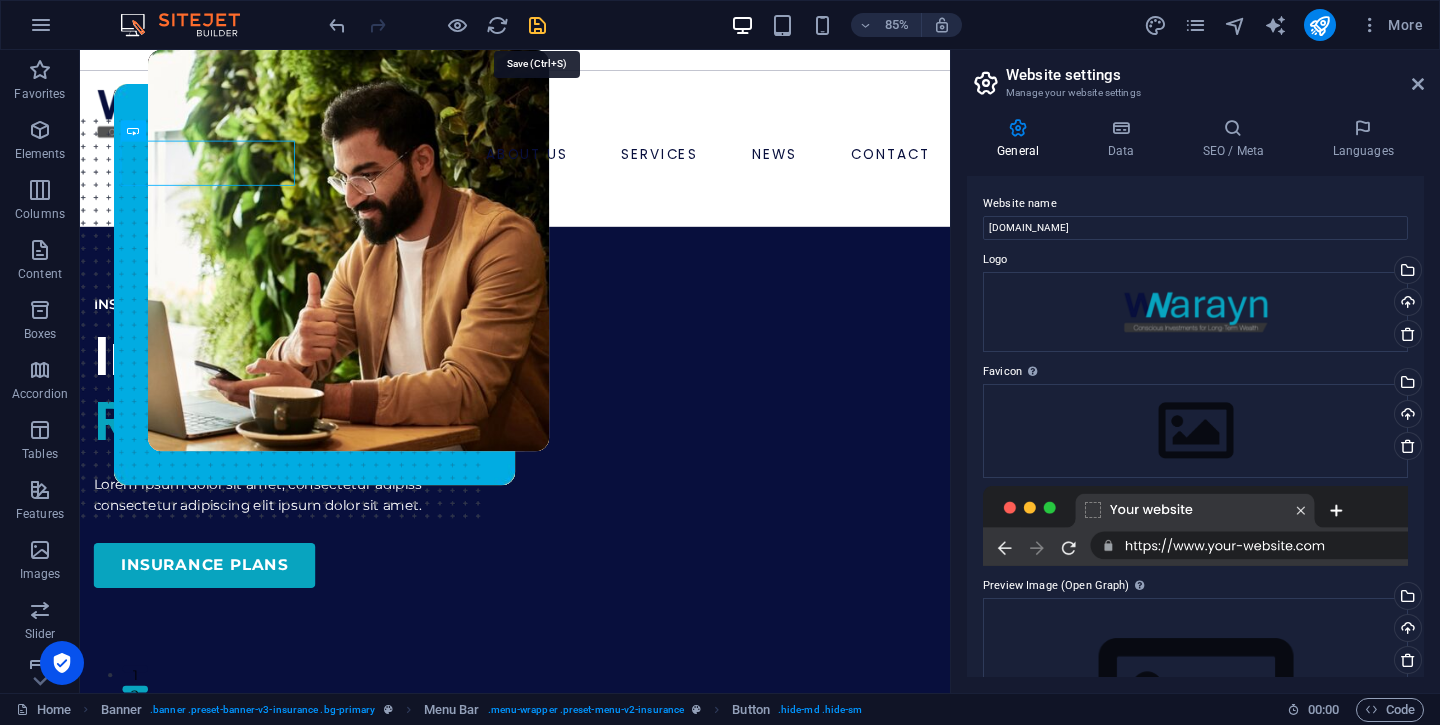 click at bounding box center [537, 25] 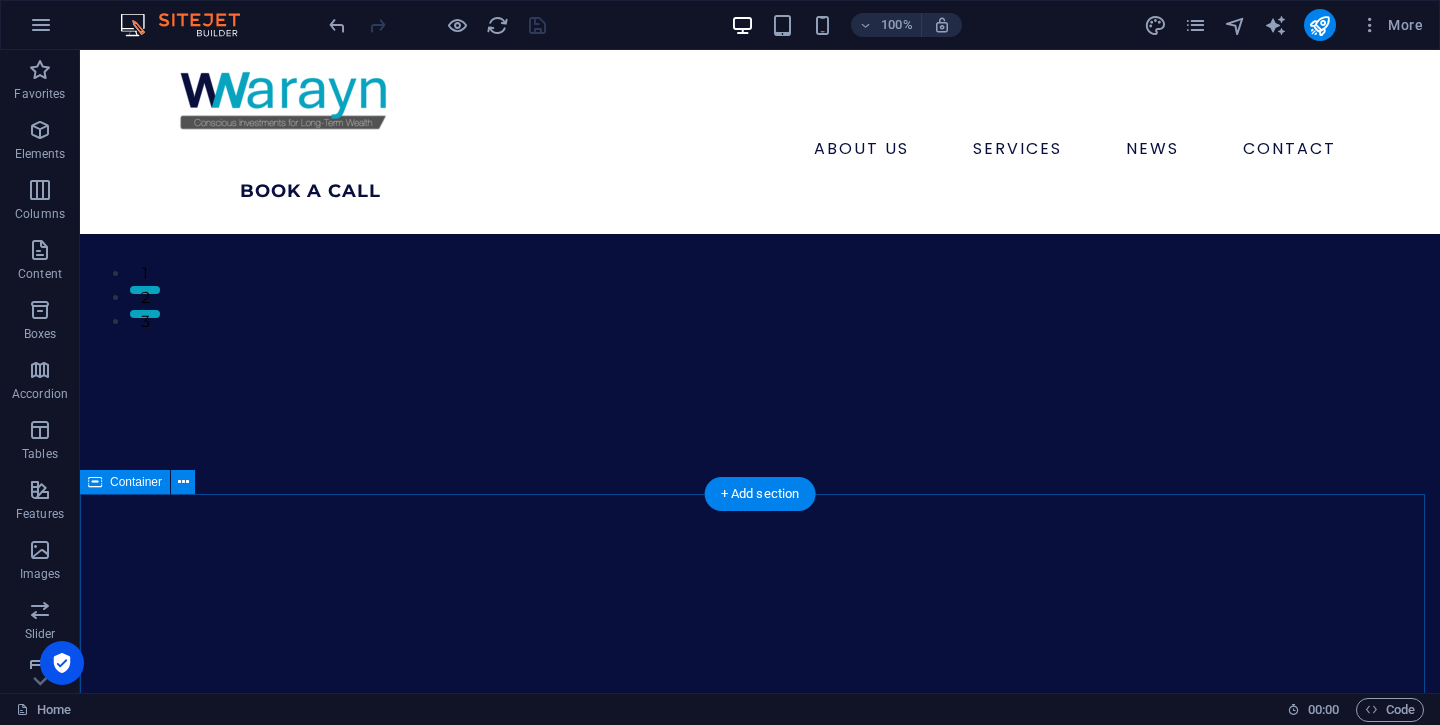 scroll, scrollTop: 0, scrollLeft: 0, axis: both 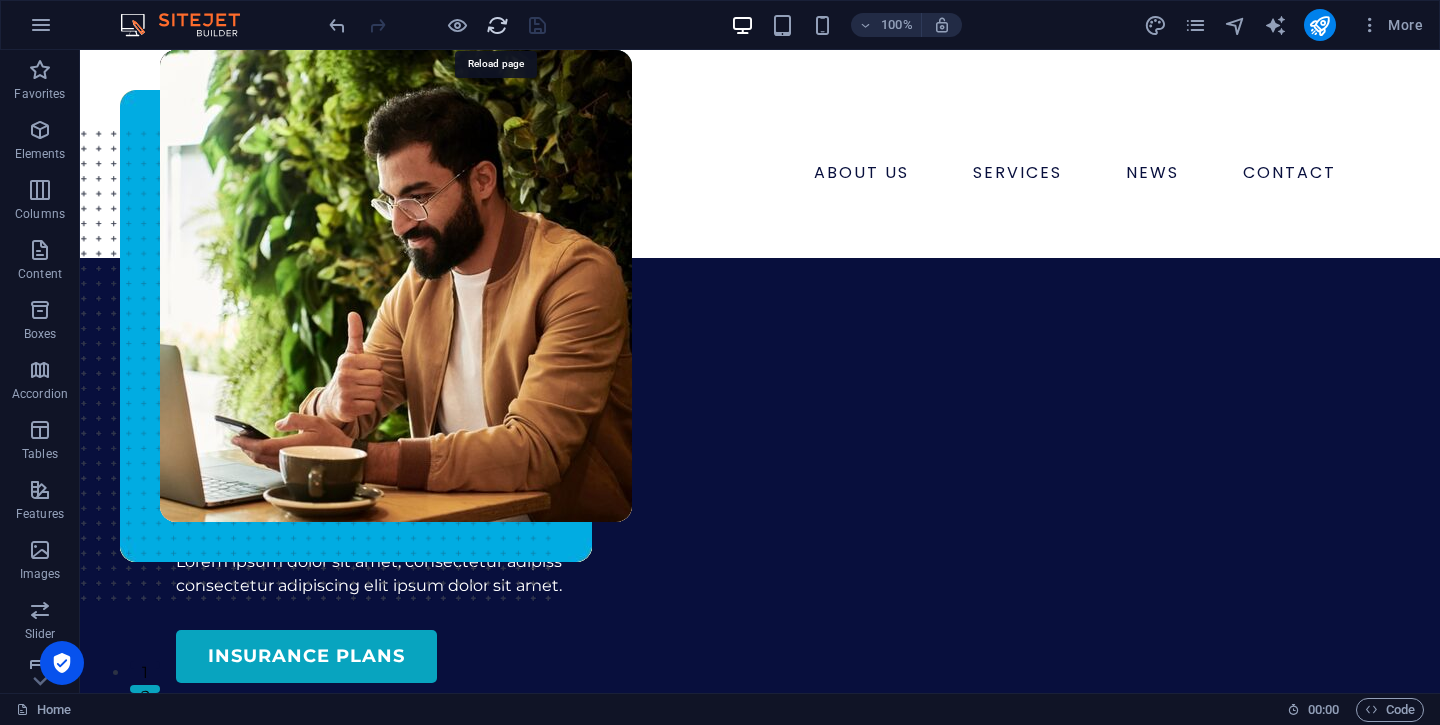 click at bounding box center (497, 25) 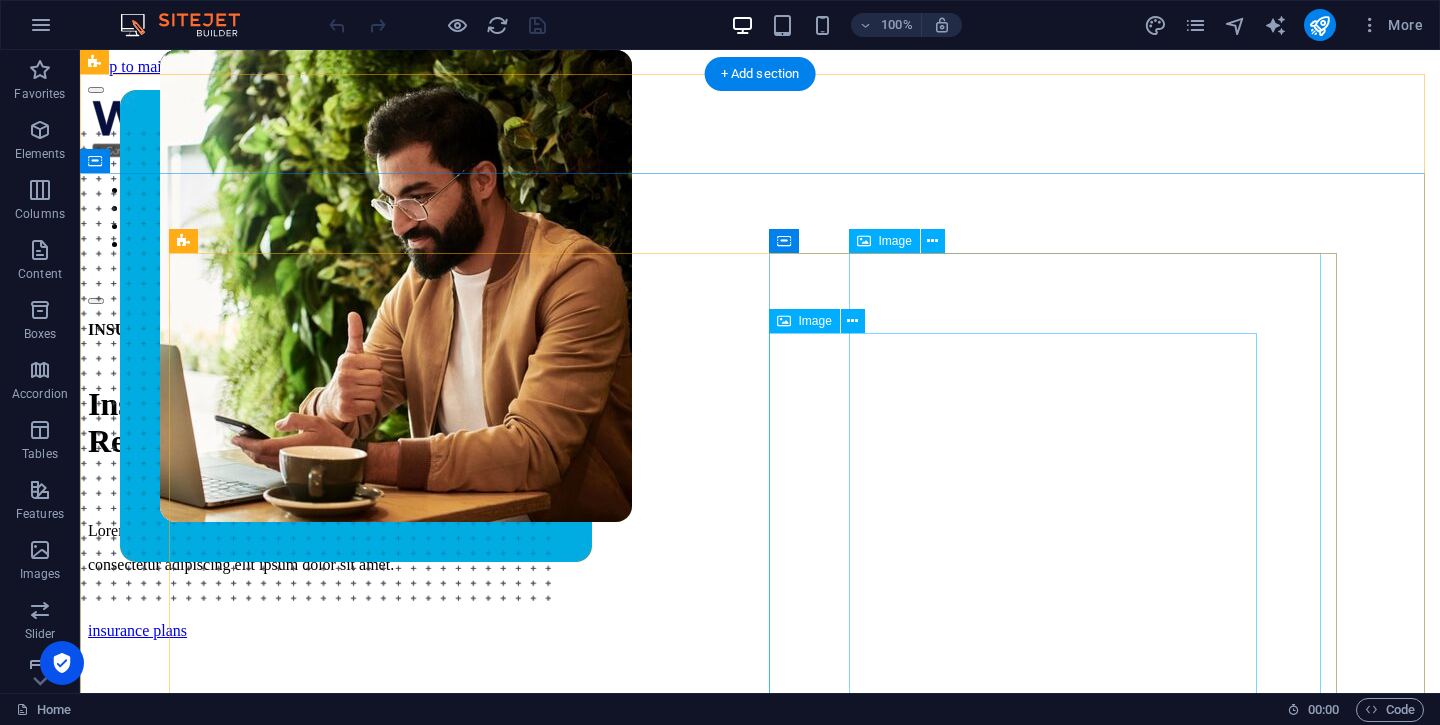 scroll, scrollTop: 0, scrollLeft: 0, axis: both 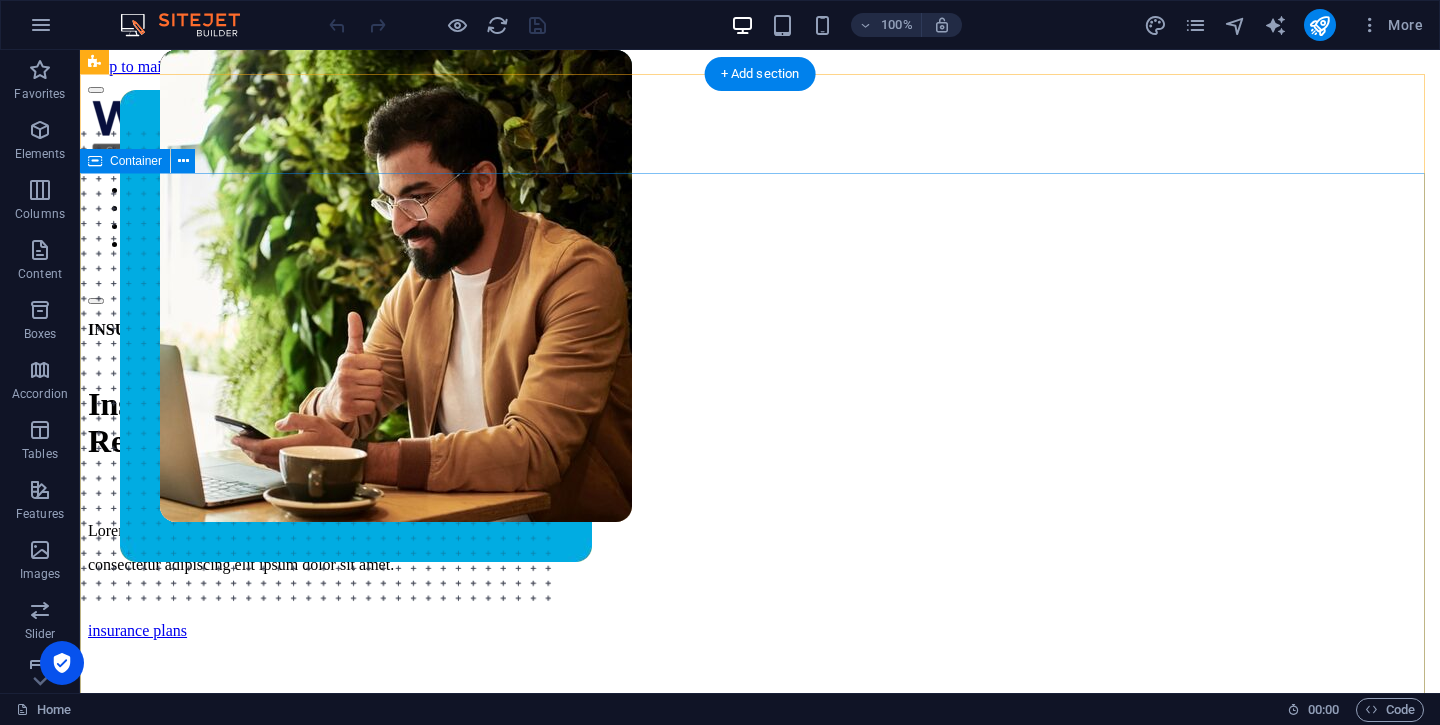click on "INSURANCE COMPANY Insuring More Responsibly Lorem ipsum dolor sit amet, consectetur adipiss
consectetur adipiscing elit ipsum dolor sit amet. insurance plans" at bounding box center [760, 752] 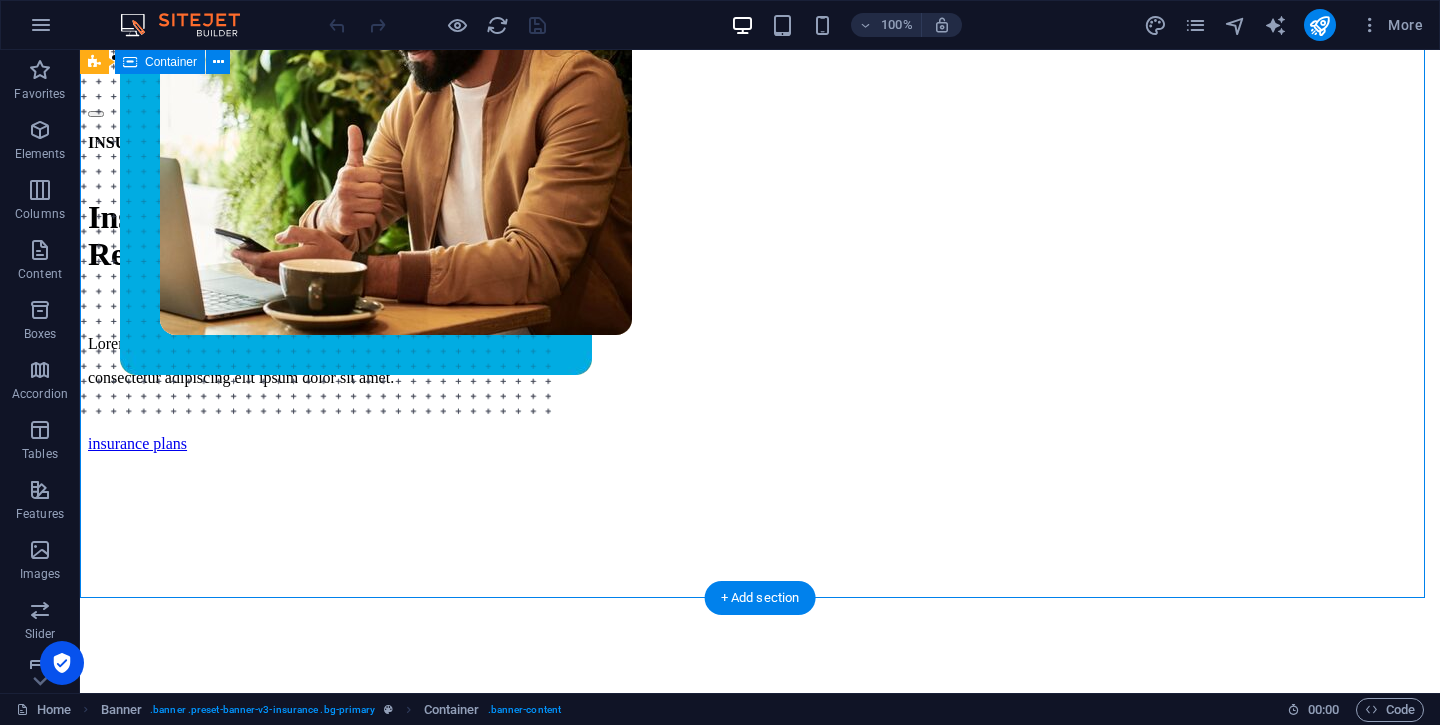 scroll, scrollTop: 360, scrollLeft: 0, axis: vertical 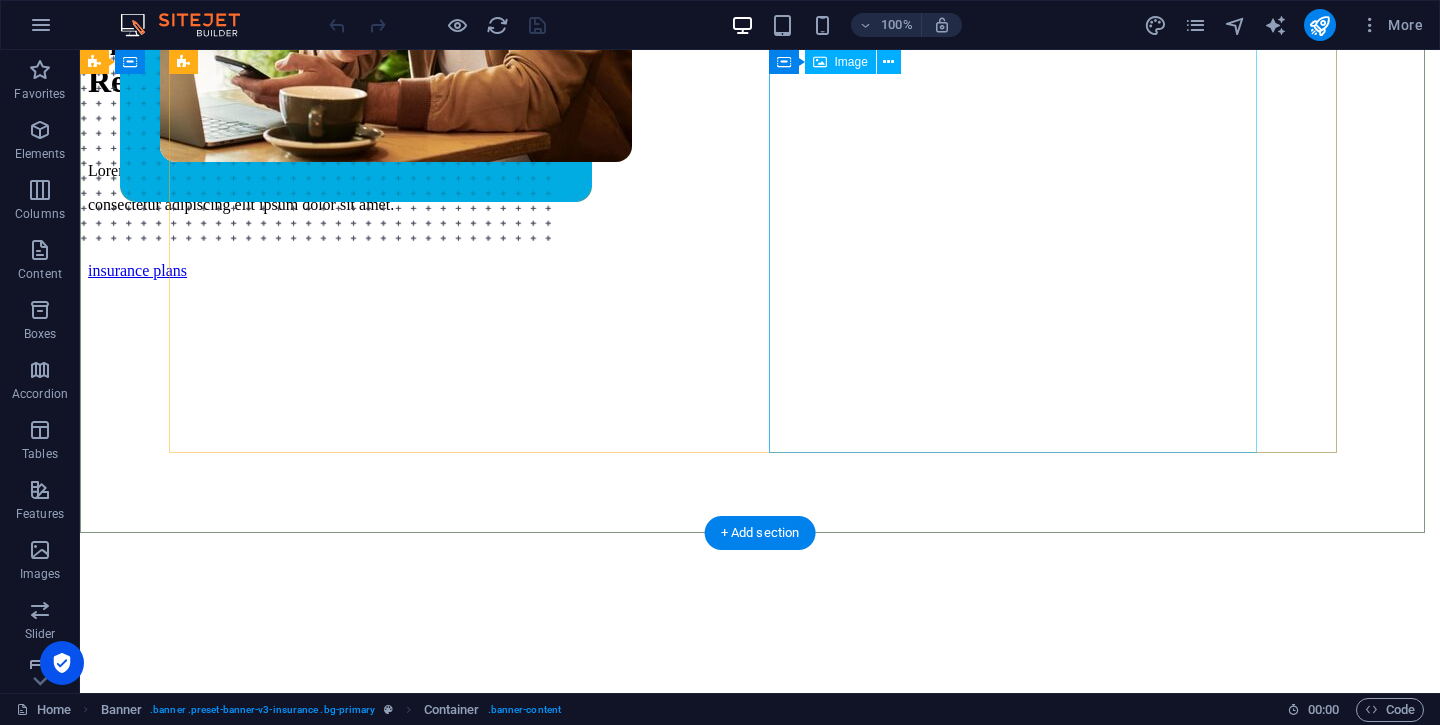 click at bounding box center [720, 51] 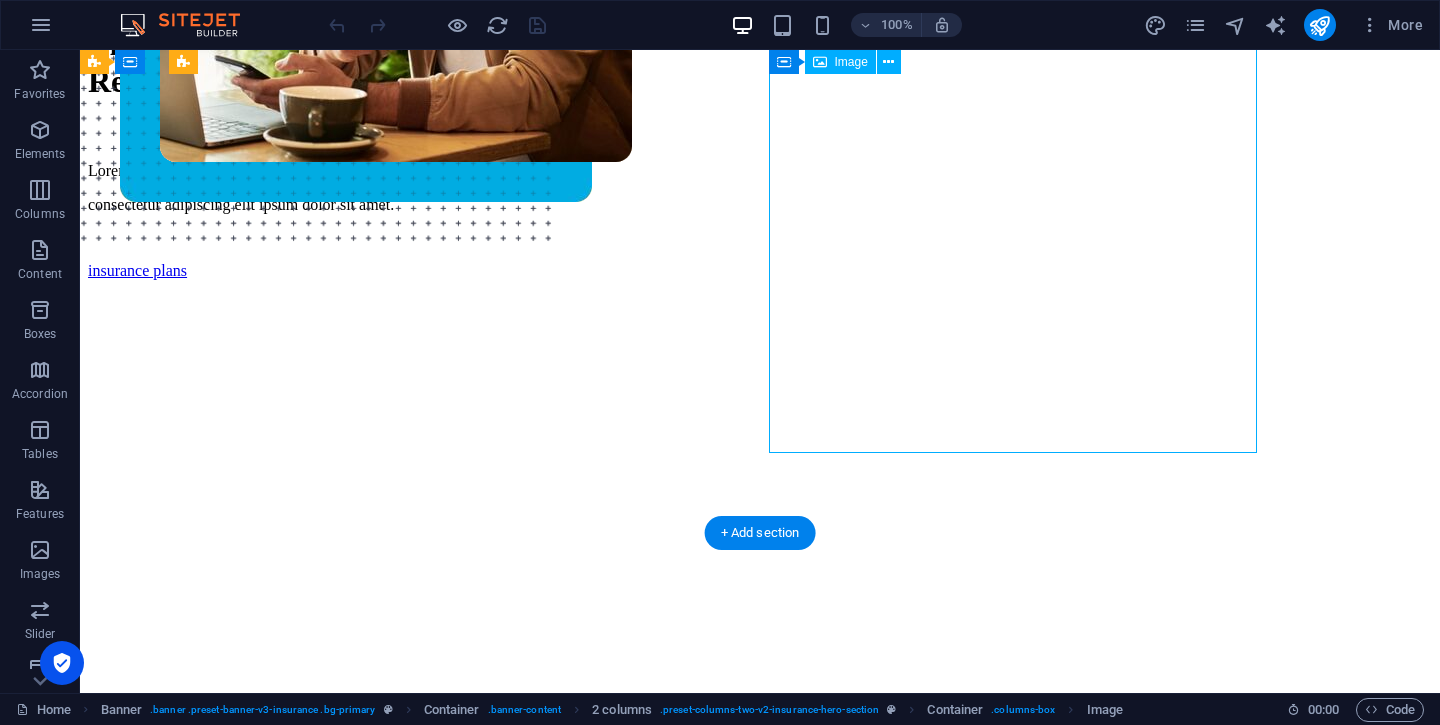 click at bounding box center [720, 51] 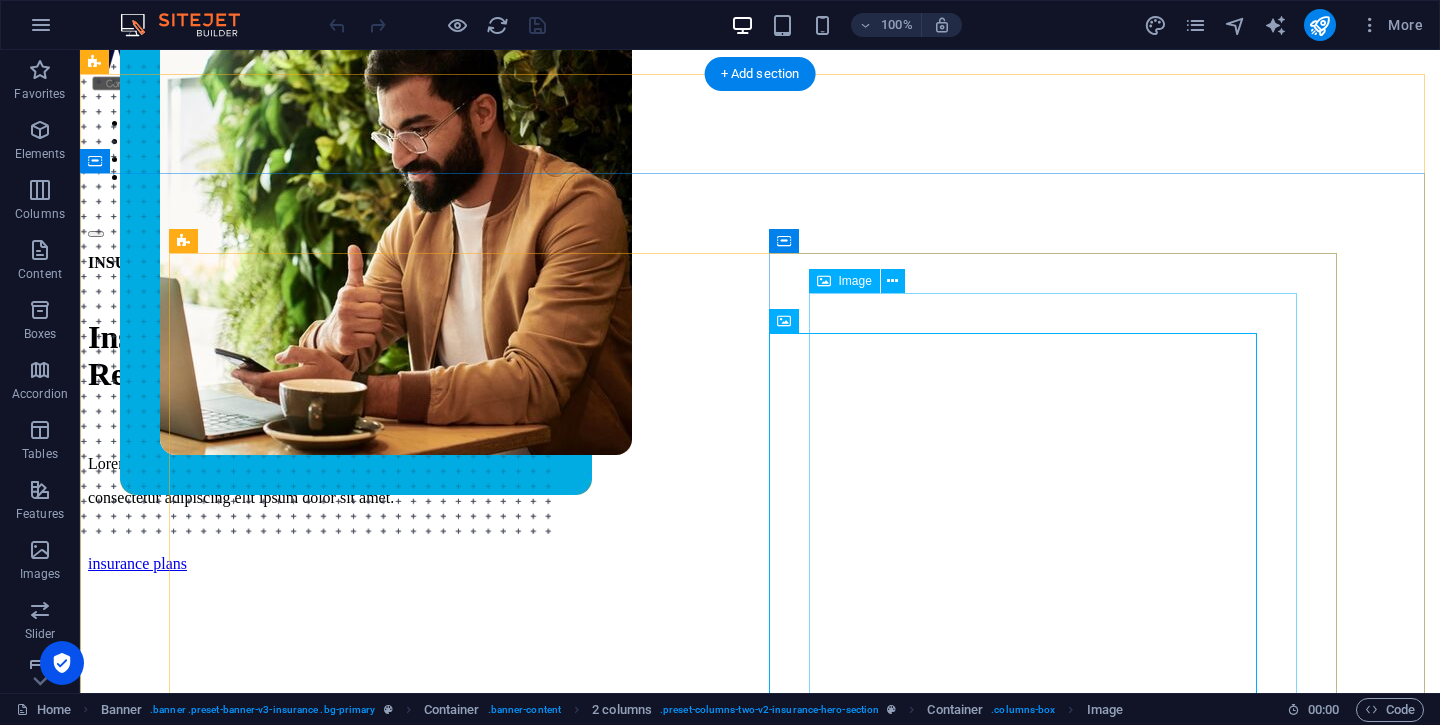 scroll, scrollTop: 0, scrollLeft: 0, axis: both 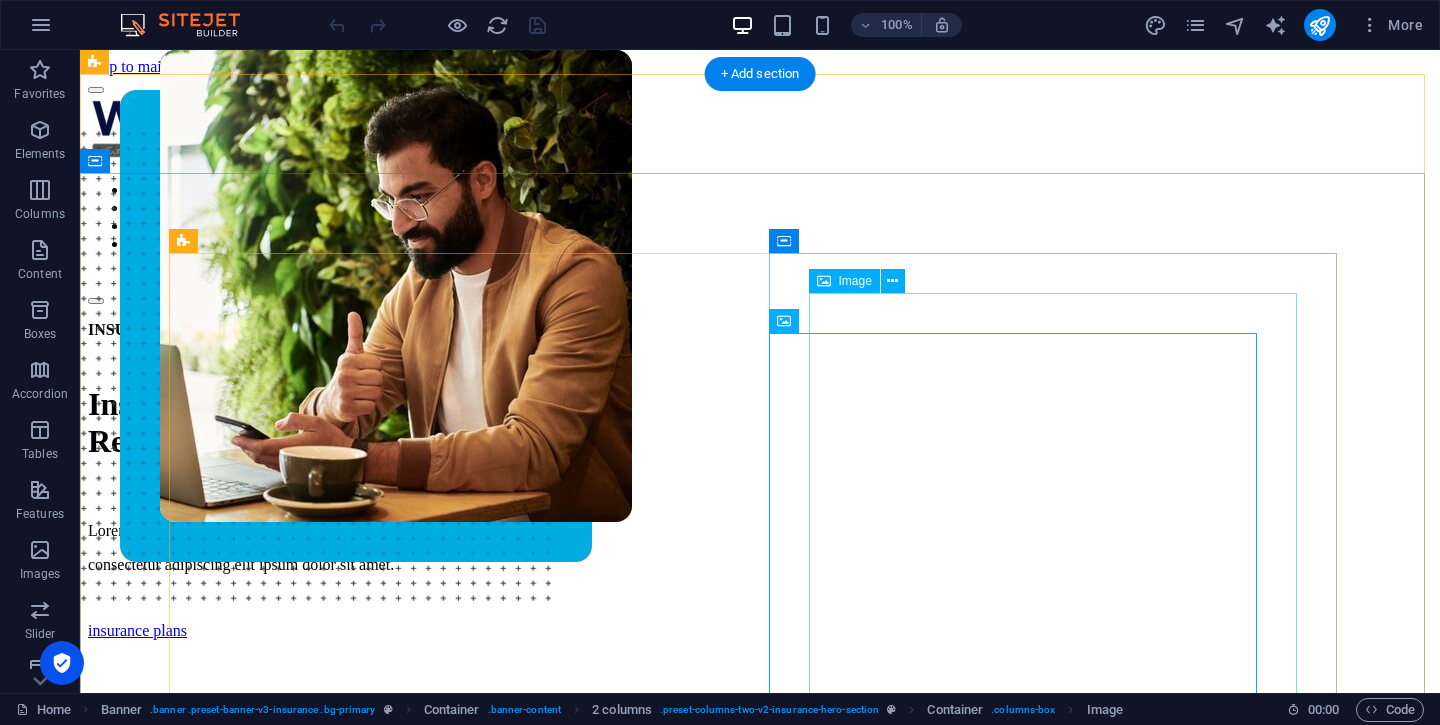 click at bounding box center (760, 371) 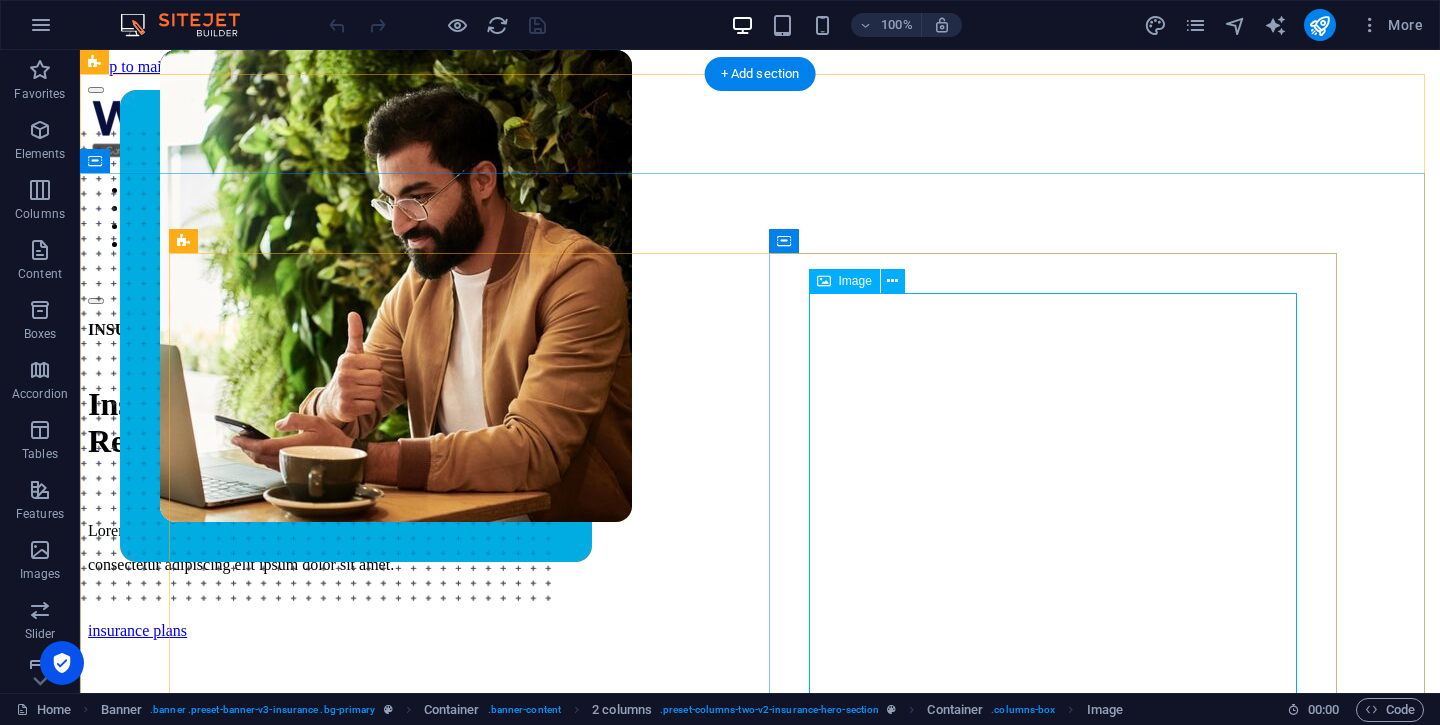 click at bounding box center (760, 371) 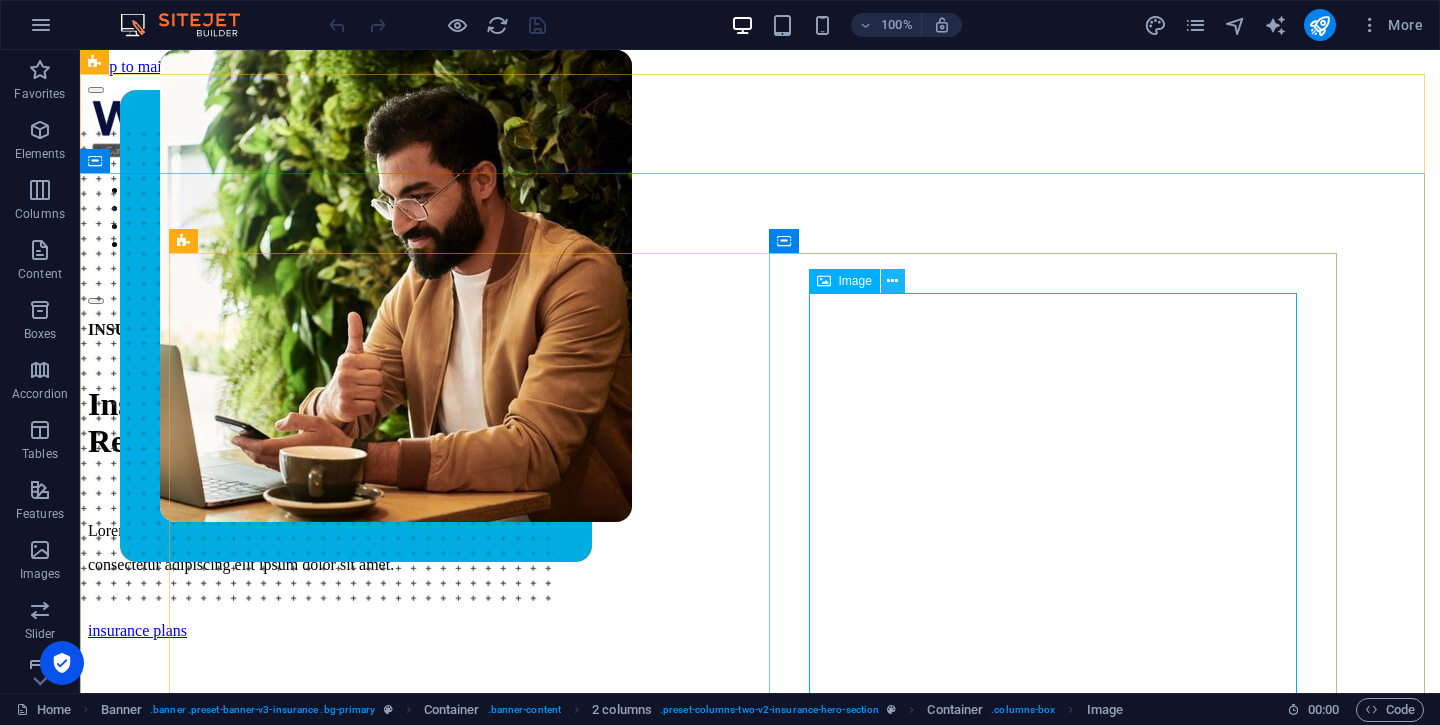 click at bounding box center [892, 281] 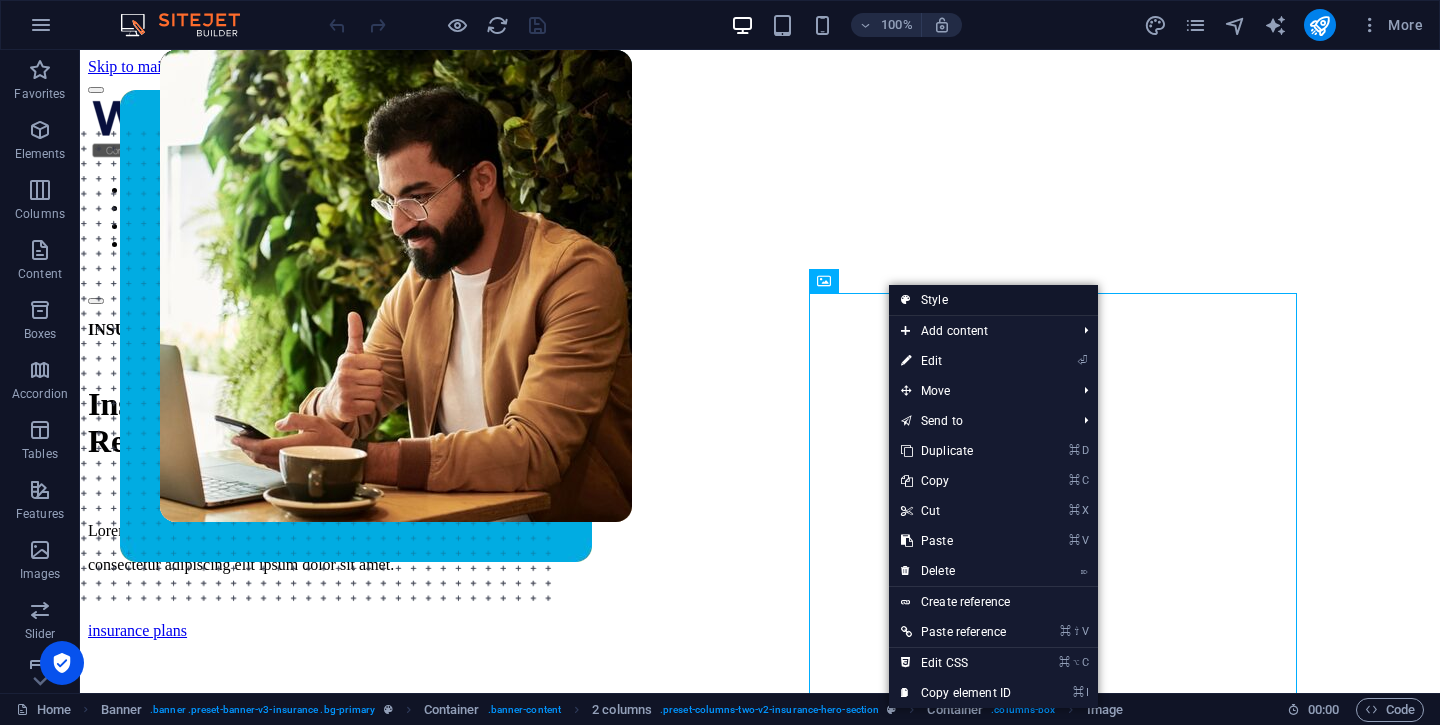 drag, startPoint x: 916, startPoint y: 296, endPoint x: 317, endPoint y: 225, distance: 603.1932 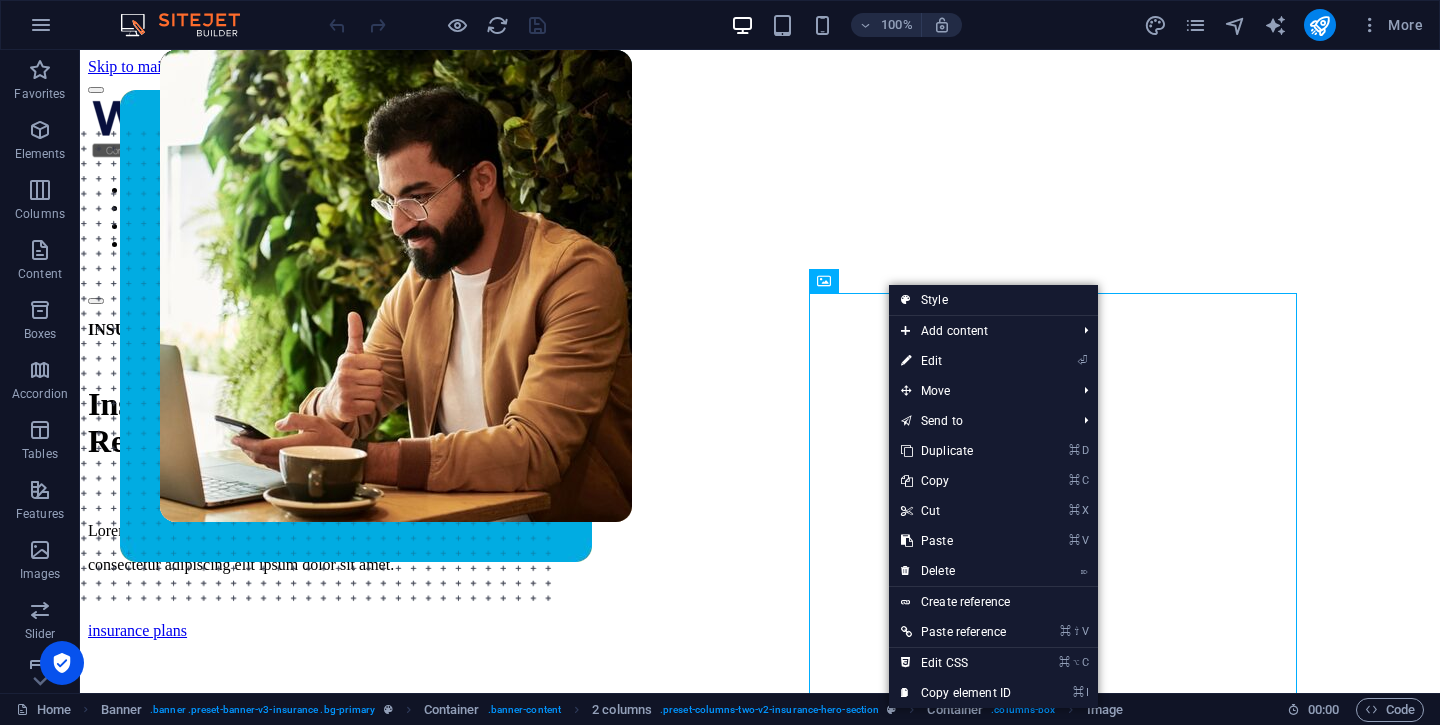 select on "rem" 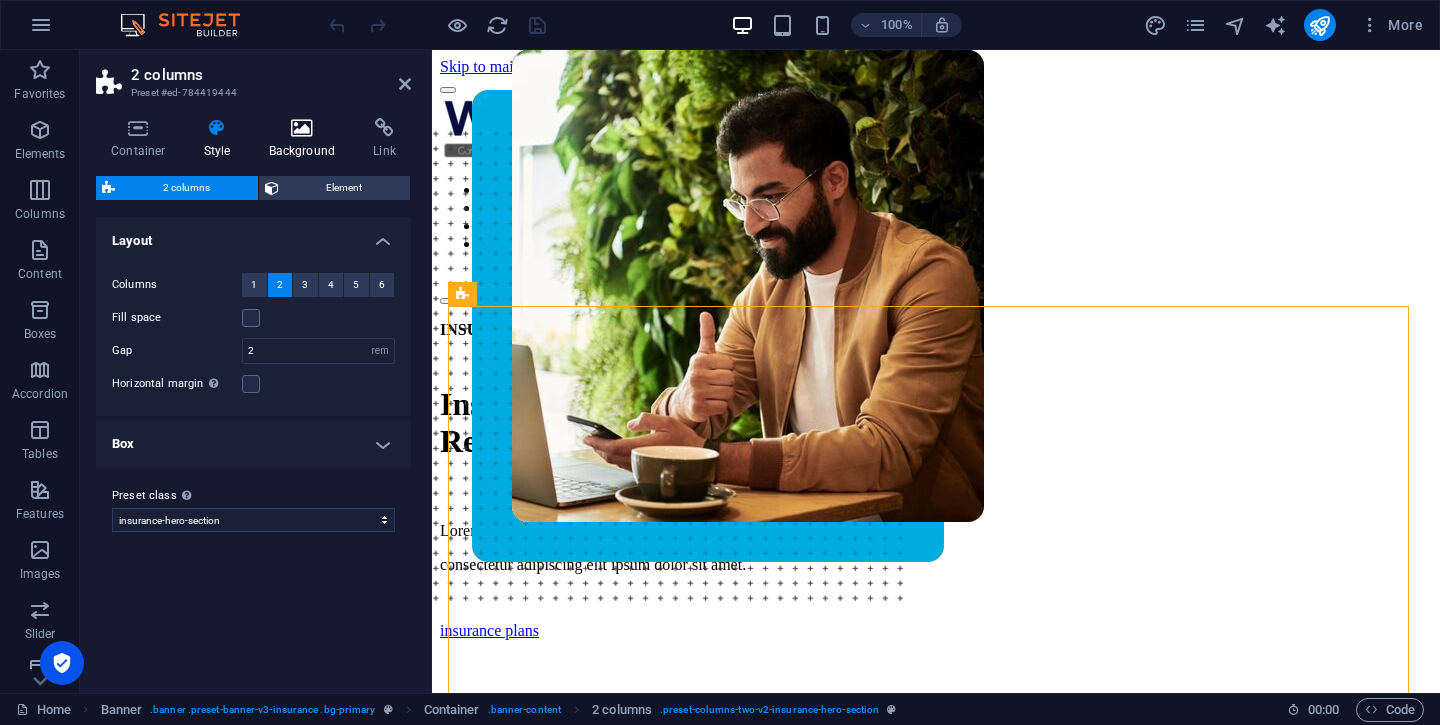 click at bounding box center [302, 128] 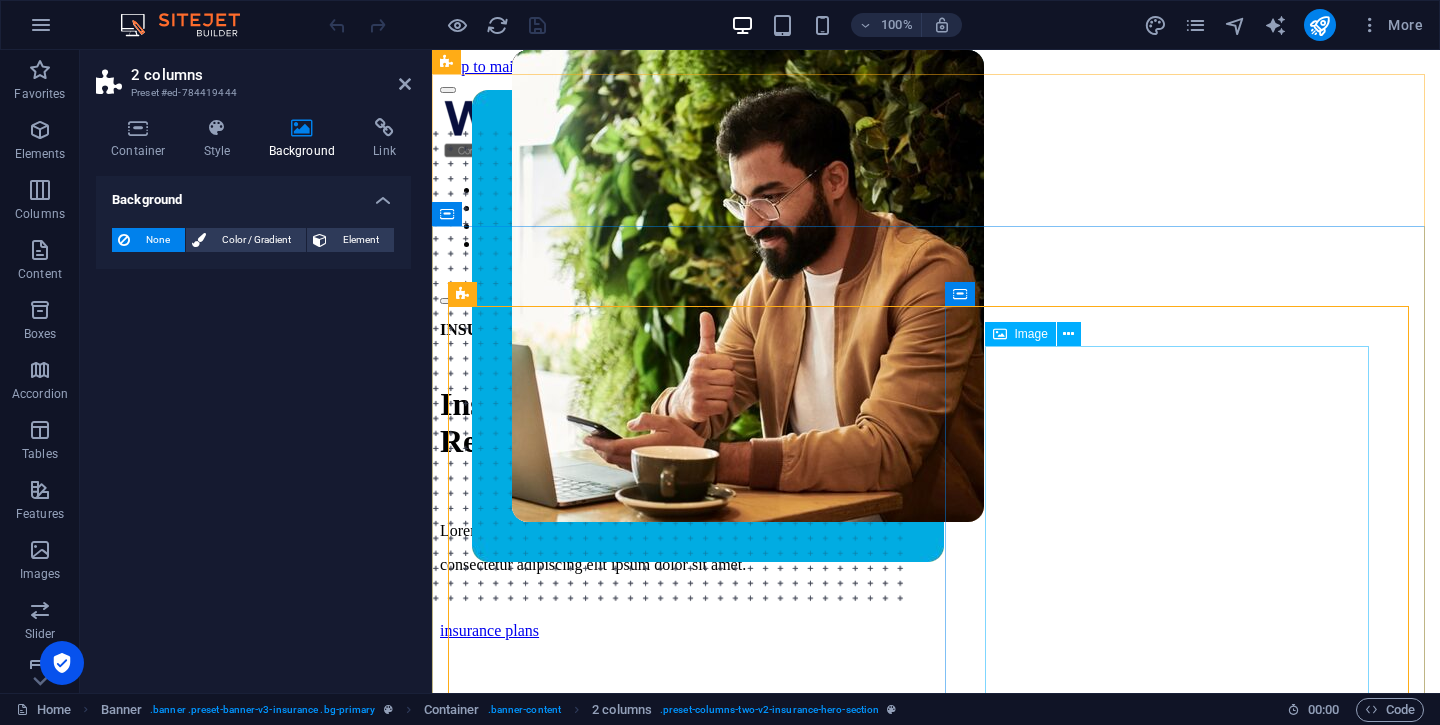 click at bounding box center [936, 371] 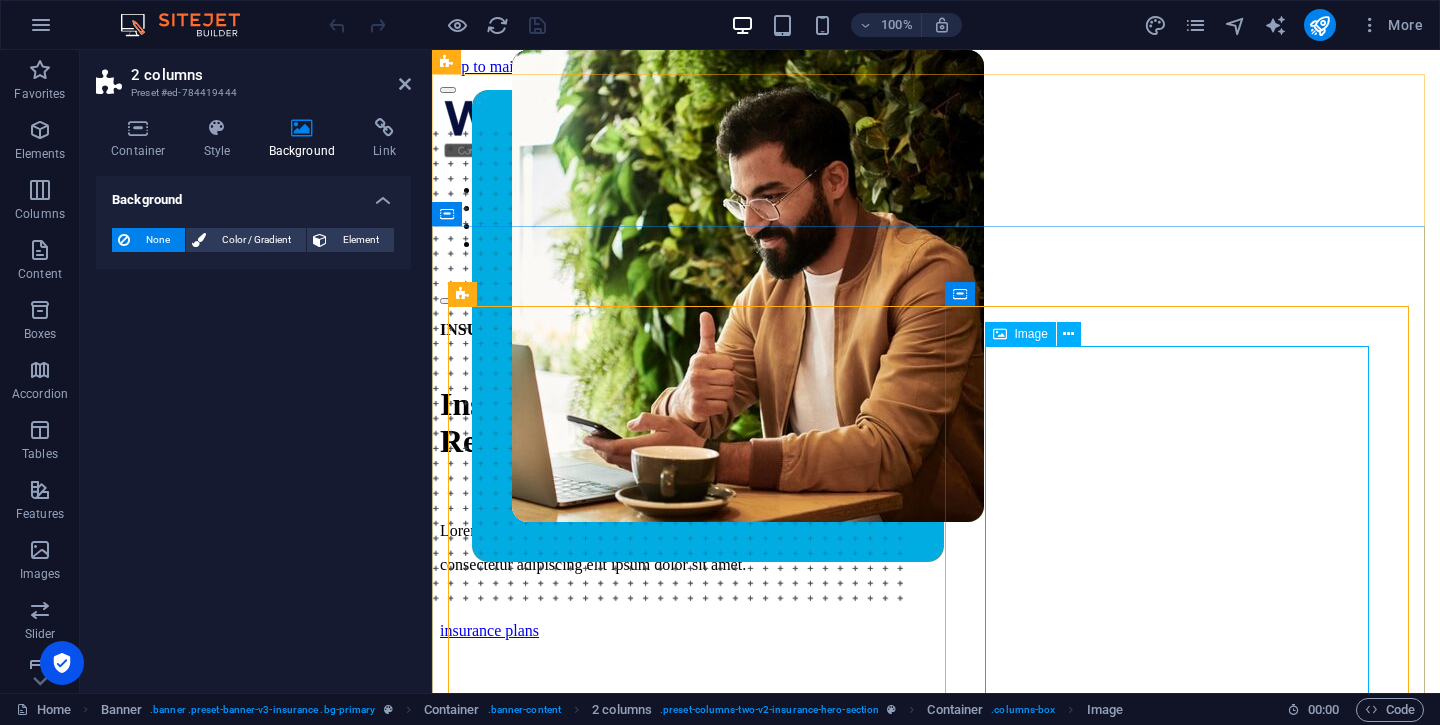 click on "Image" at bounding box center (1031, 334) 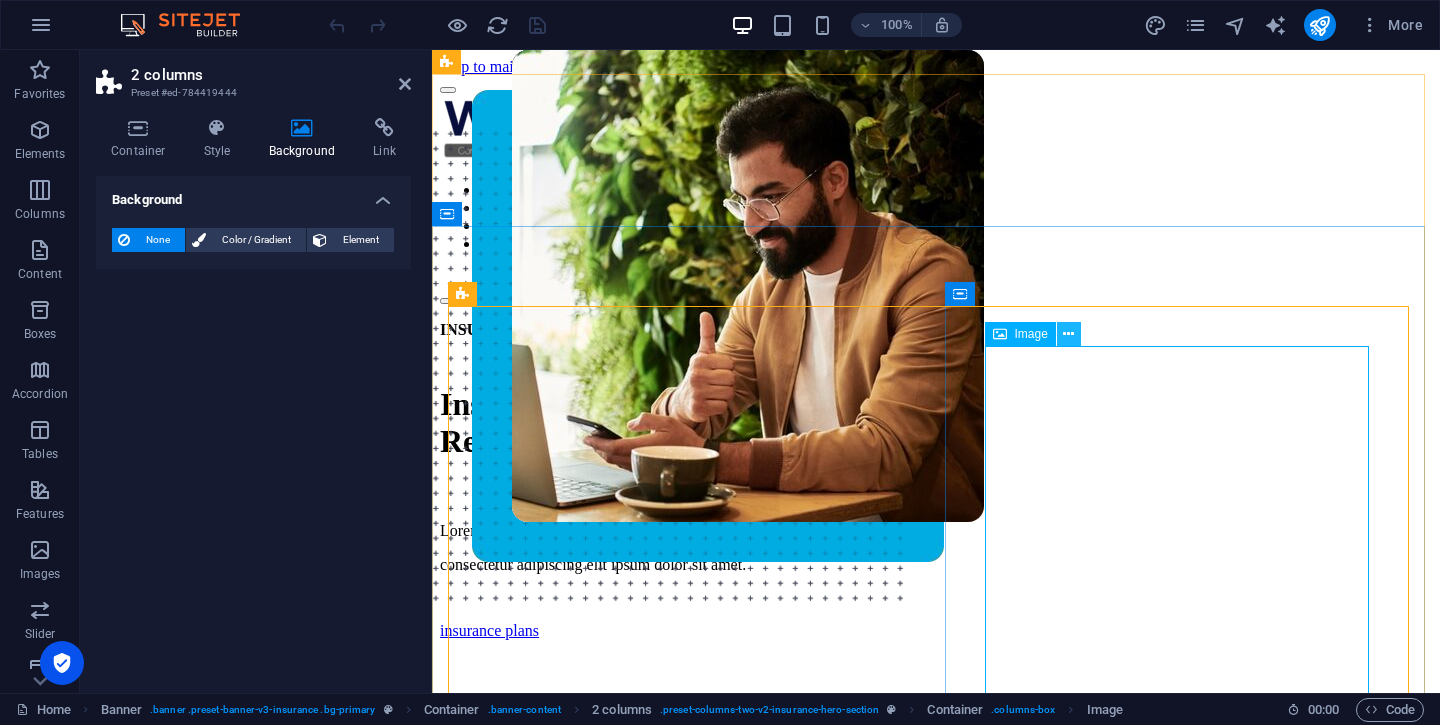 click at bounding box center [1068, 334] 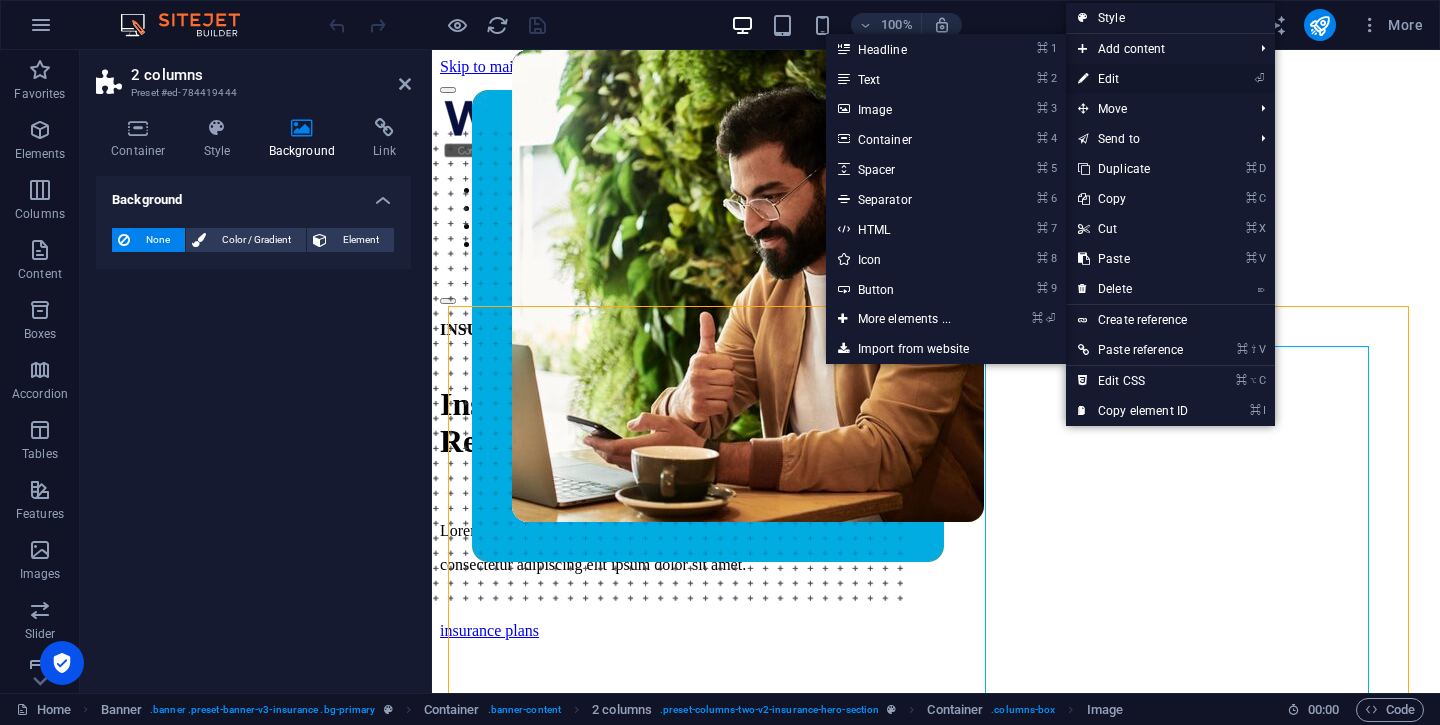 drag, startPoint x: 1152, startPoint y: 75, endPoint x: 577, endPoint y: 71, distance: 575.0139 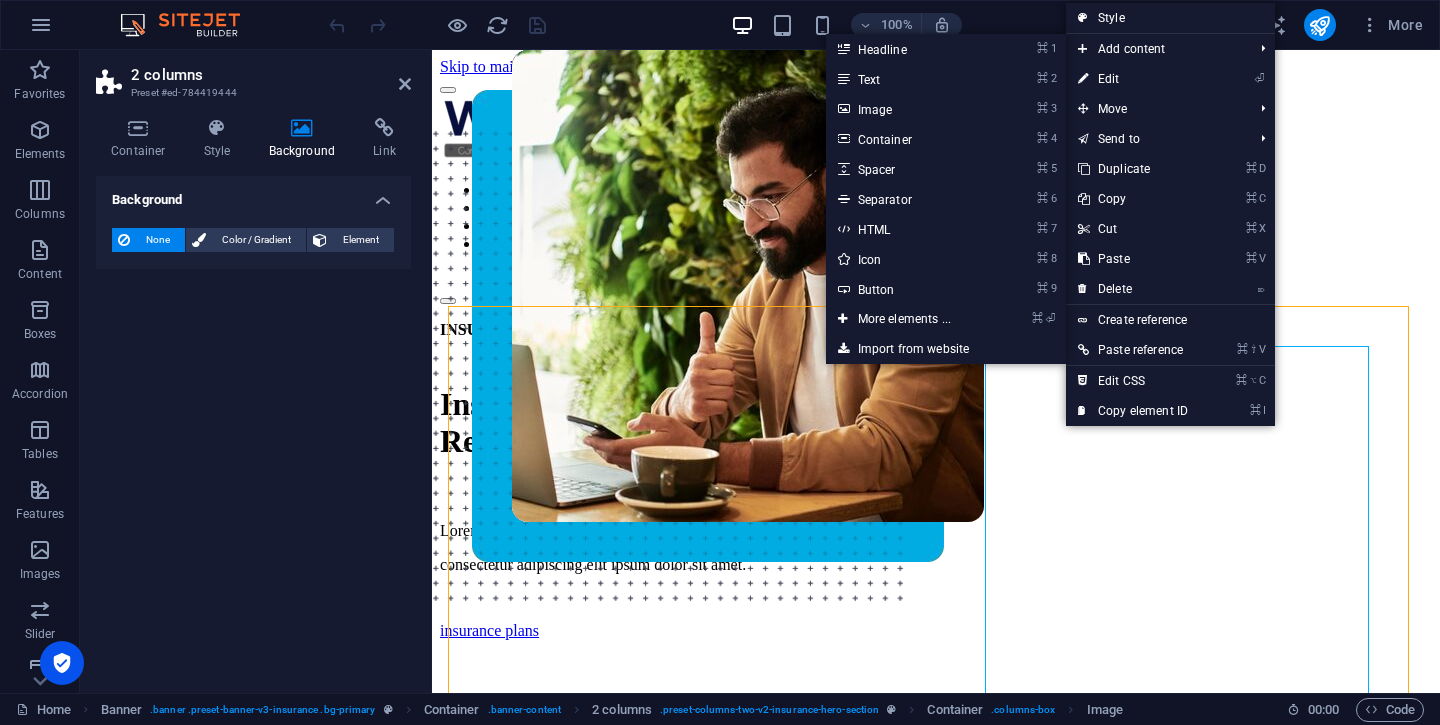 select on "px" 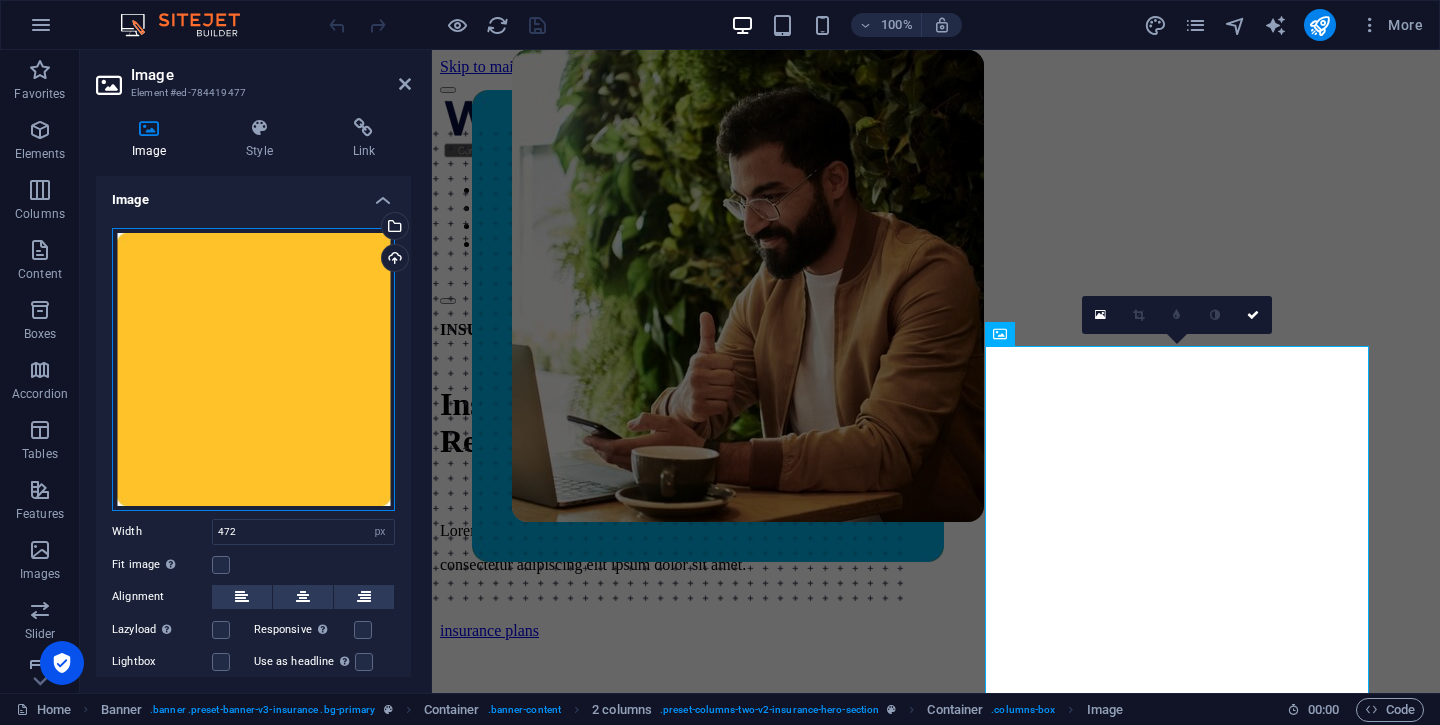click on "Drag files here, click to choose files or select files from Files or our free stock photos & videos" at bounding box center [253, 369] 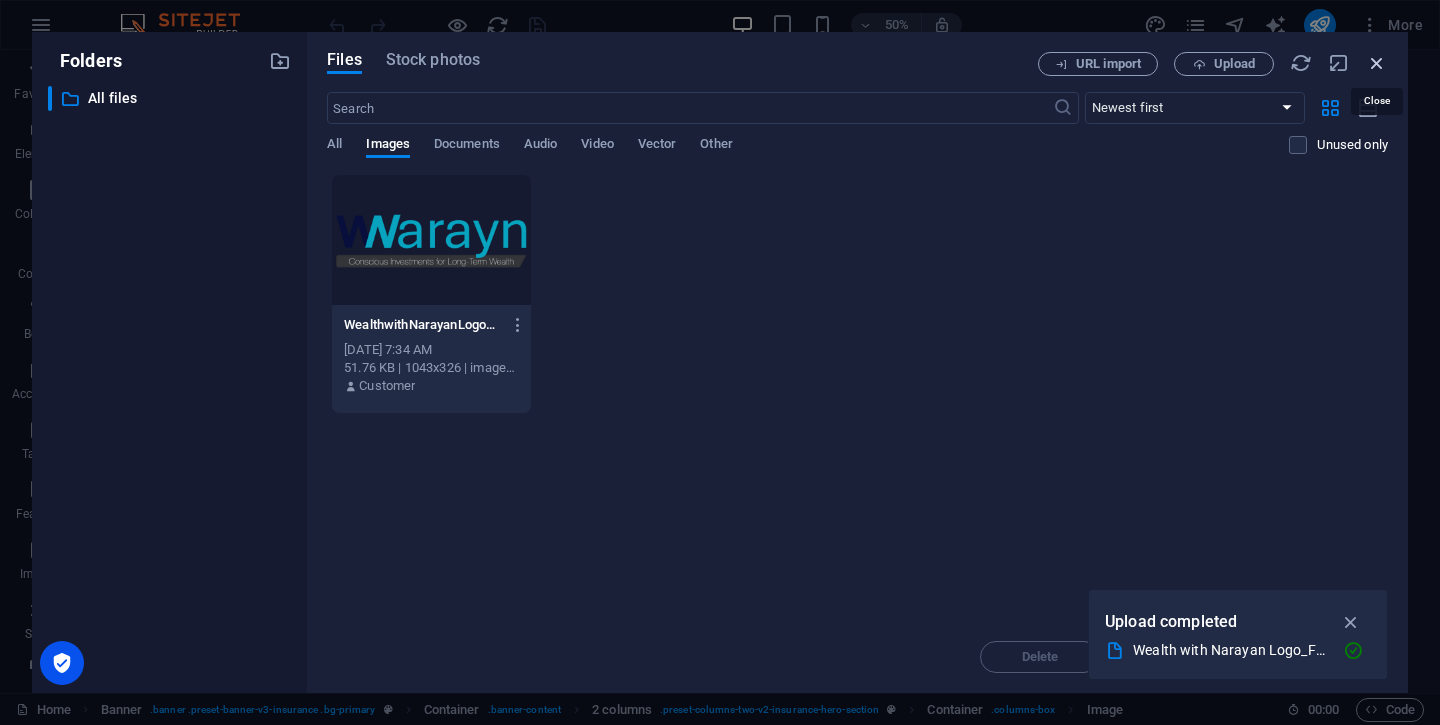 drag, startPoint x: 1381, startPoint y: 61, endPoint x: 946, endPoint y: 14, distance: 437.5317 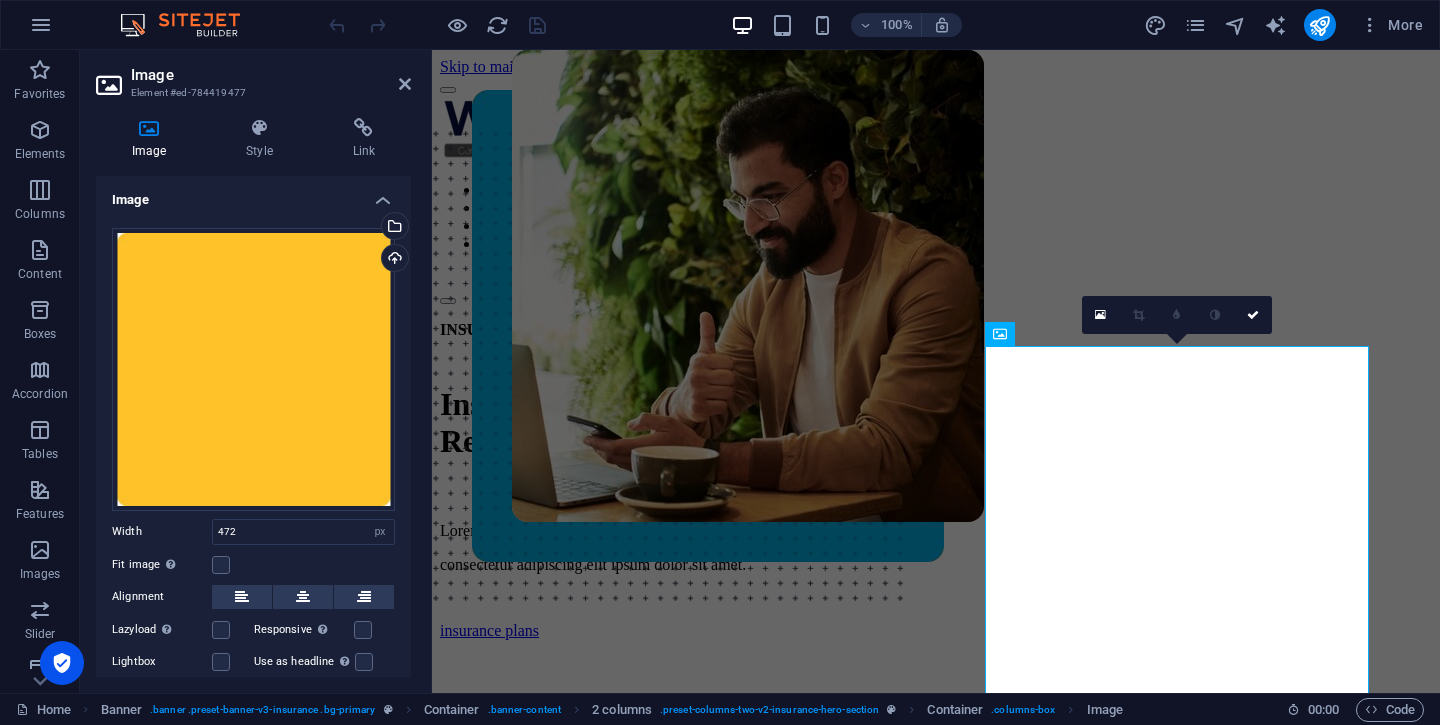 click on "Image Style Link Image Drag files here, click to choose files or select files from Files or our free stock photos & videos Select files from the file manager, stock photos, or upload file(s) Upload Width 472 Default auto px rem % em vh vw Fit image Automatically fit image to a fixed width and height Height Default auto px Alignment Lazyload Loading images after the page loads improves page speed. Responsive Automatically load retina image and smartphone optimized sizes. Lightbox Use as headline The image will be wrapped in an H1 headline tag. Useful for giving alternative text the weight of an H1 headline, e.g. for the logo. Leave unchecked if uncertain. Optimized Images are compressed to improve page speed. Position Direction Custom X offset 50 px rem % vh vw Y offset 50 px rem % vh vw Text Float No float Image left Image right Determine how text should behave around the image. Text Alternative text Image caption Paragraph Format Normal Heading 1 Heading 2 Heading 3 Heading 4 Heading 5 Heading 6 Code Arial 8" at bounding box center [253, 397] 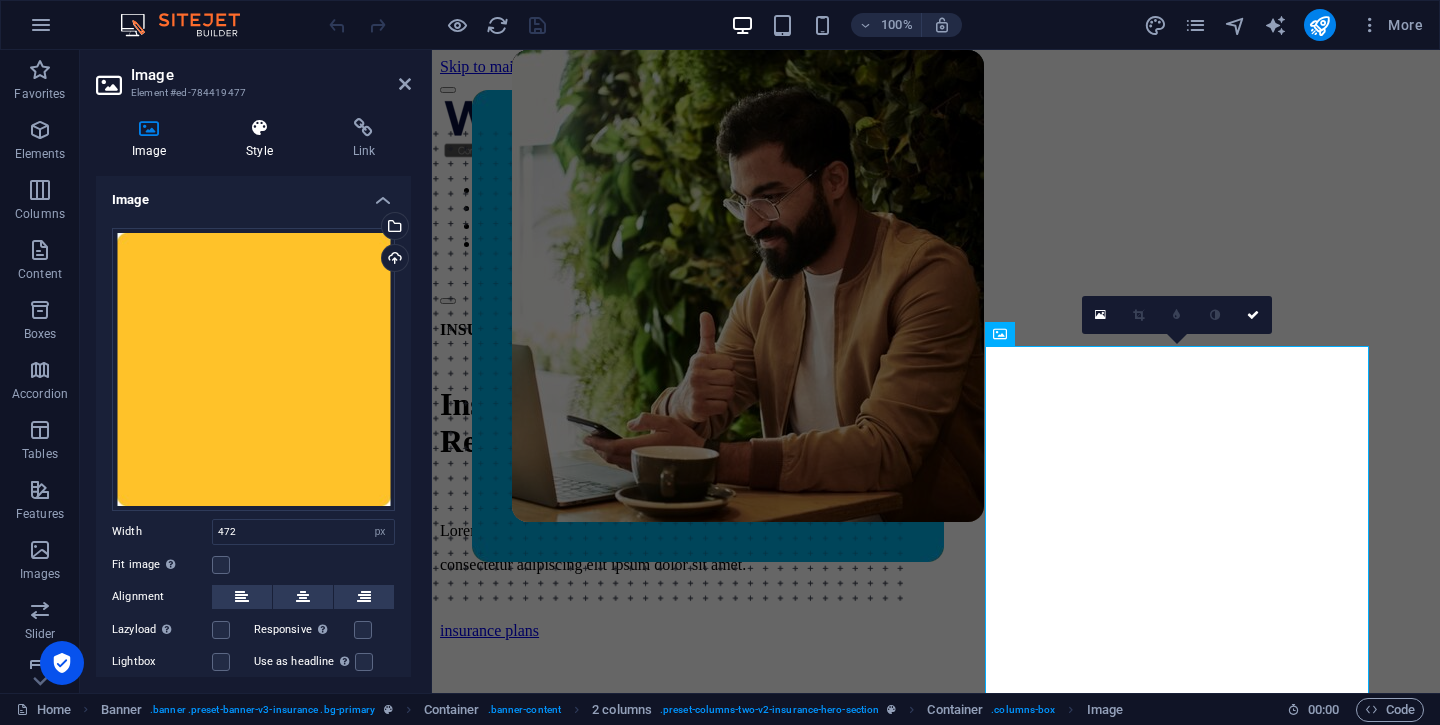 click on "Style" at bounding box center [263, 139] 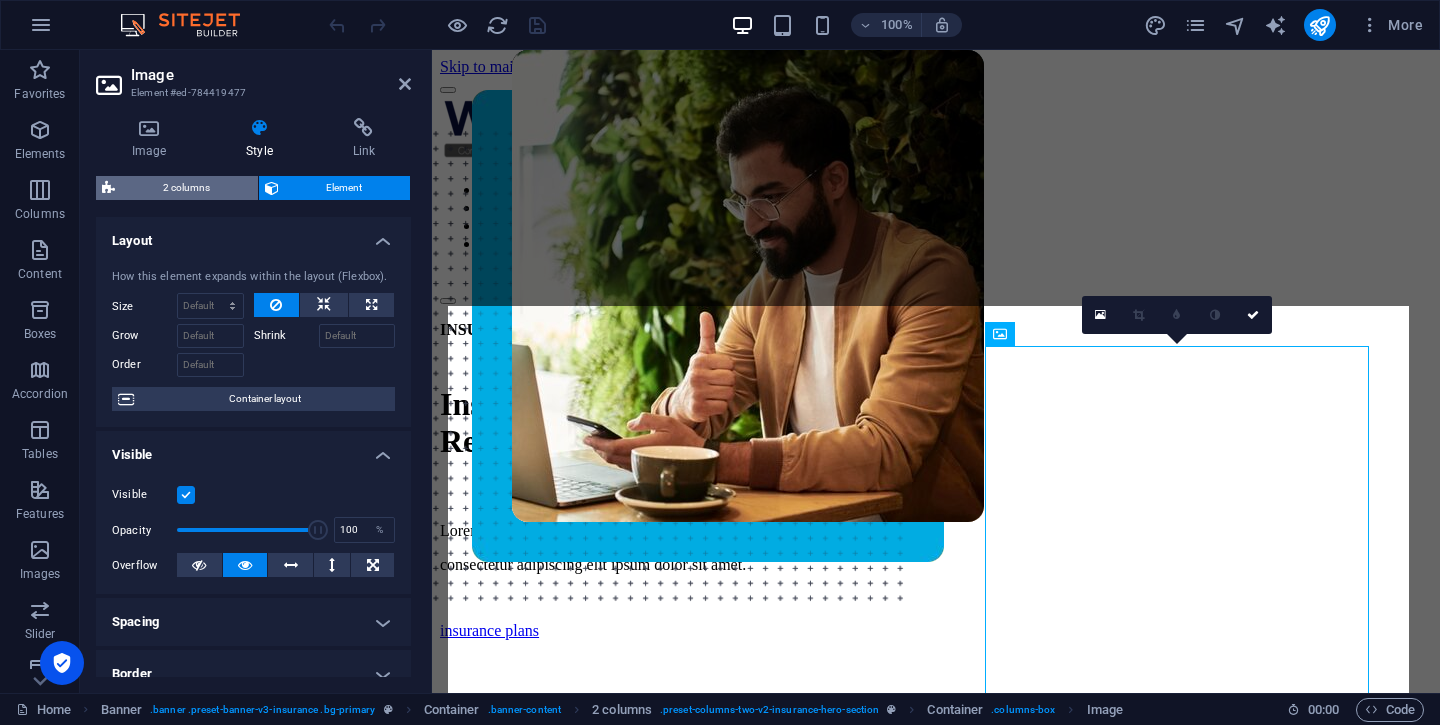 click on "2 columns" at bounding box center (186, 188) 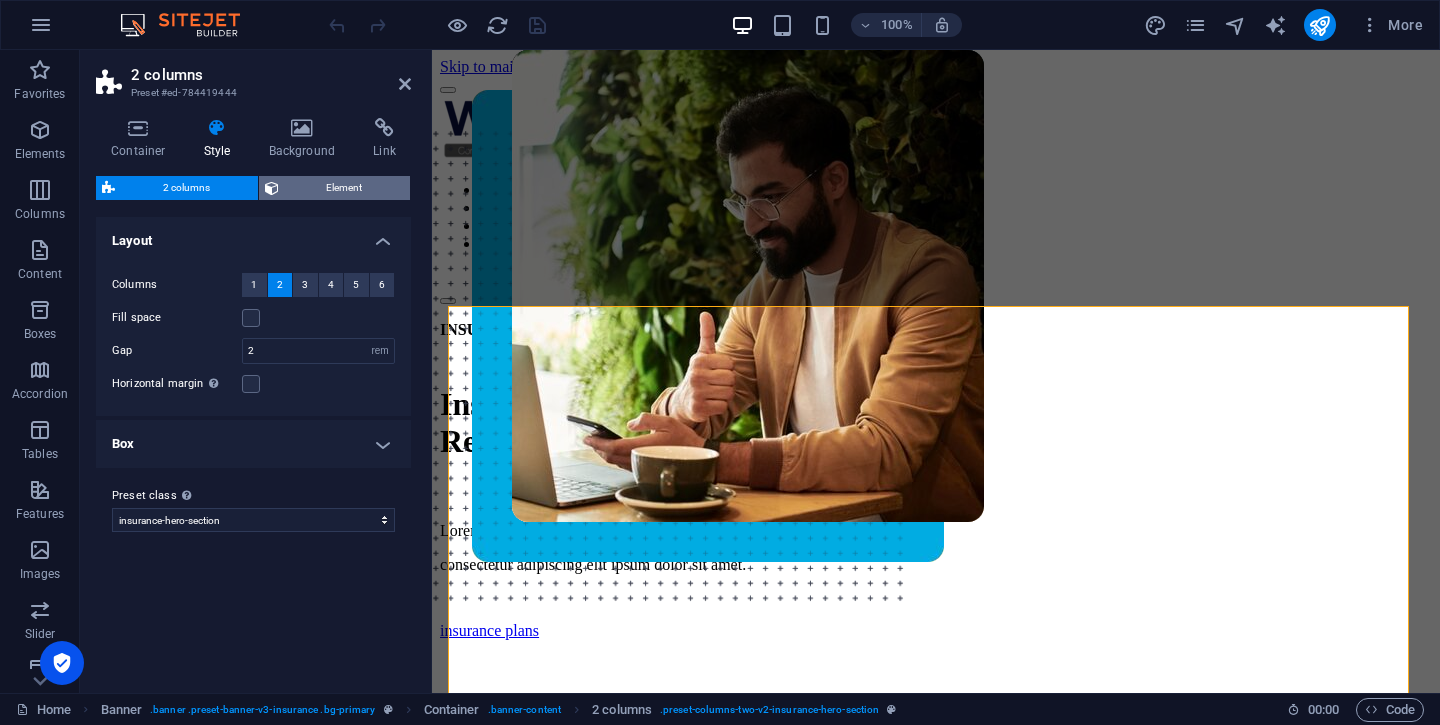 click on "Element" at bounding box center [345, 188] 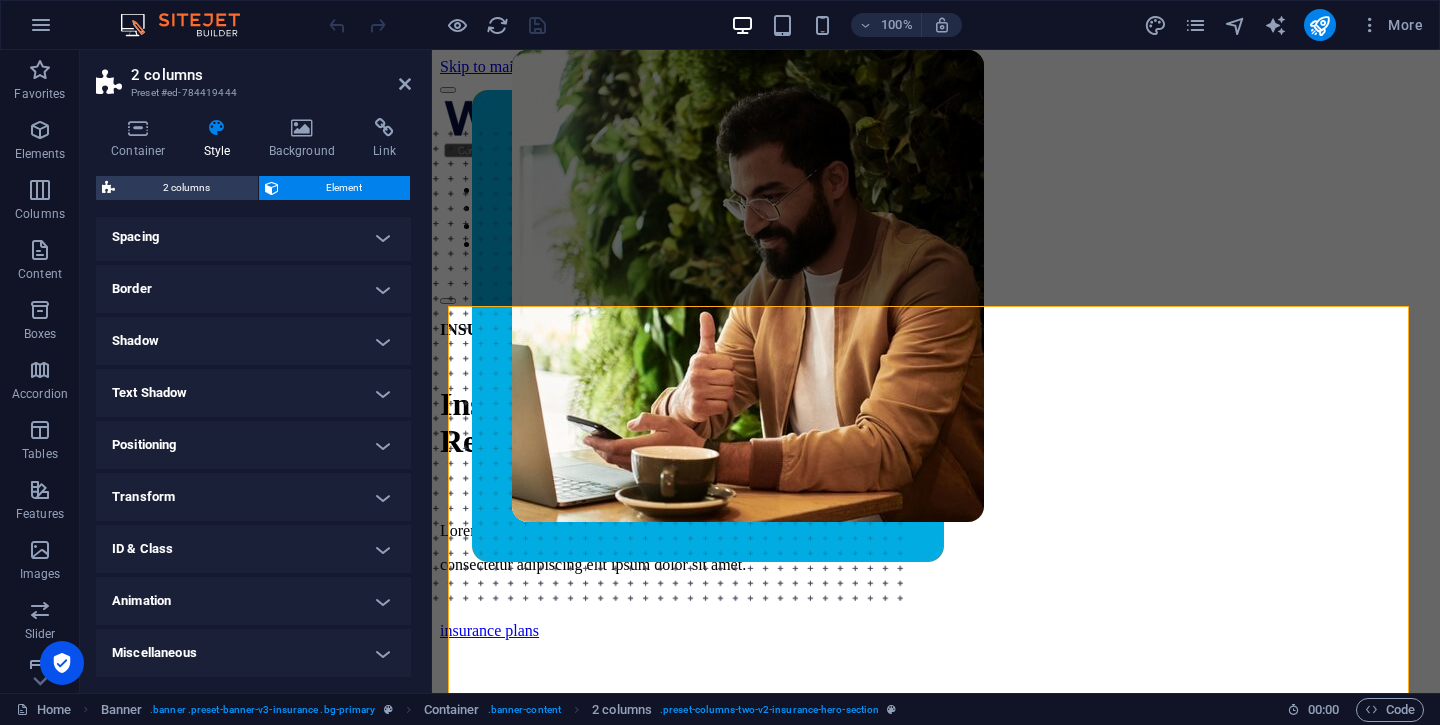 scroll, scrollTop: 0, scrollLeft: 0, axis: both 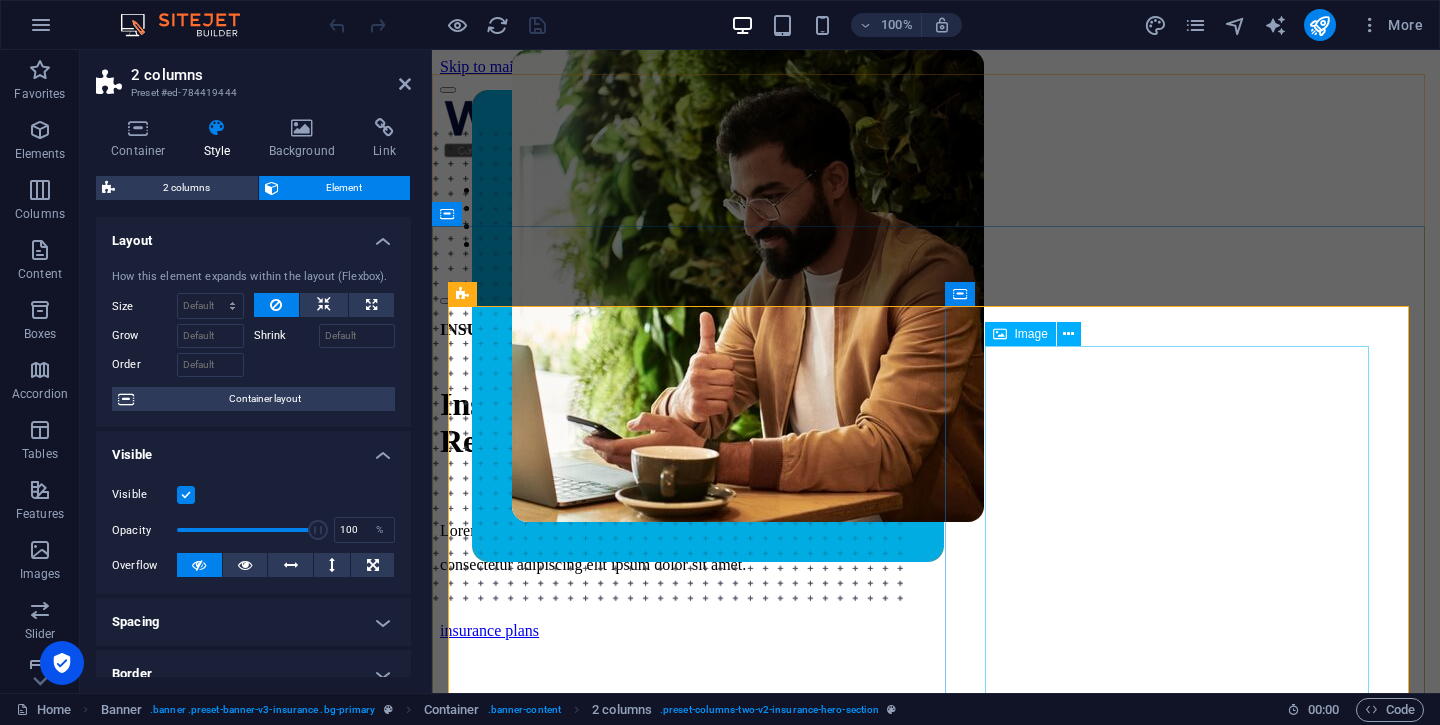 click at bounding box center (936, 371) 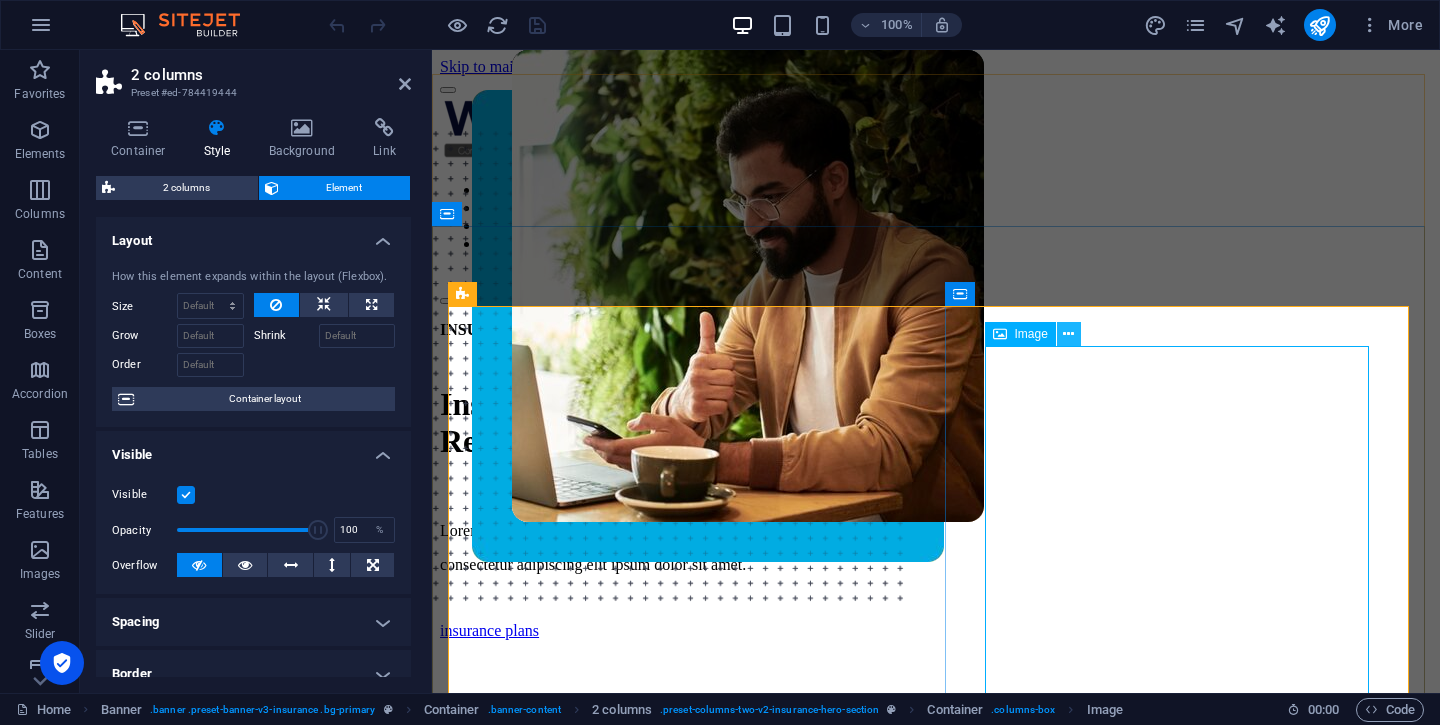 click at bounding box center (1068, 334) 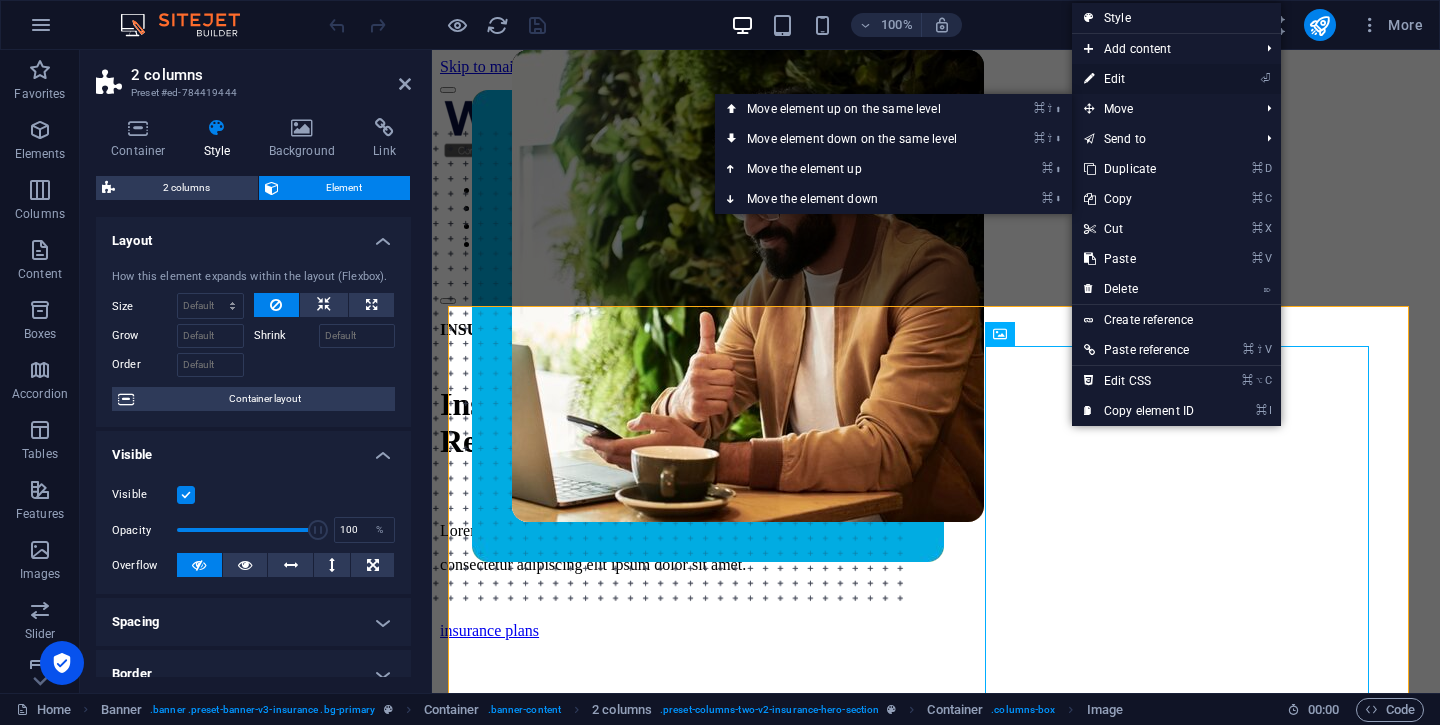 click on "⏎  Edit" at bounding box center [1139, 79] 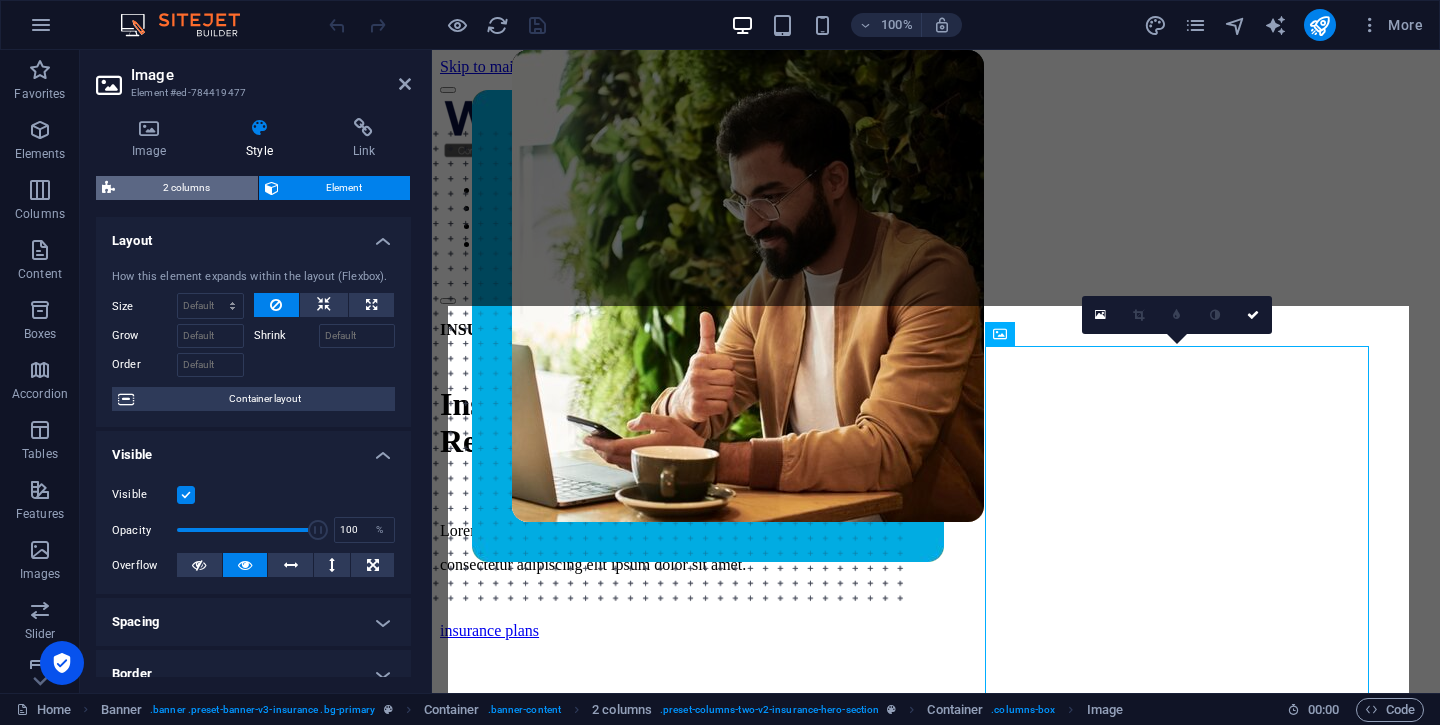 click on "2 columns" at bounding box center (186, 188) 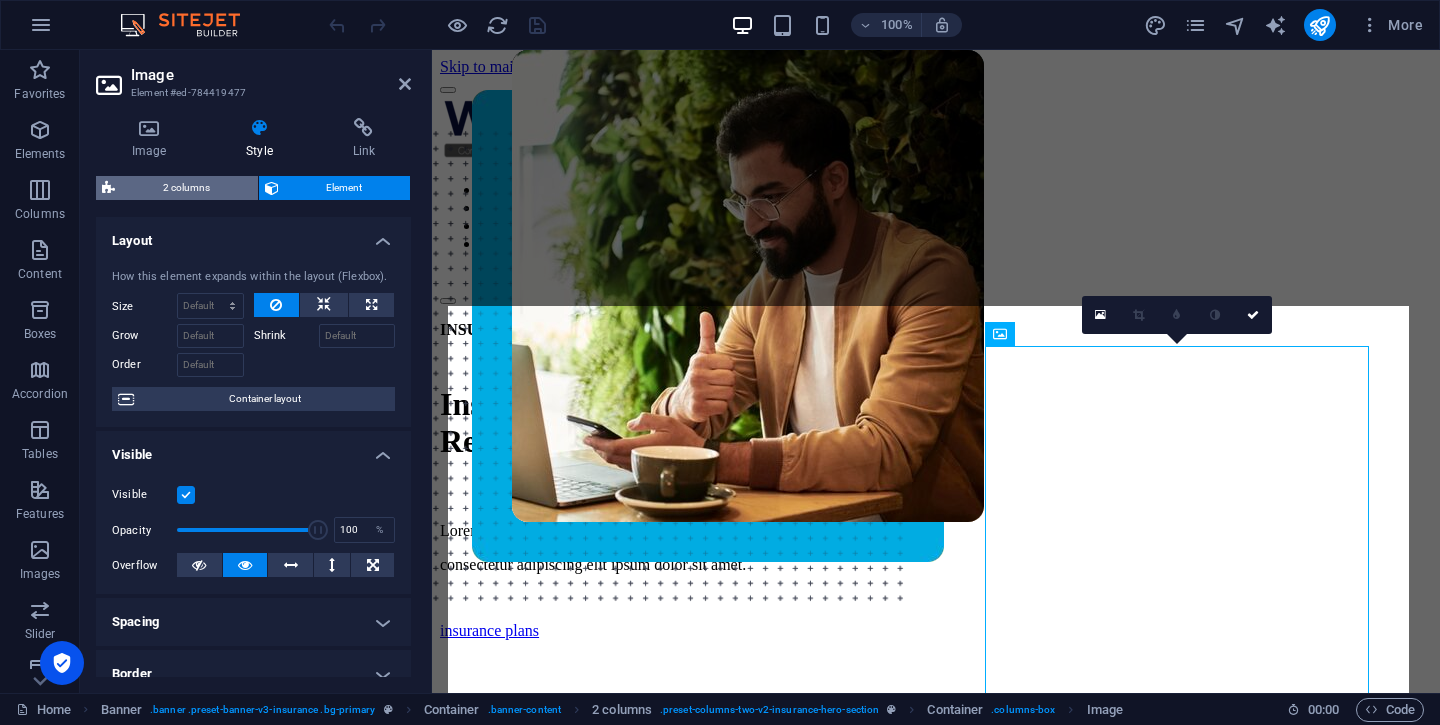 select on "rem" 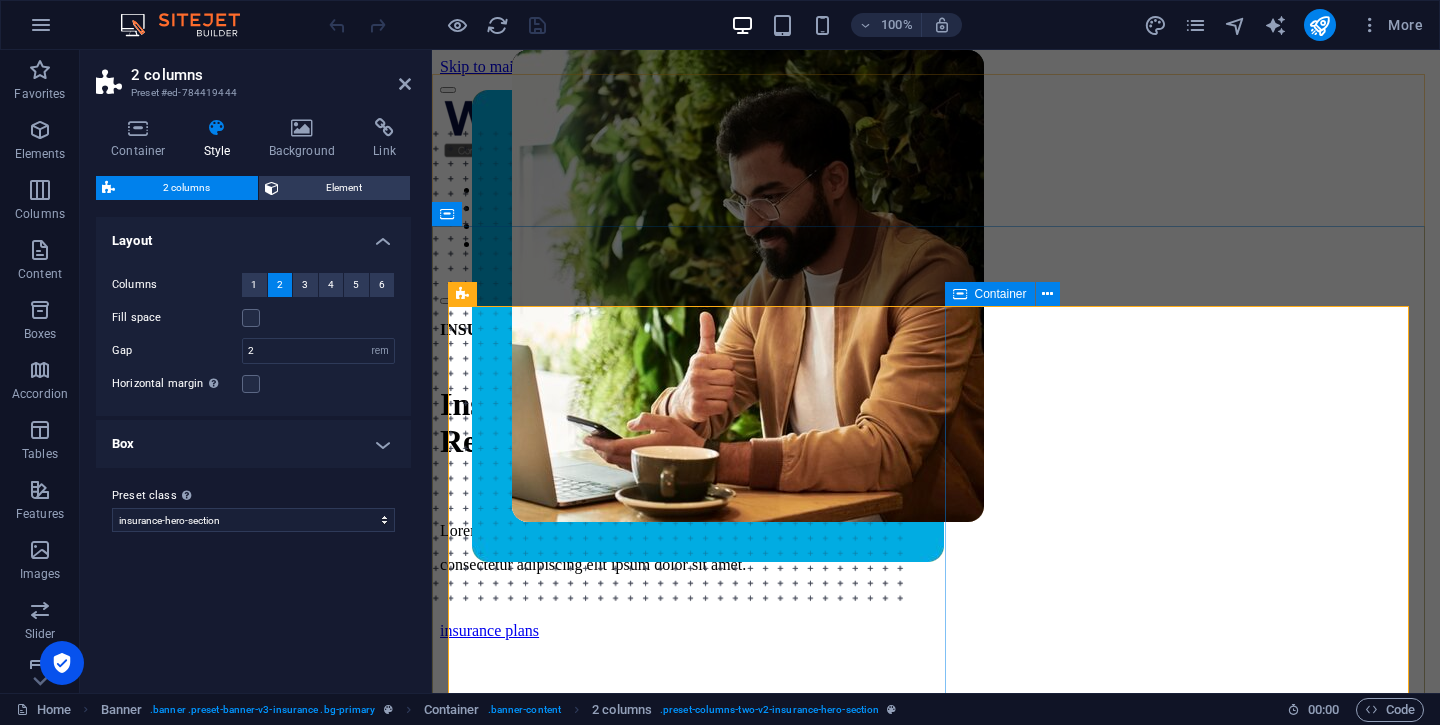 click at bounding box center [936, 371] 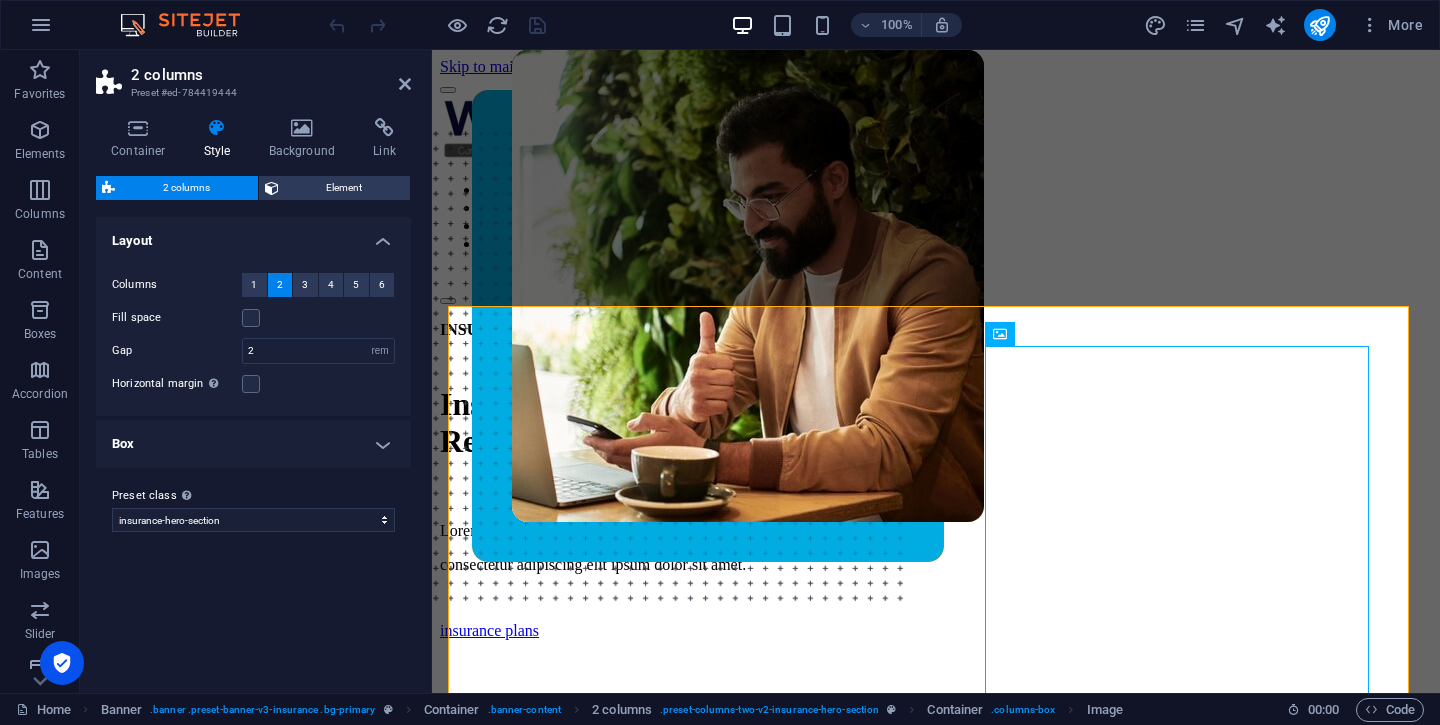 click on "2 columns Preset #ed-784419444
Container Style Background Link Size Height Default px rem % vh vw Min. height None px rem % vh vw Width Default px rem % em vh vw Min. width None px rem % vh vw Content width Default Custom width Width Default px rem % em vh vw Min. width None px rem % vh vw Default padding Custom spacing Default content width and padding can be changed under Design. Edit design Layout (Flexbox) Alignment Determines the flex direction. Default Main axis Determine how elements should behave along the main axis inside this container (justify content). Default Side axis Control the vertical direction of the element inside of the container (align items). Default Wrap Default On Off Fill Controls the distances and direction of elements on the y-axis across several lines (align content). Default Accessibility ARIA helps assistive technologies (like screen readers) to understand the role, state, and behavior of web elements Role The ARIA role defines the purpose of an element.  None %" at bounding box center (256, 371) 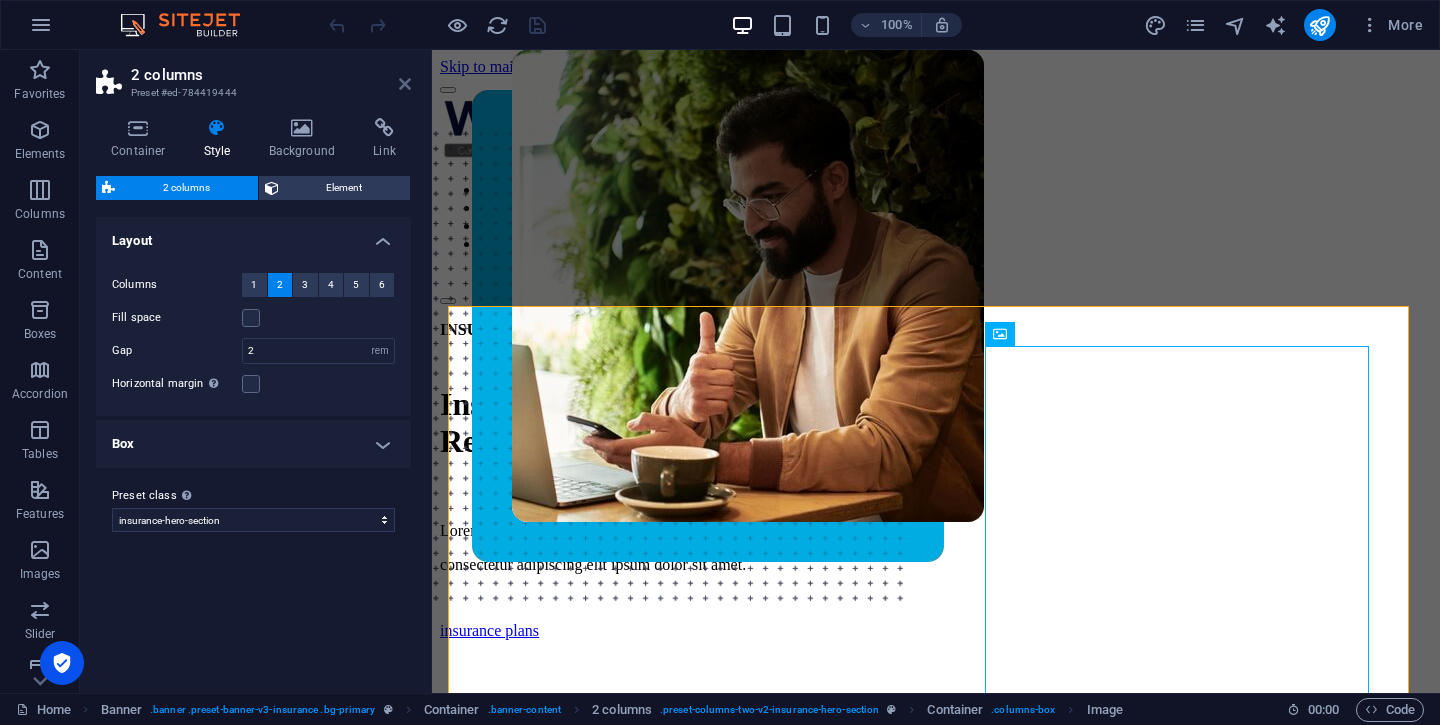 drag, startPoint x: 404, startPoint y: 84, endPoint x: 324, endPoint y: 35, distance: 93.813644 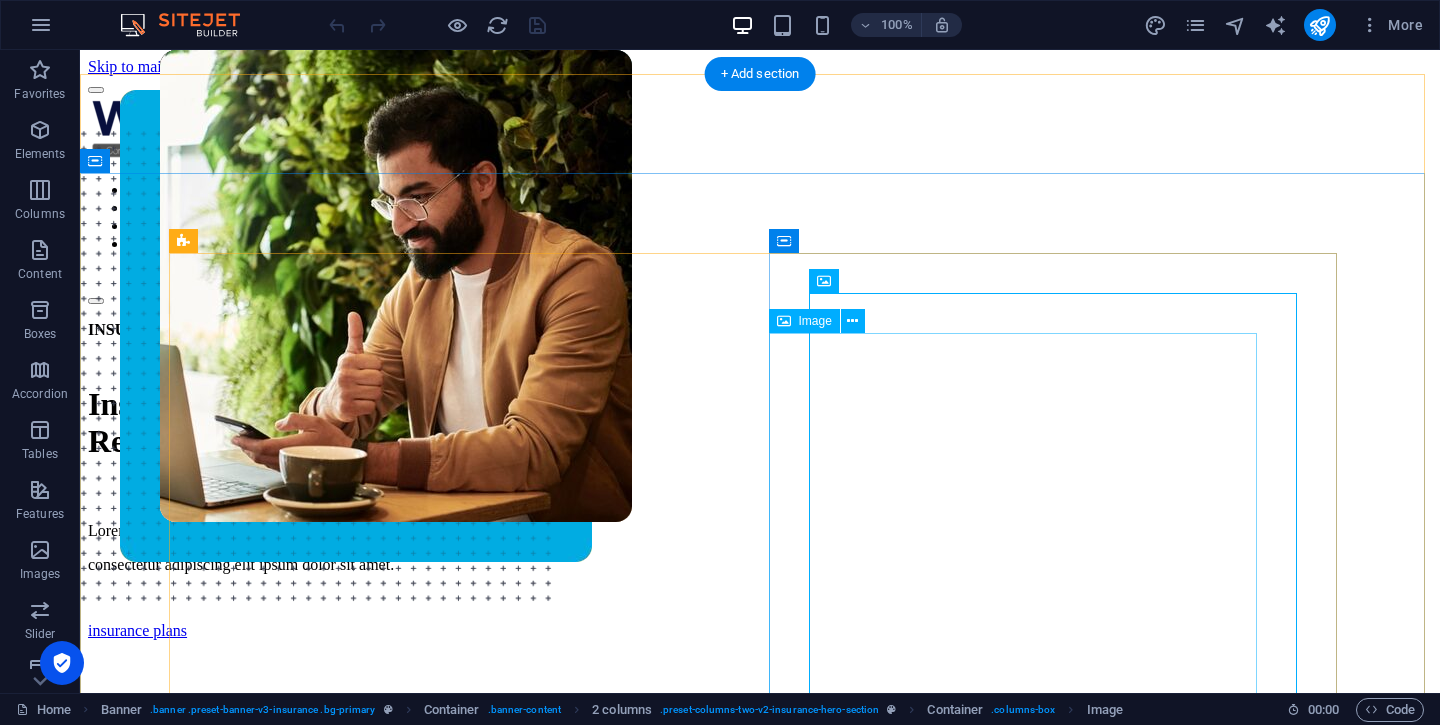 click at bounding box center (720, 411) 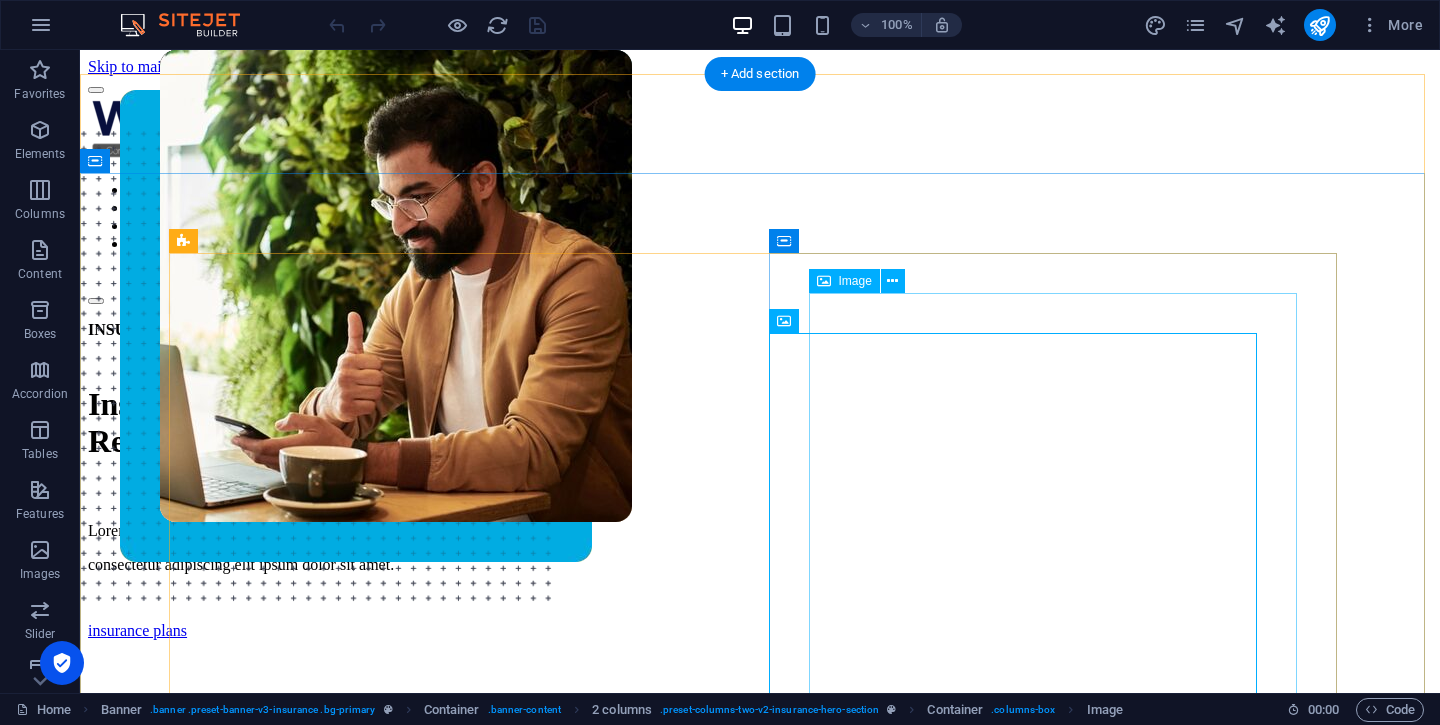 click at bounding box center (760, 371) 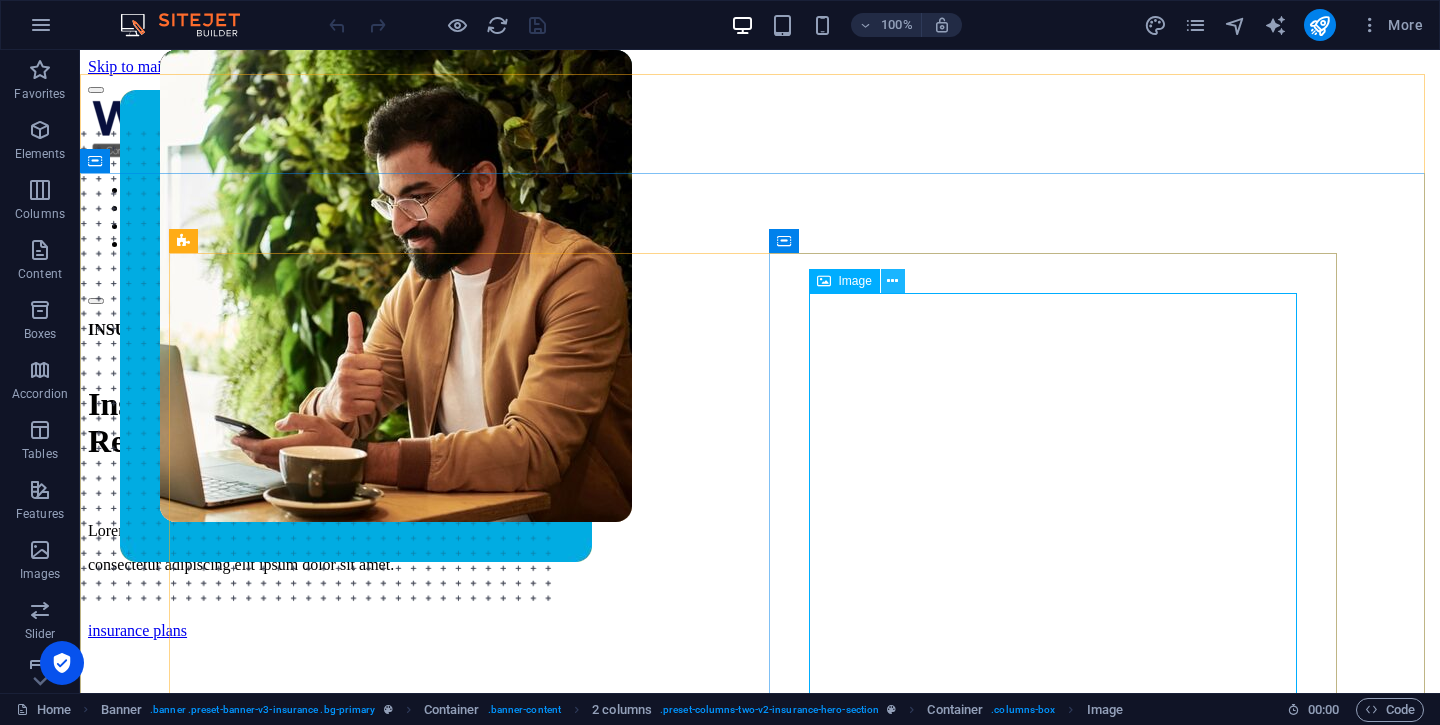 click at bounding box center (892, 281) 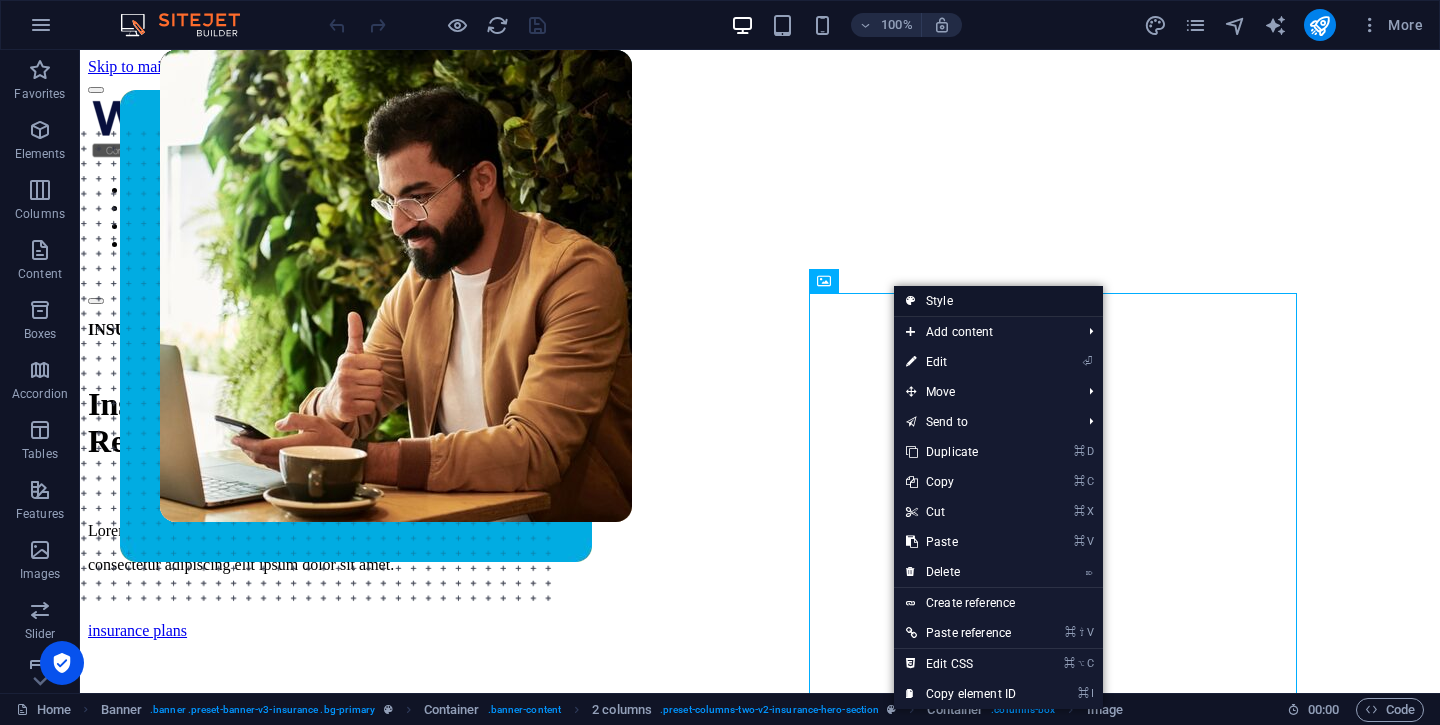 click on "Style" at bounding box center (998, 301) 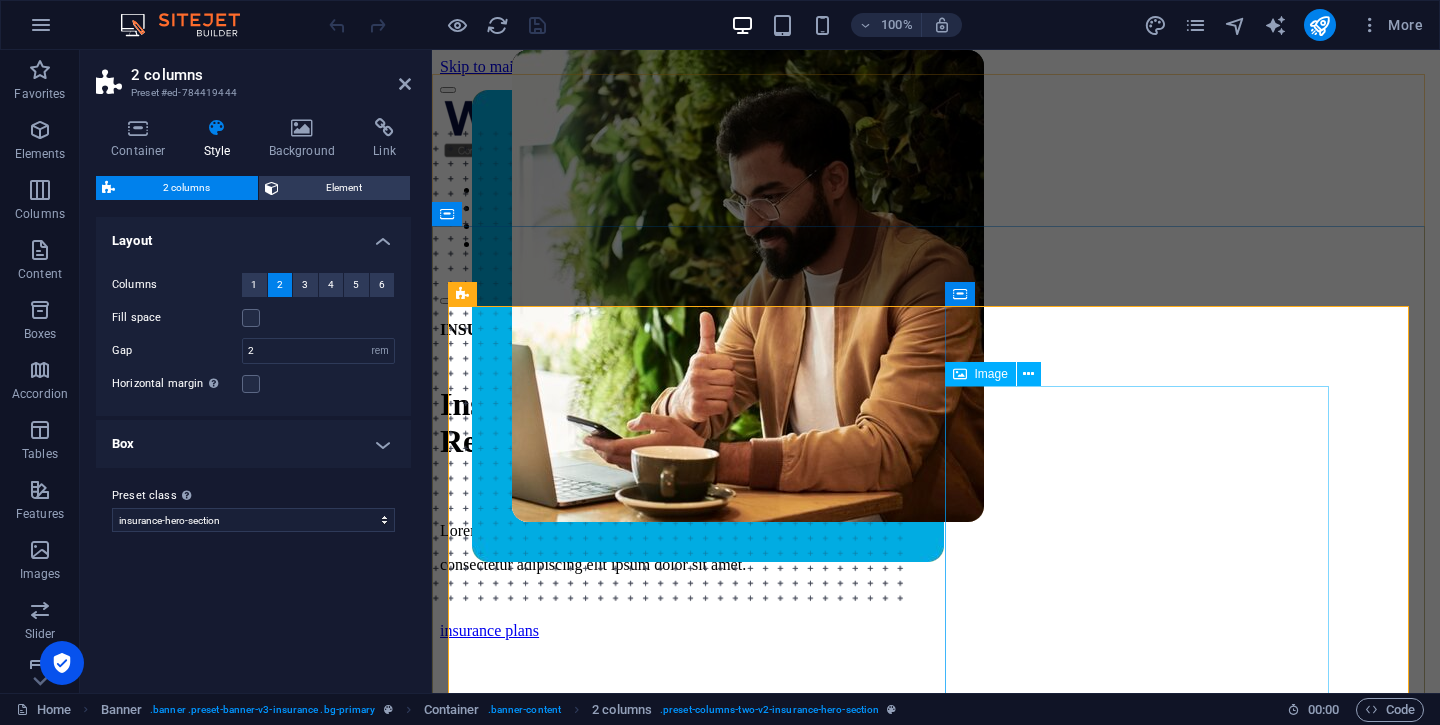 click at bounding box center (896, 411) 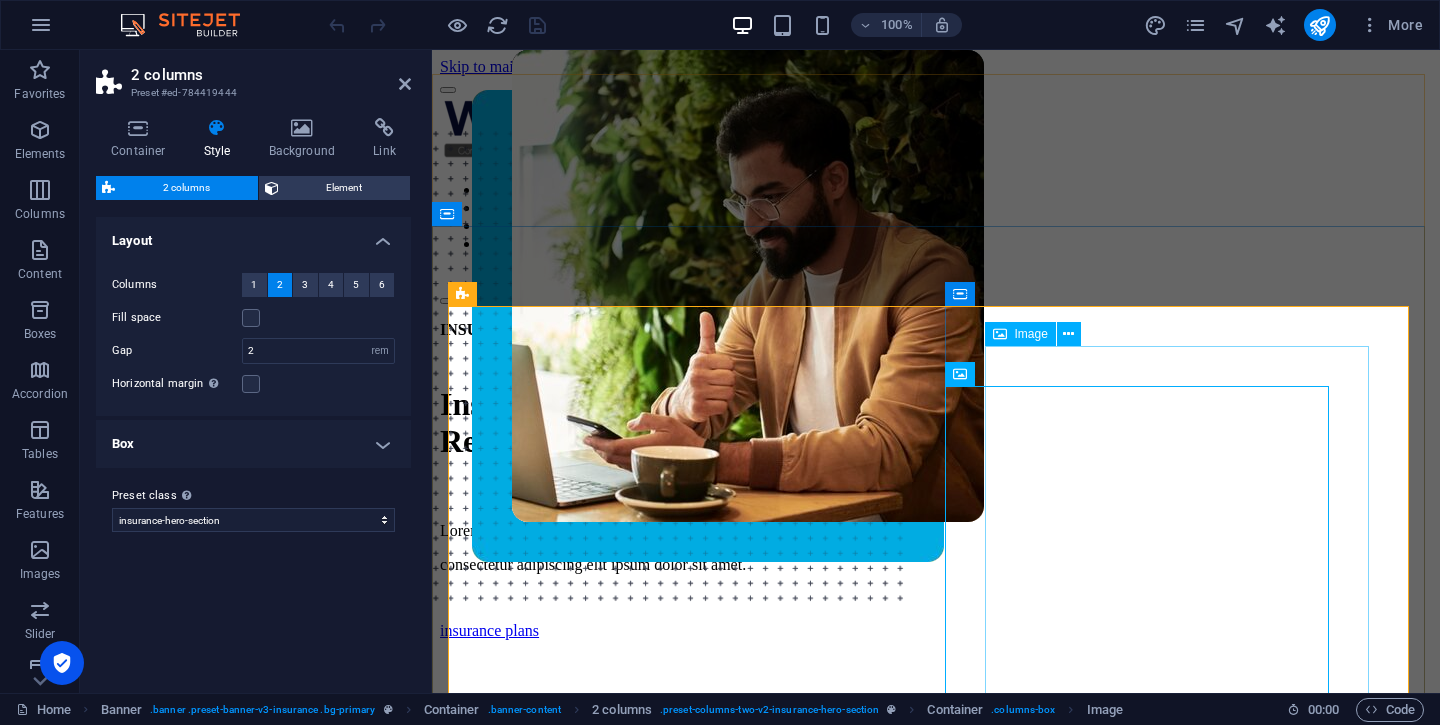 click at bounding box center (936, 371) 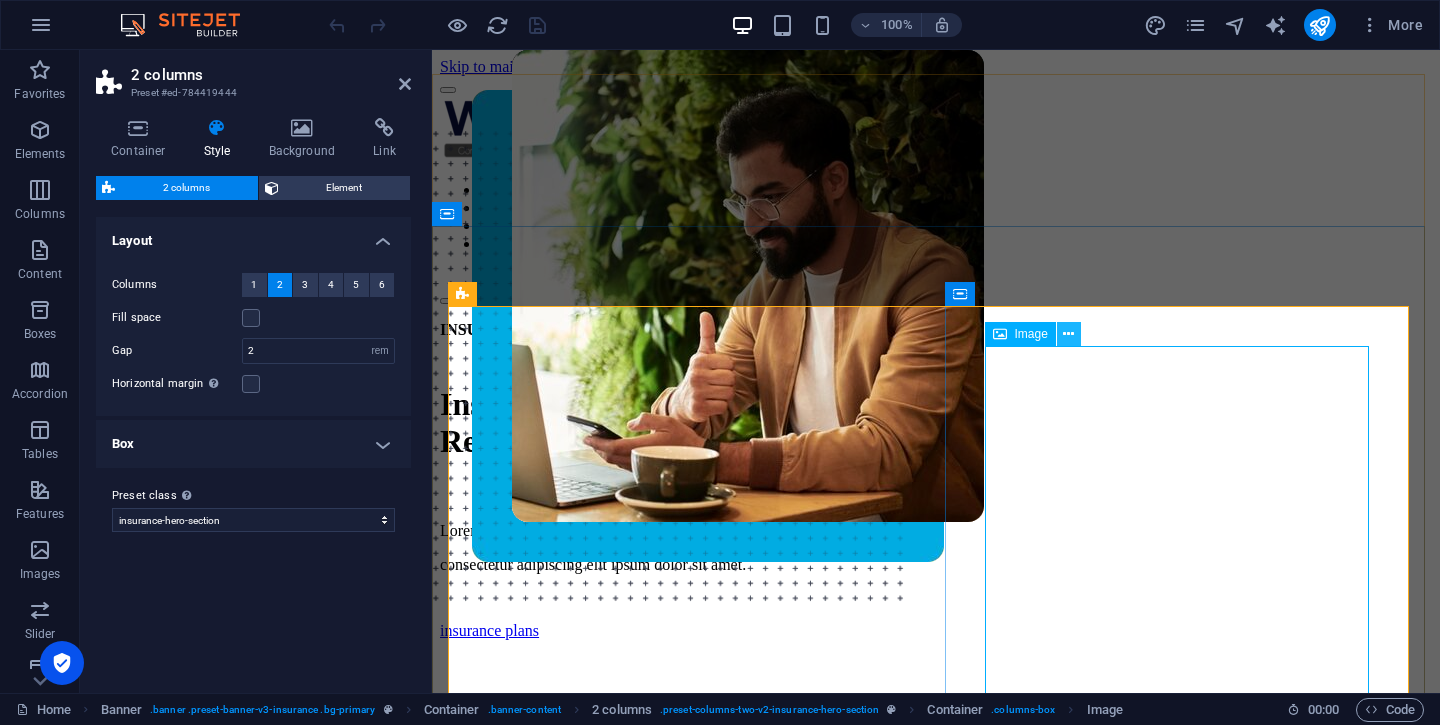 click at bounding box center [1068, 334] 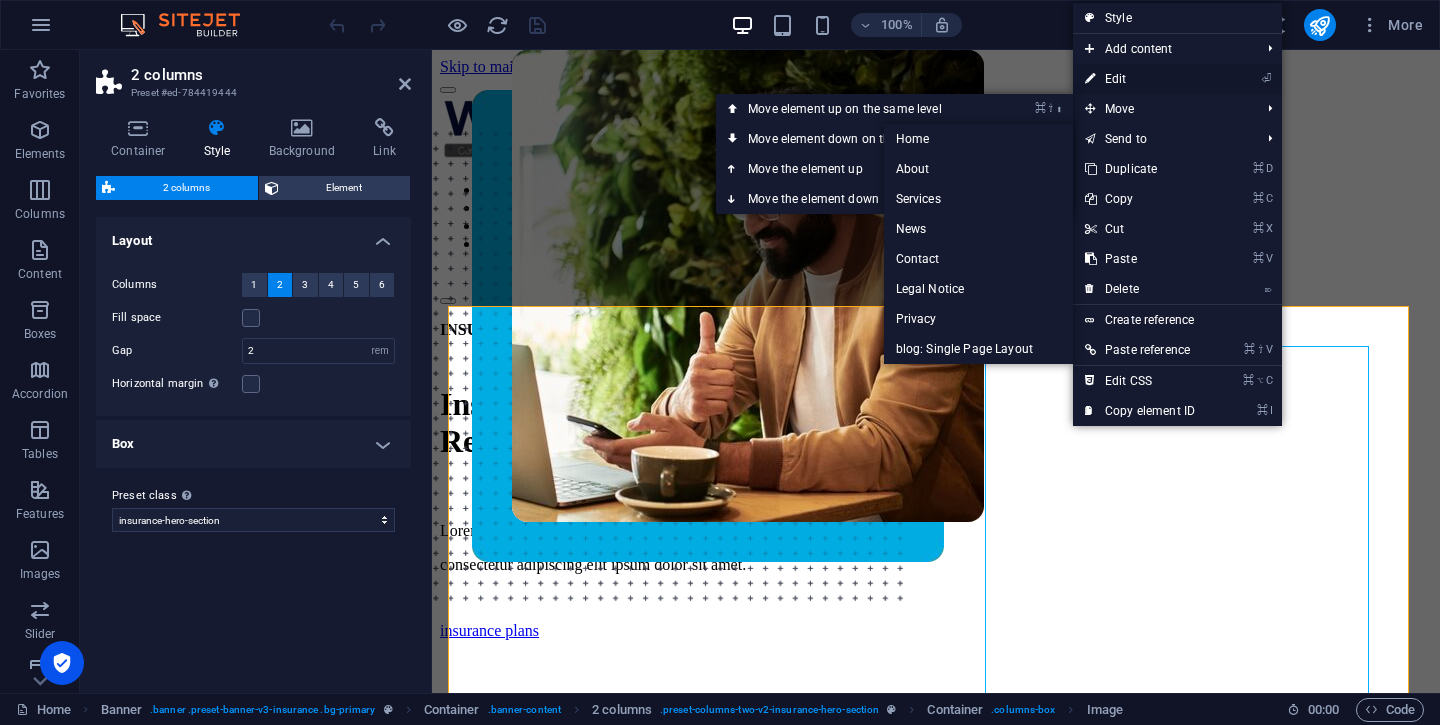 click on "⏎  Edit" at bounding box center (1140, 79) 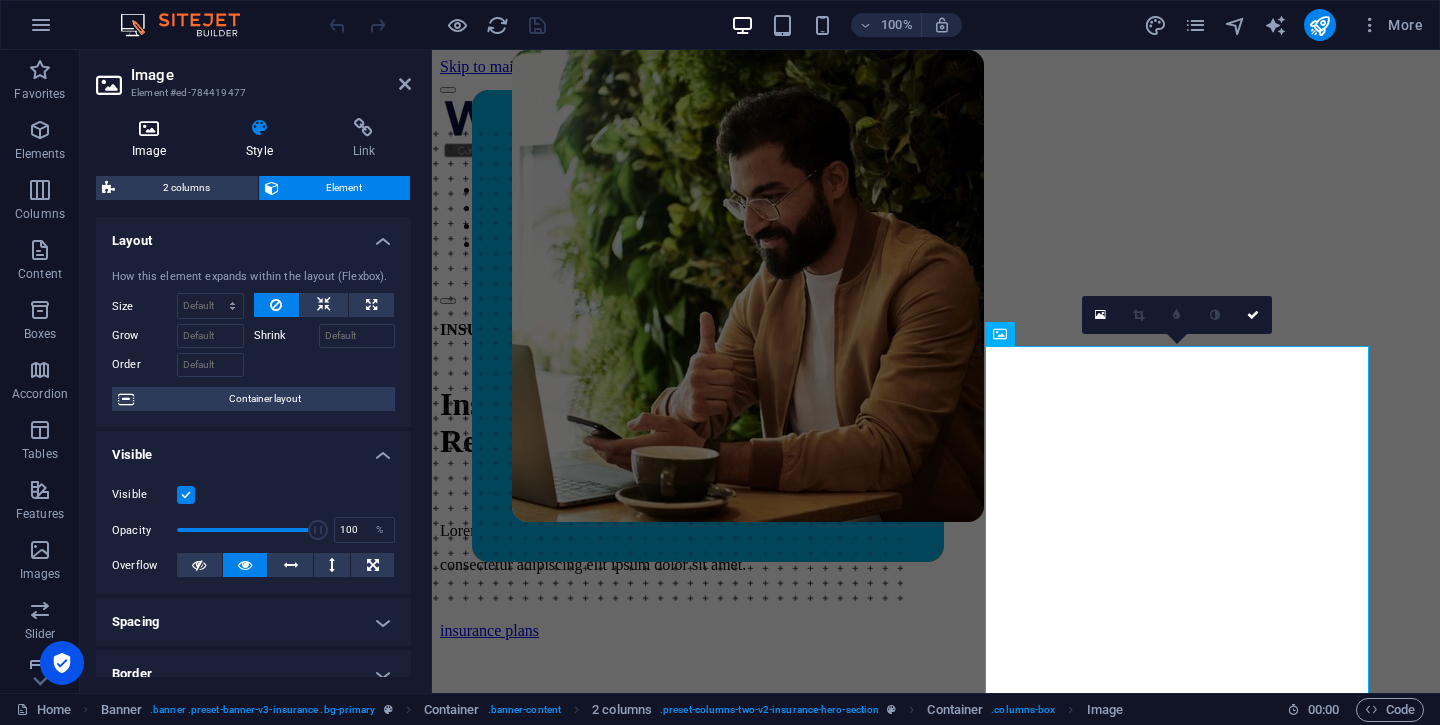 click on "Image" at bounding box center (153, 139) 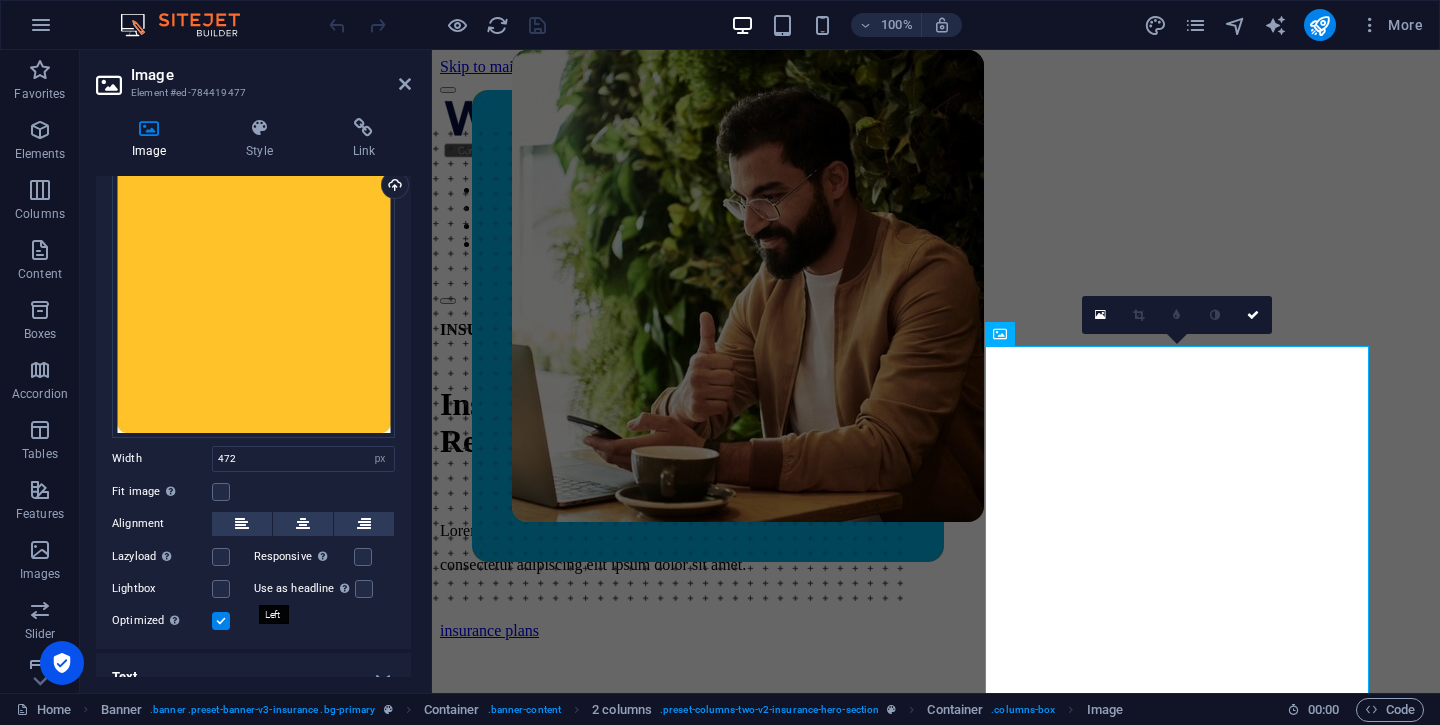 scroll, scrollTop: 93, scrollLeft: 0, axis: vertical 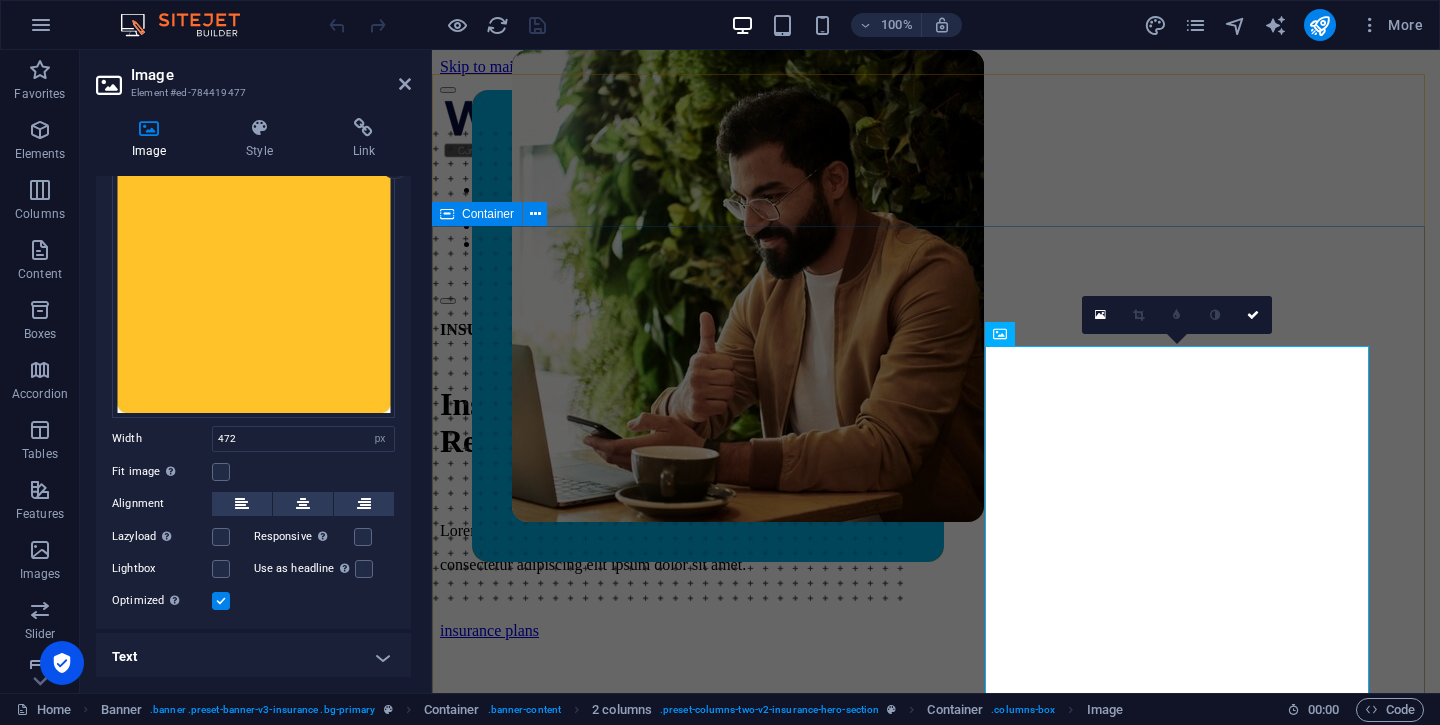 click on "INSURANCE COMPANY Insuring More Responsibly Lorem ipsum dolor sit amet, consectetur adipiss
consectetur adipiscing elit ipsum dolor sit amet. insurance plans" at bounding box center [936, 752] 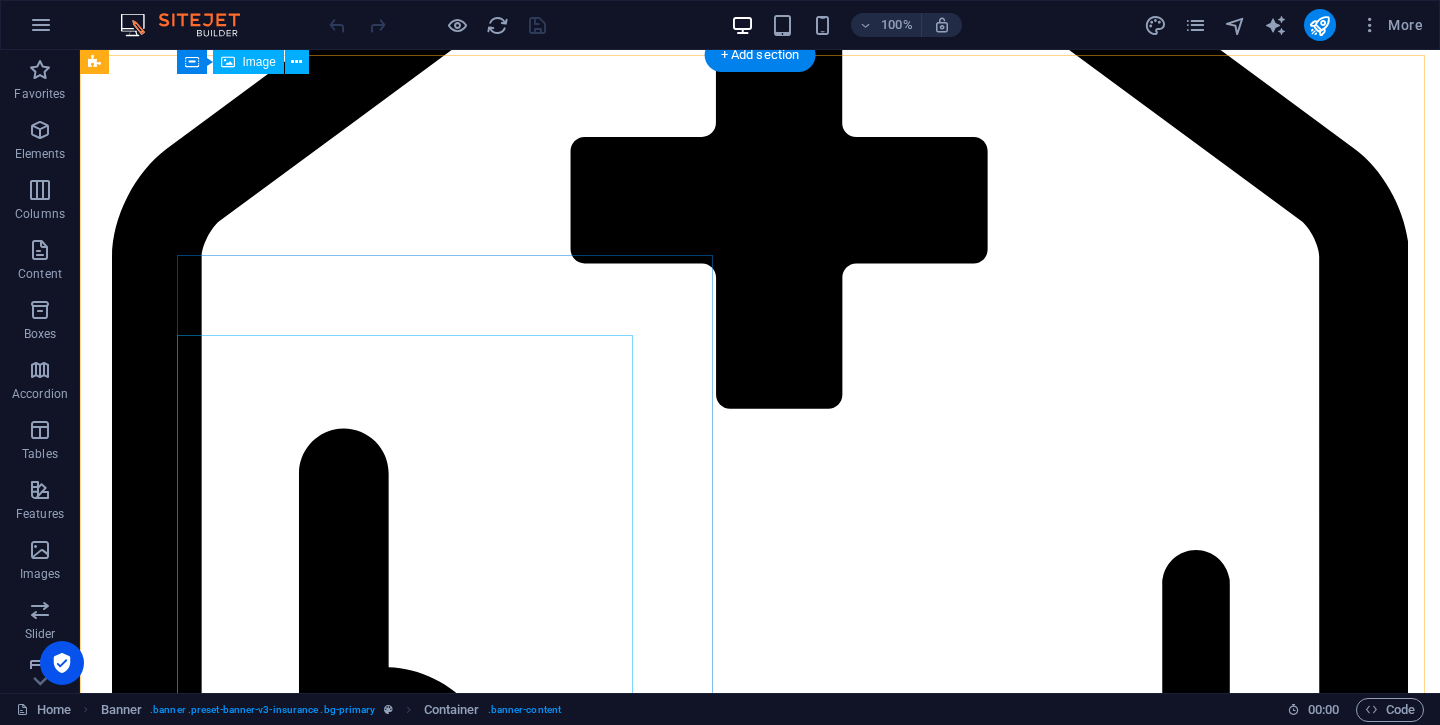 scroll, scrollTop: 2586, scrollLeft: 0, axis: vertical 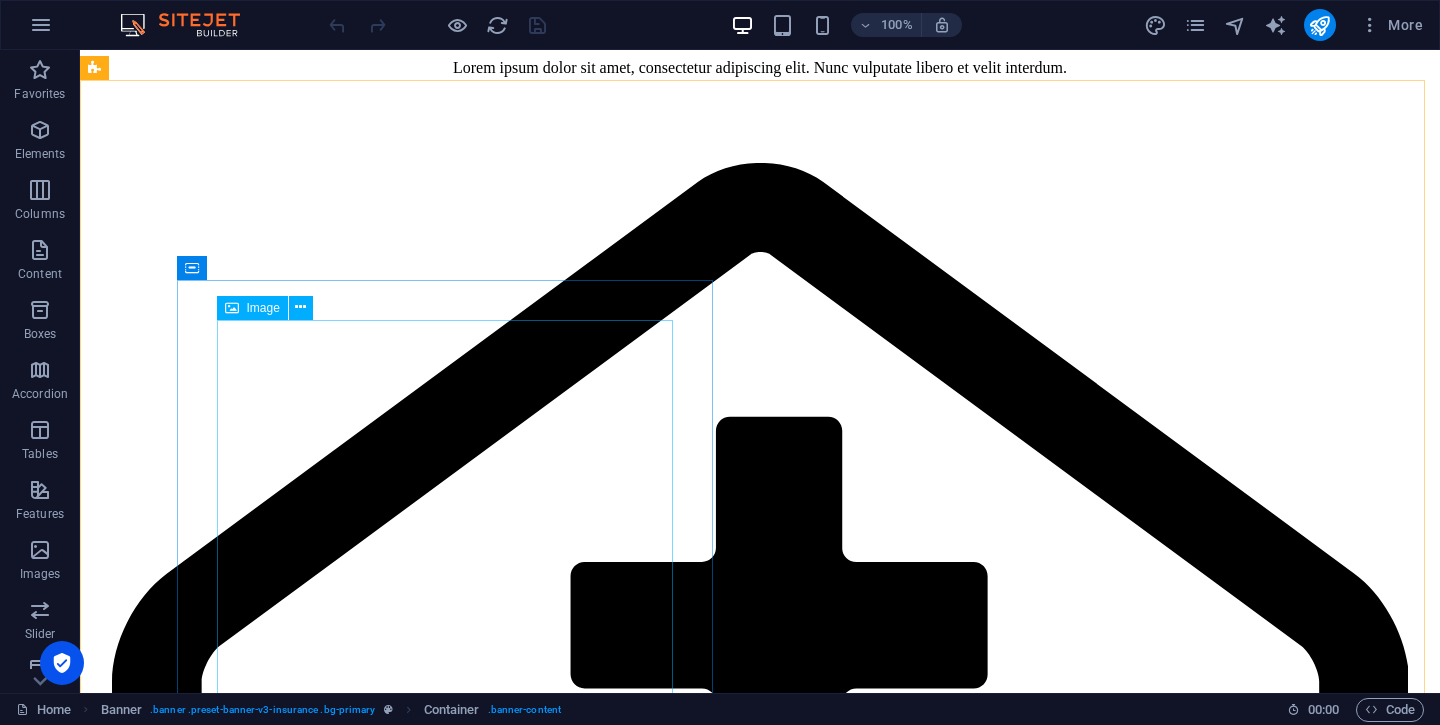 click on "Image" at bounding box center (263, 308) 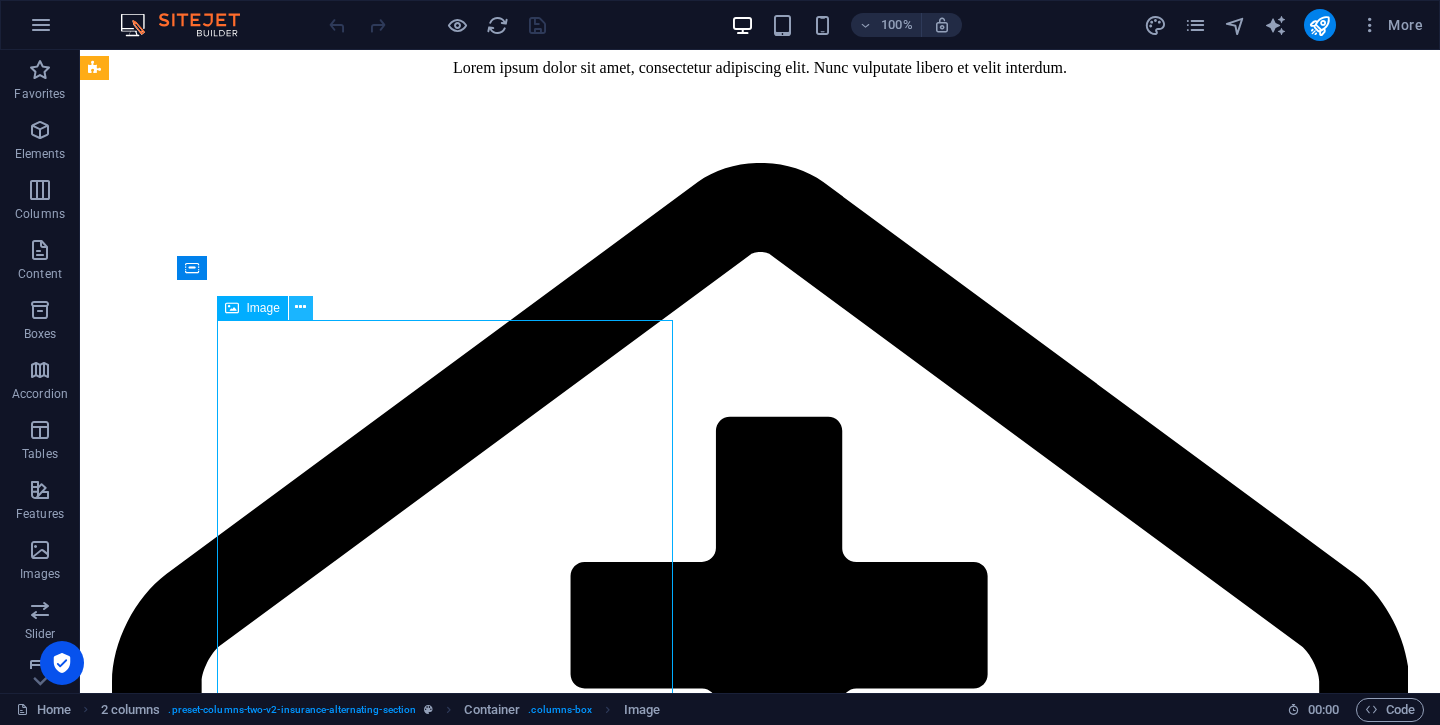 click at bounding box center (301, 308) 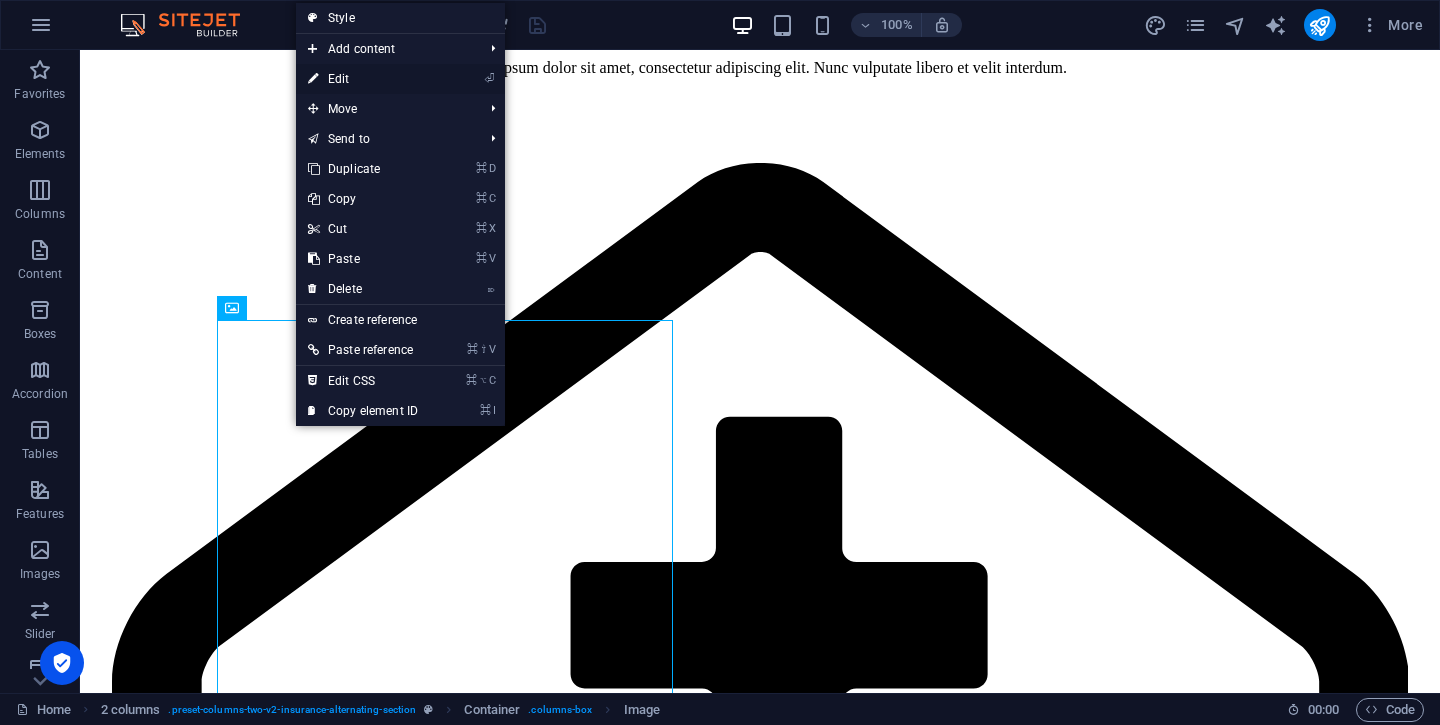 click on "⏎  Edit" at bounding box center (363, 79) 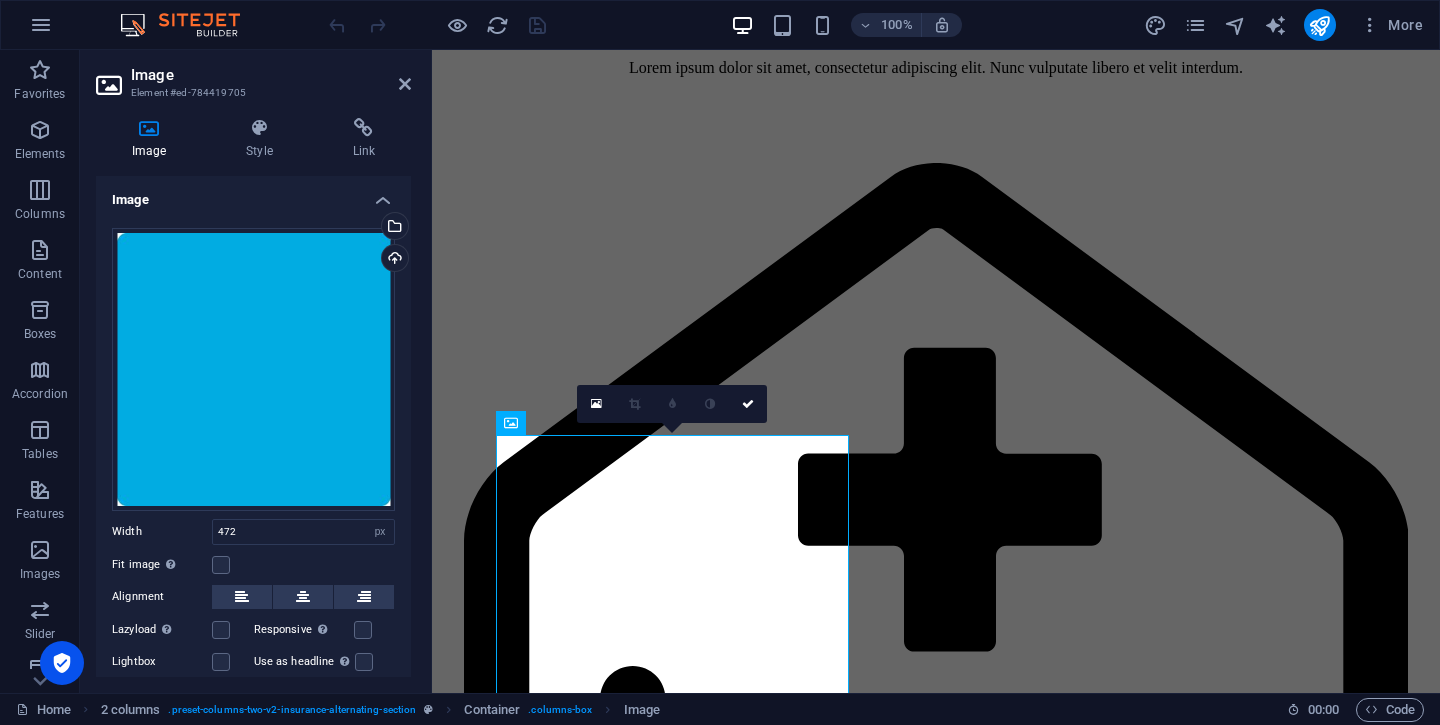 scroll, scrollTop: 2639, scrollLeft: 0, axis: vertical 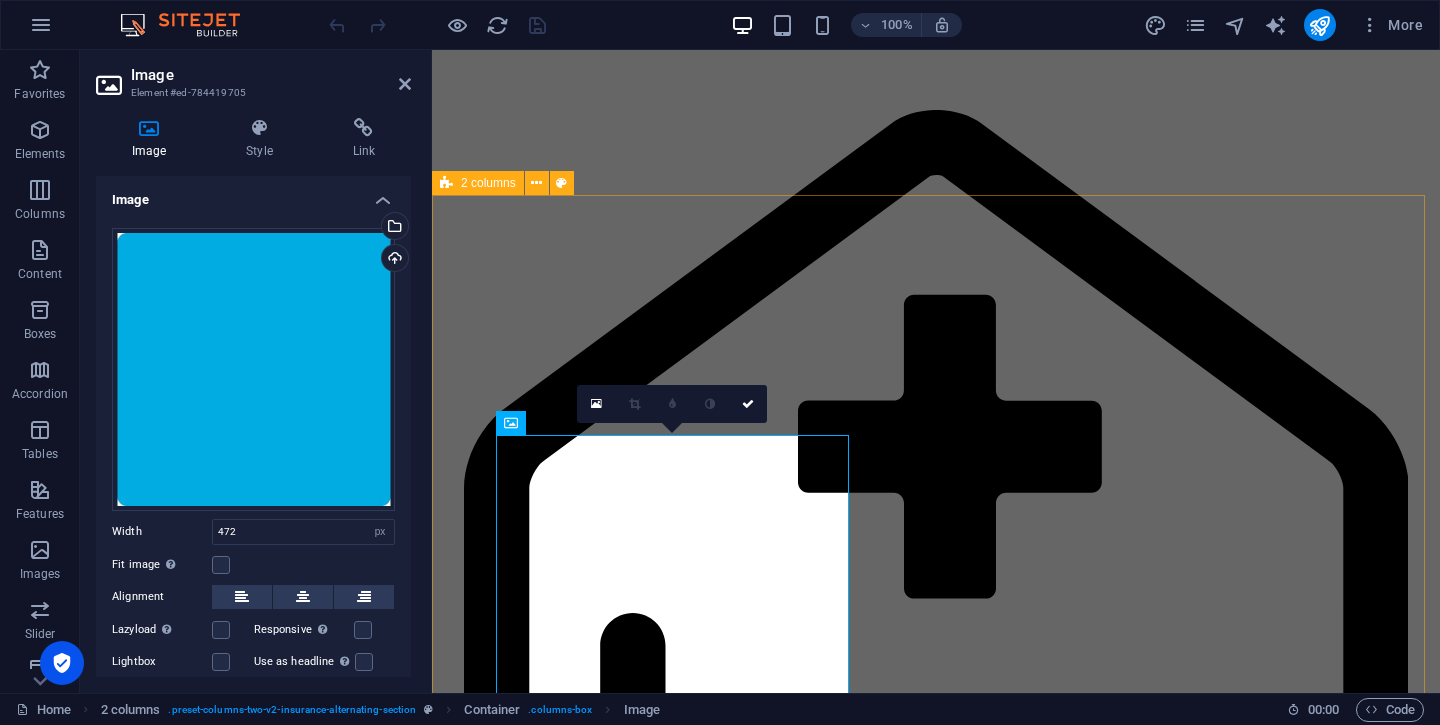 click on "Your Personal Insurance Agent Lorem ipsum dolor sit amet, consectetur adipiscing elit. Etiam eu turpis etmolestie, dictum est a, mattis tellus. Sed dignissim, metus nec fringilla accumsan. Lorem ipsum dolor sit amet, consectetur adipiscing elit. Etiam eu turpis etmolestie, dictum est a, mattis tellus. Sed dignissim, metus nec fringilla accumsan.Lorem ipsum dolor sit amet, consectetur adipiscing elit. Etiam eu turpis etmolestie, dictum est a, mattis tellus. Sed dignissim, metus nec fringilla accumsan." at bounding box center [936, 6931] 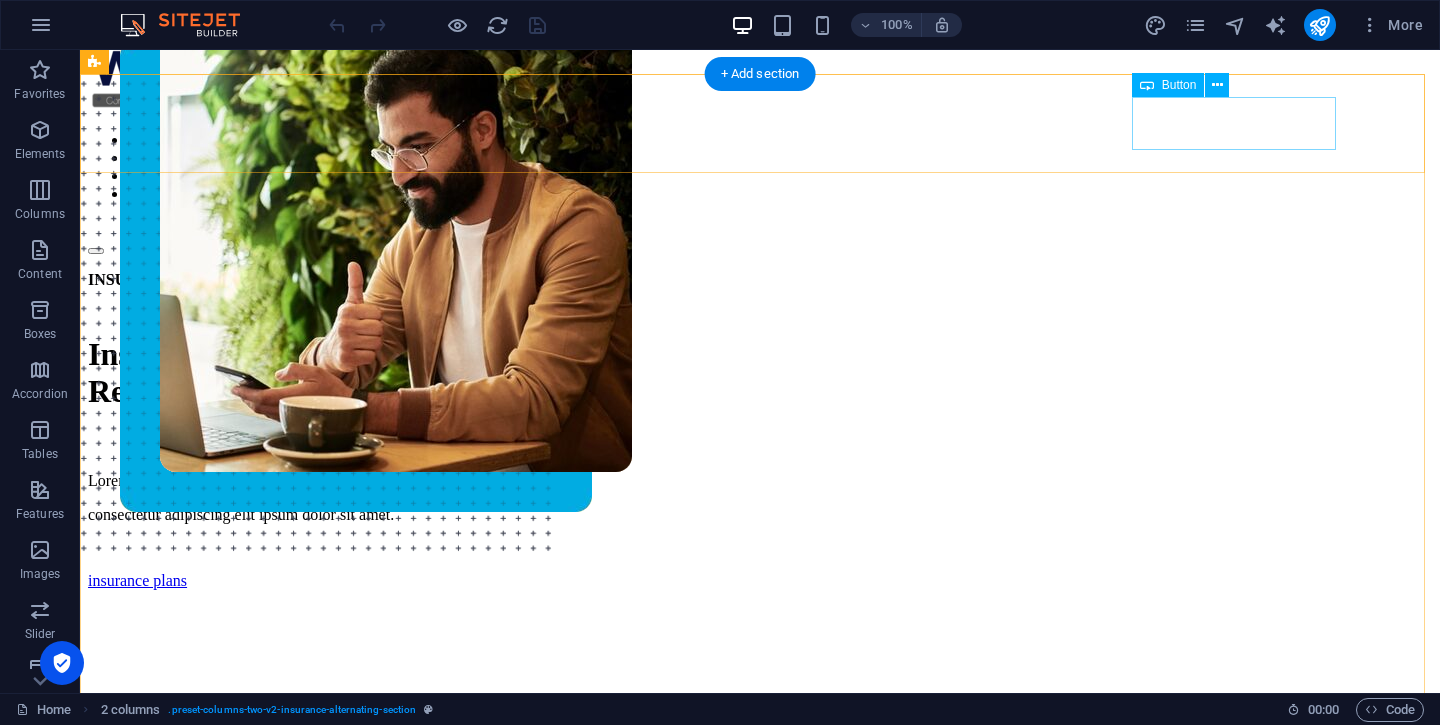 scroll, scrollTop: 0, scrollLeft: 0, axis: both 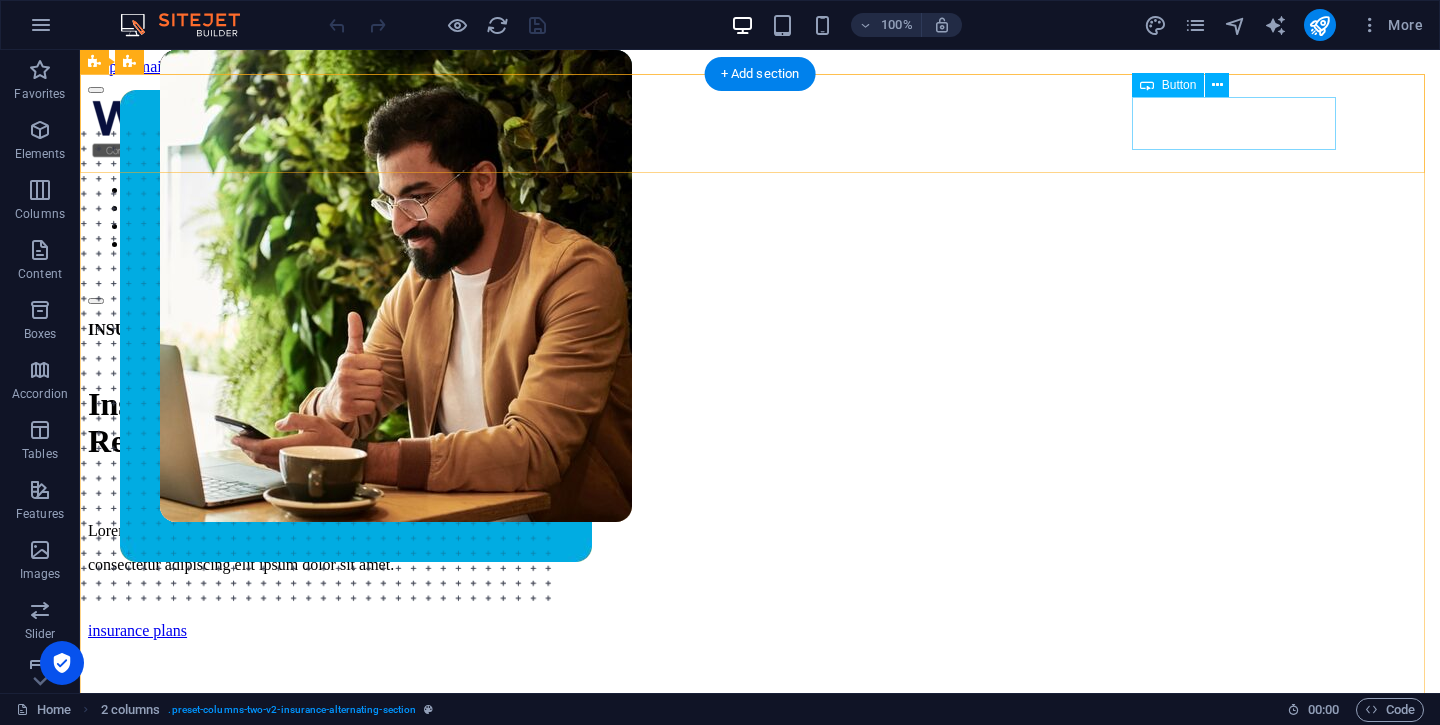click on "BOOK A CALL" at bounding box center (776, 278) 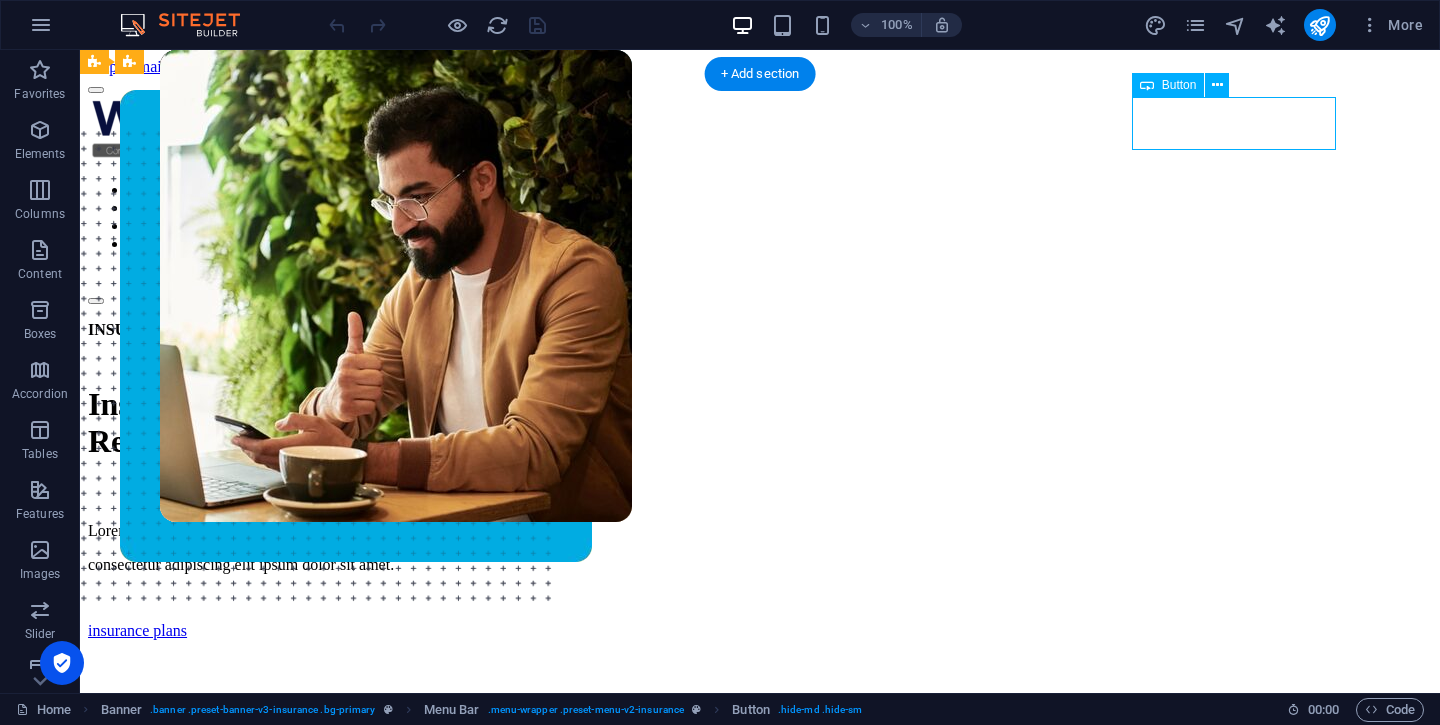 scroll, scrollTop: 4, scrollLeft: 0, axis: vertical 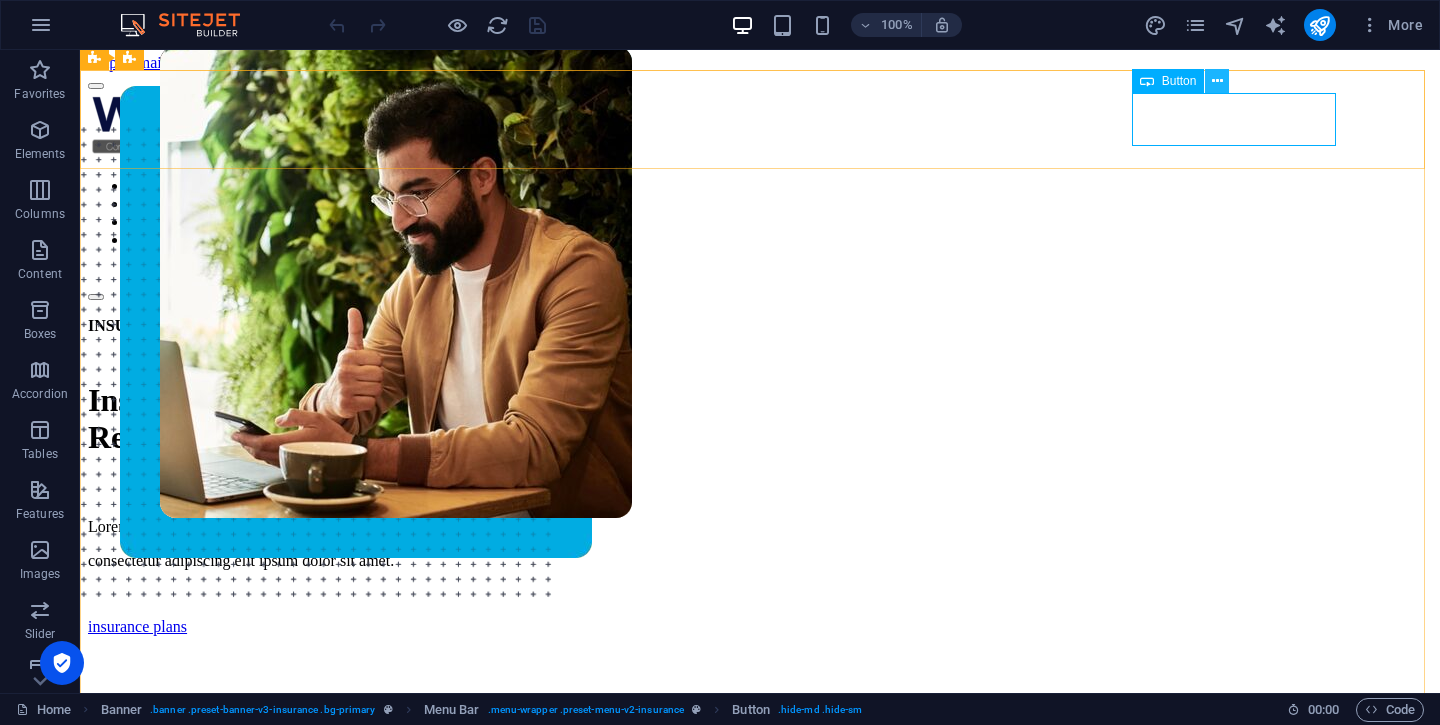 click at bounding box center (1217, 81) 